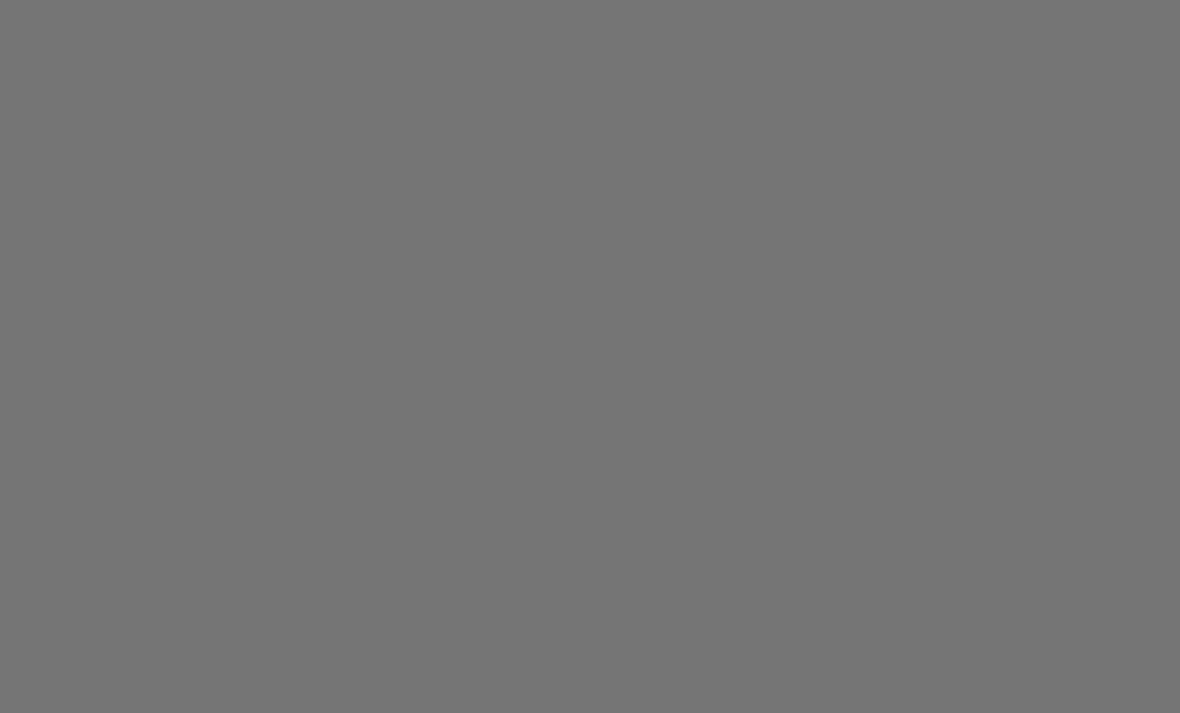 scroll, scrollTop: 0, scrollLeft: 0, axis: both 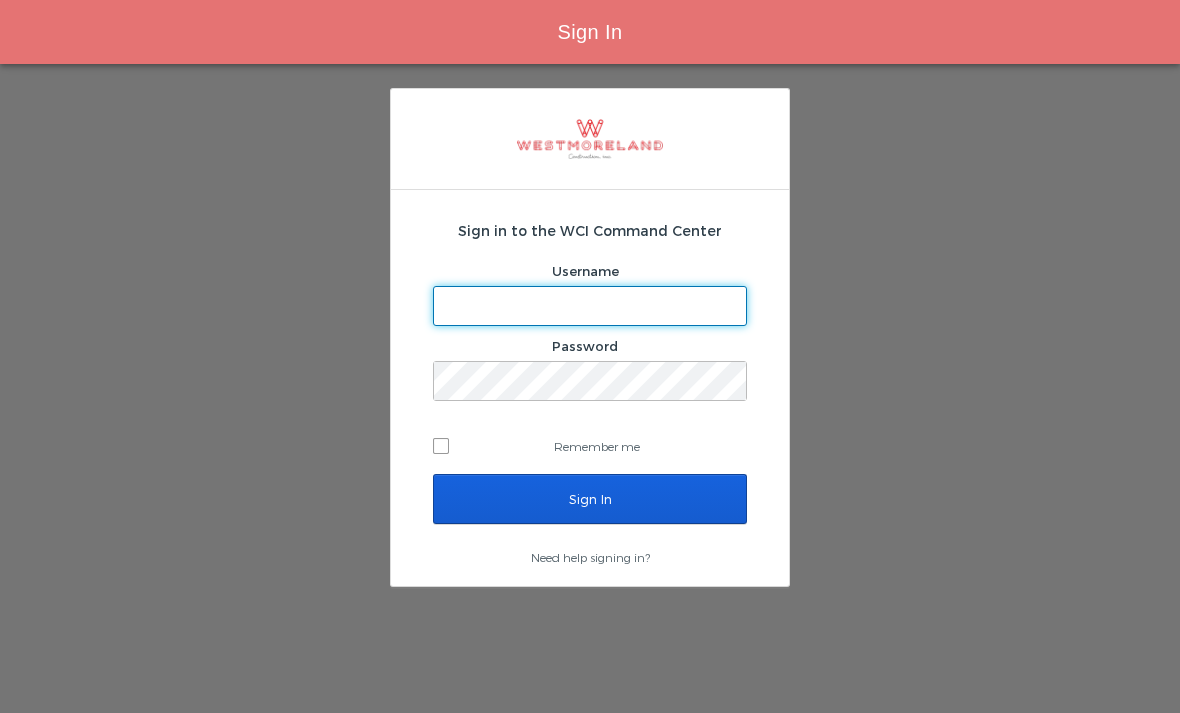 click on "Username" at bounding box center (590, 306) 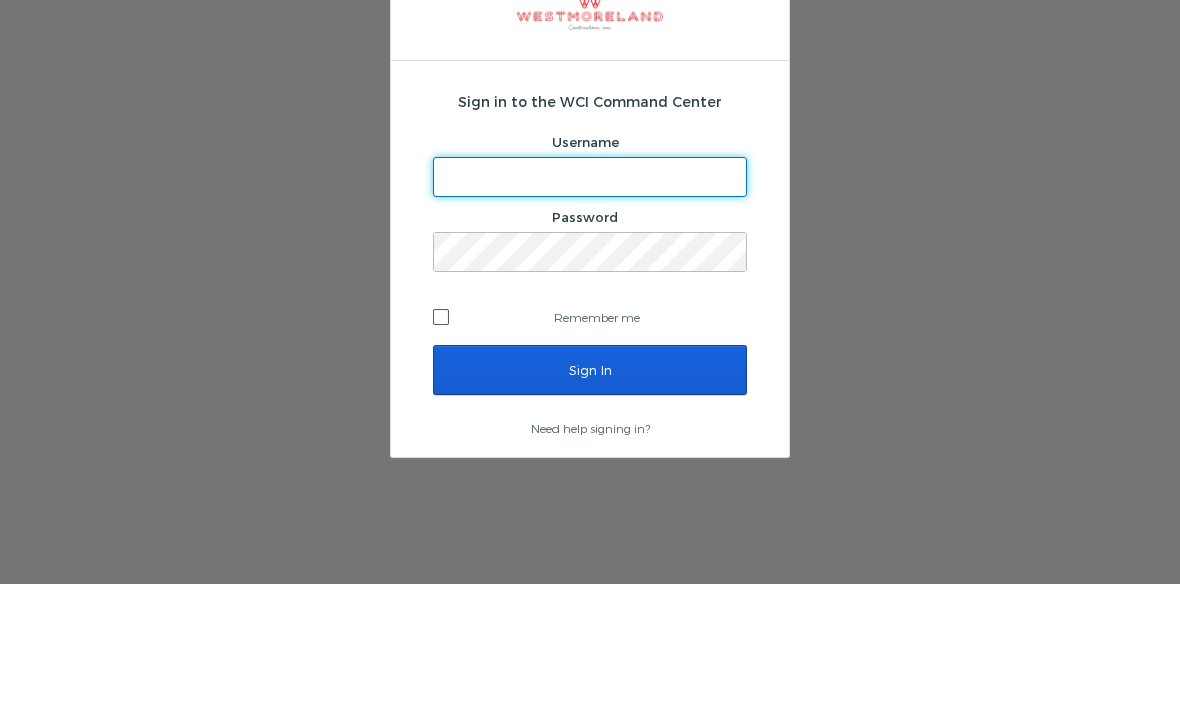 click on "Remember me" at bounding box center (590, 446) 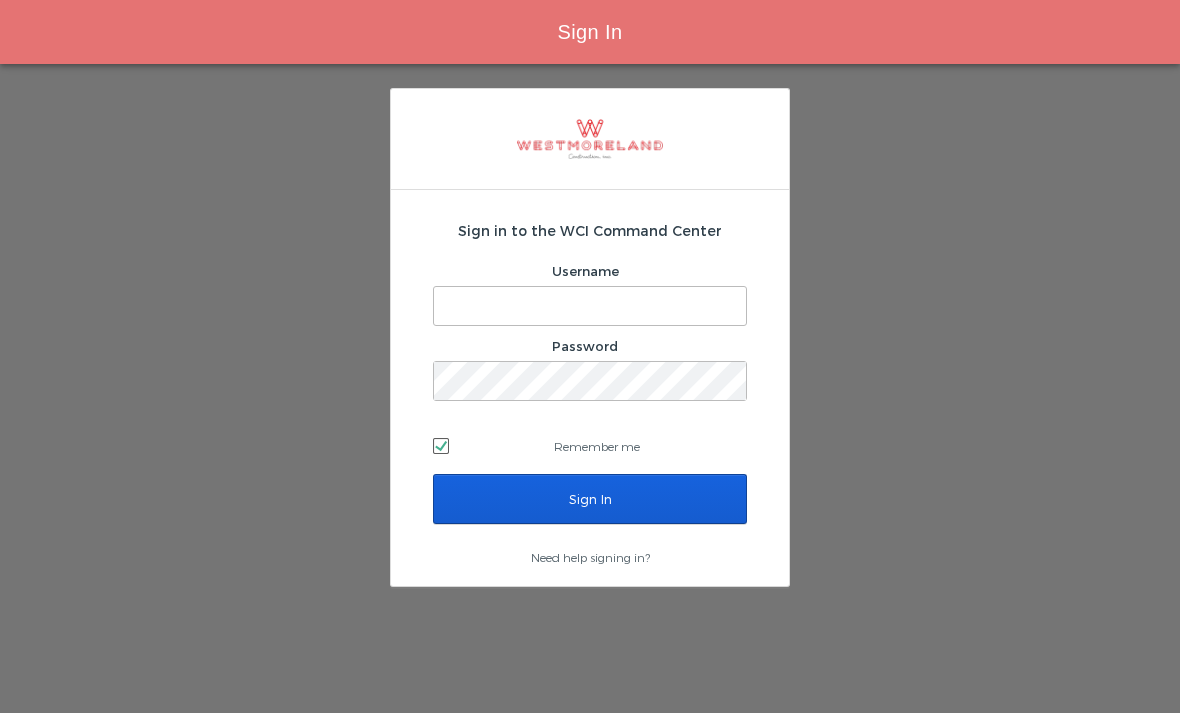 click on "Username" at bounding box center (590, 306) 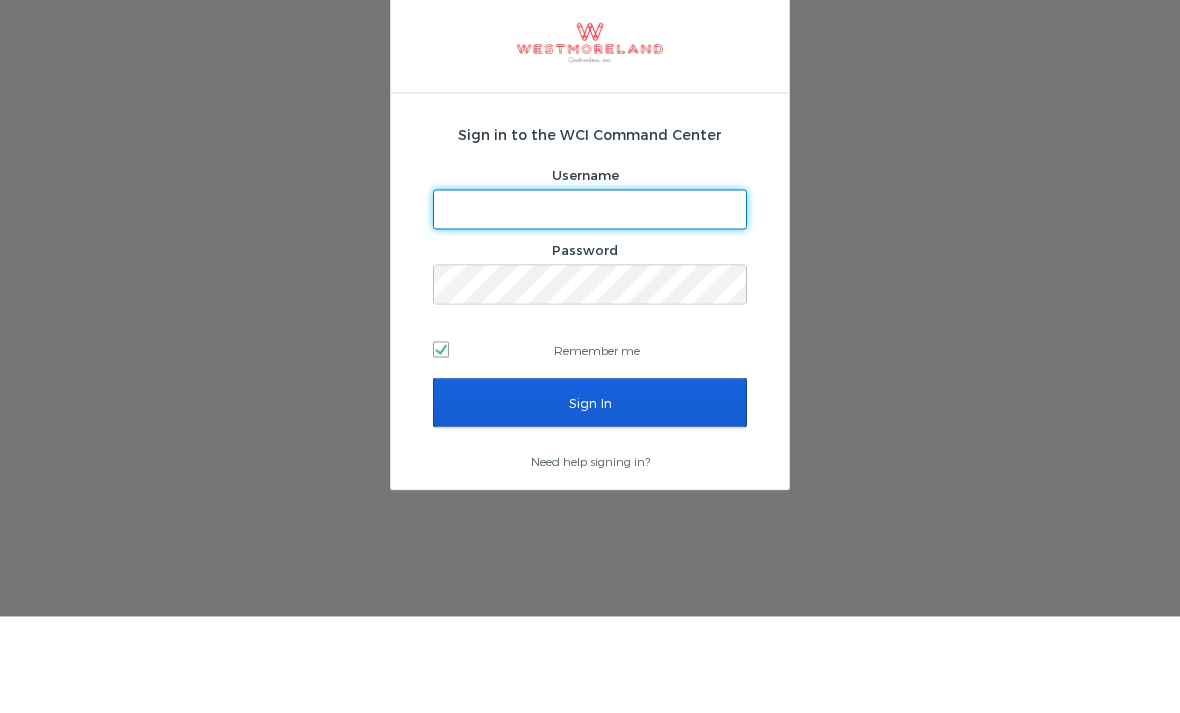type on "Mfernandez@westmoreland.nyc" 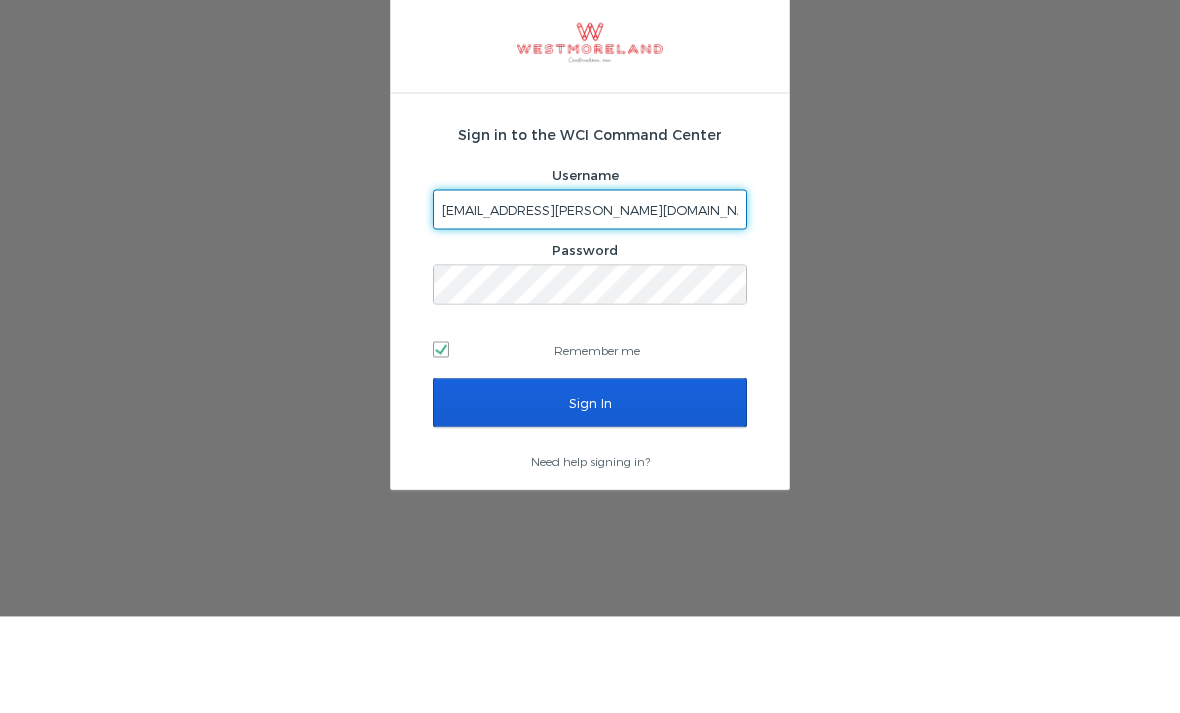 checkbox on "false" 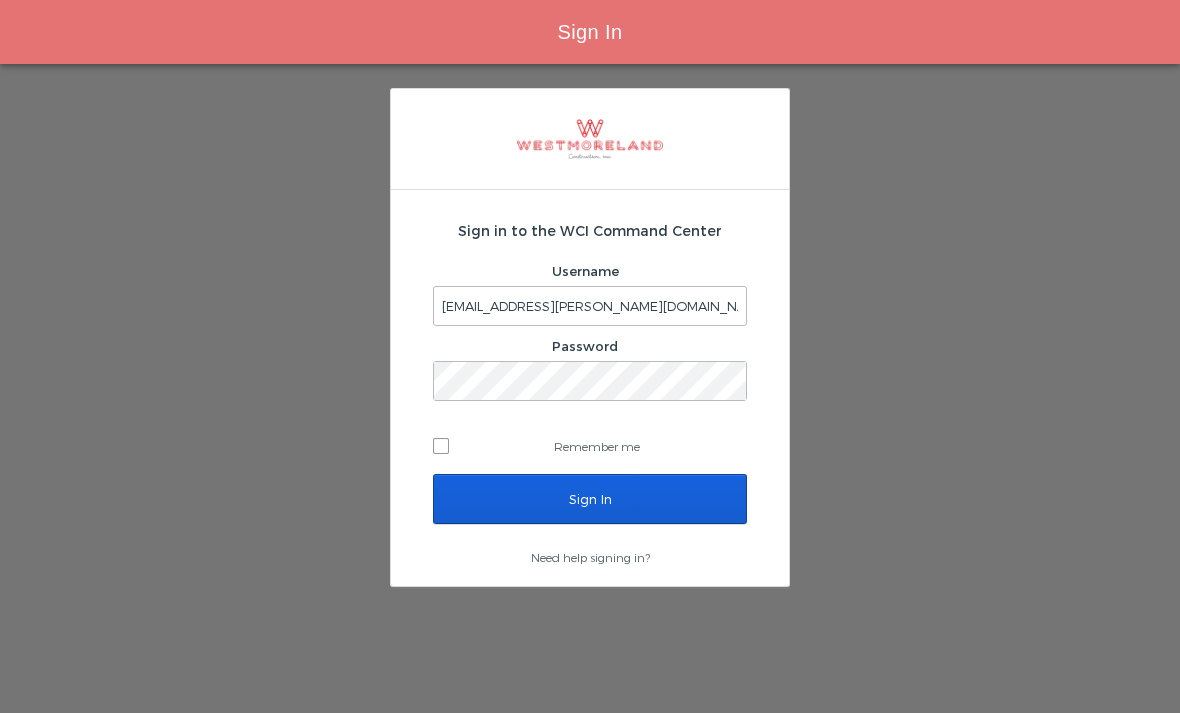 click on "Sign In" at bounding box center [590, 499] 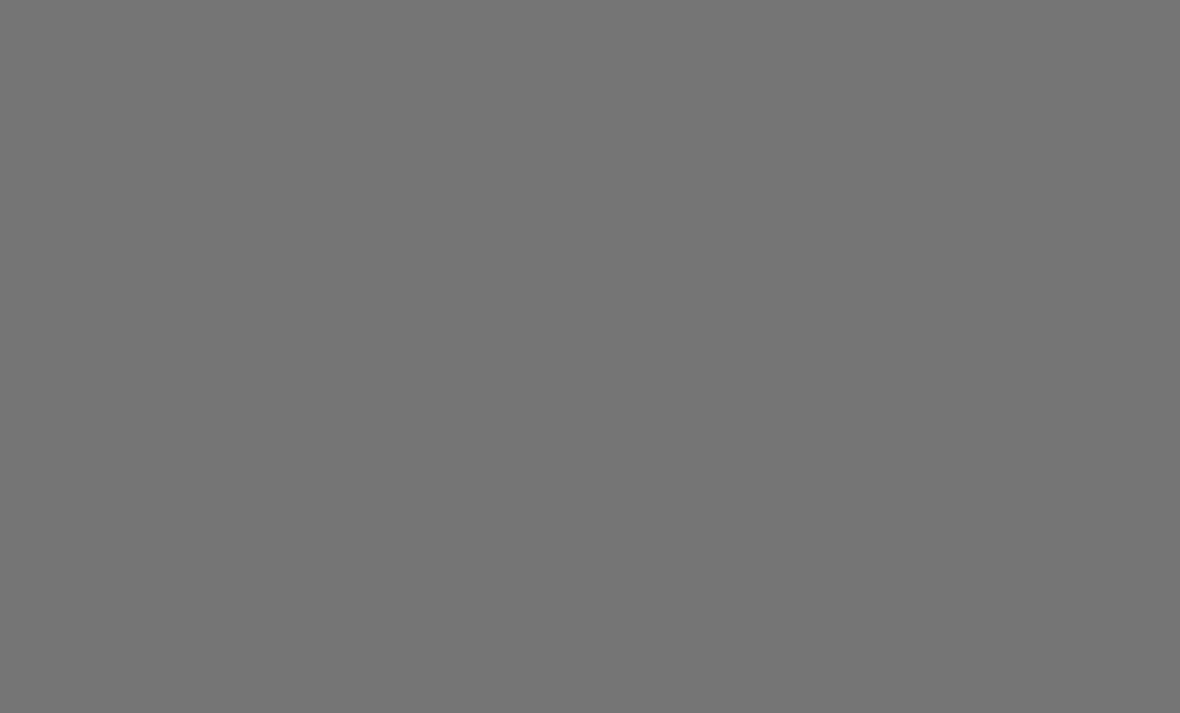 scroll, scrollTop: 0, scrollLeft: 0, axis: both 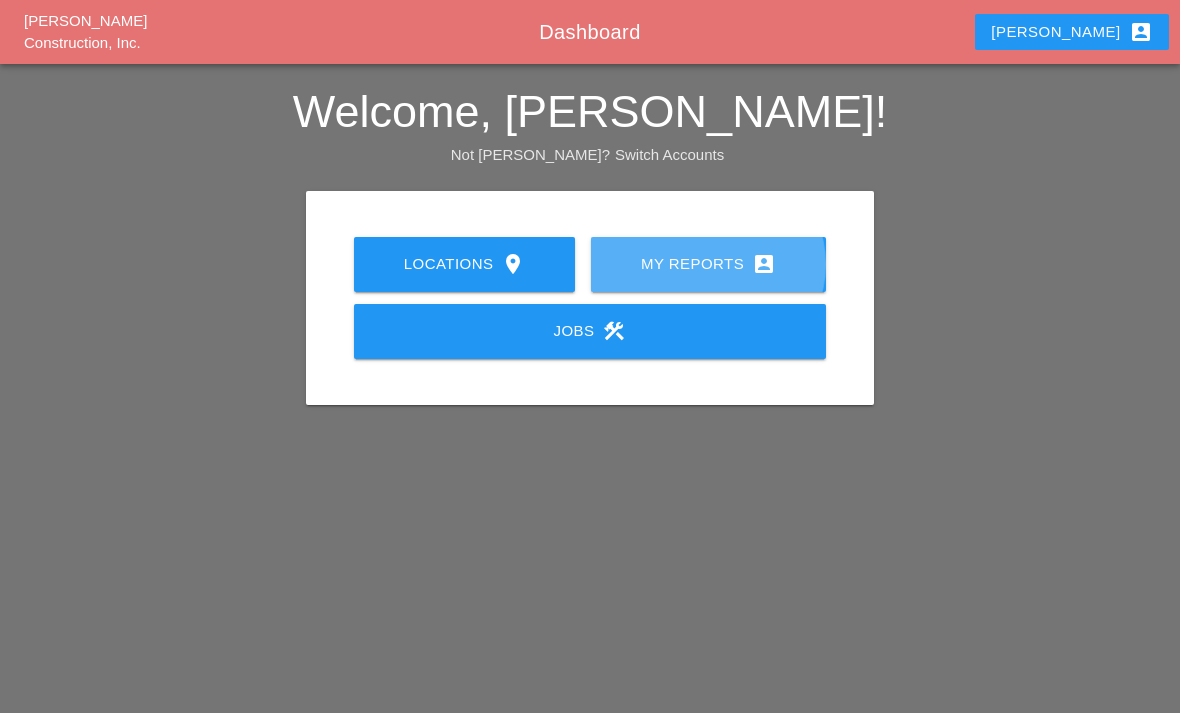 click on "My Reports account_box" at bounding box center [708, 264] 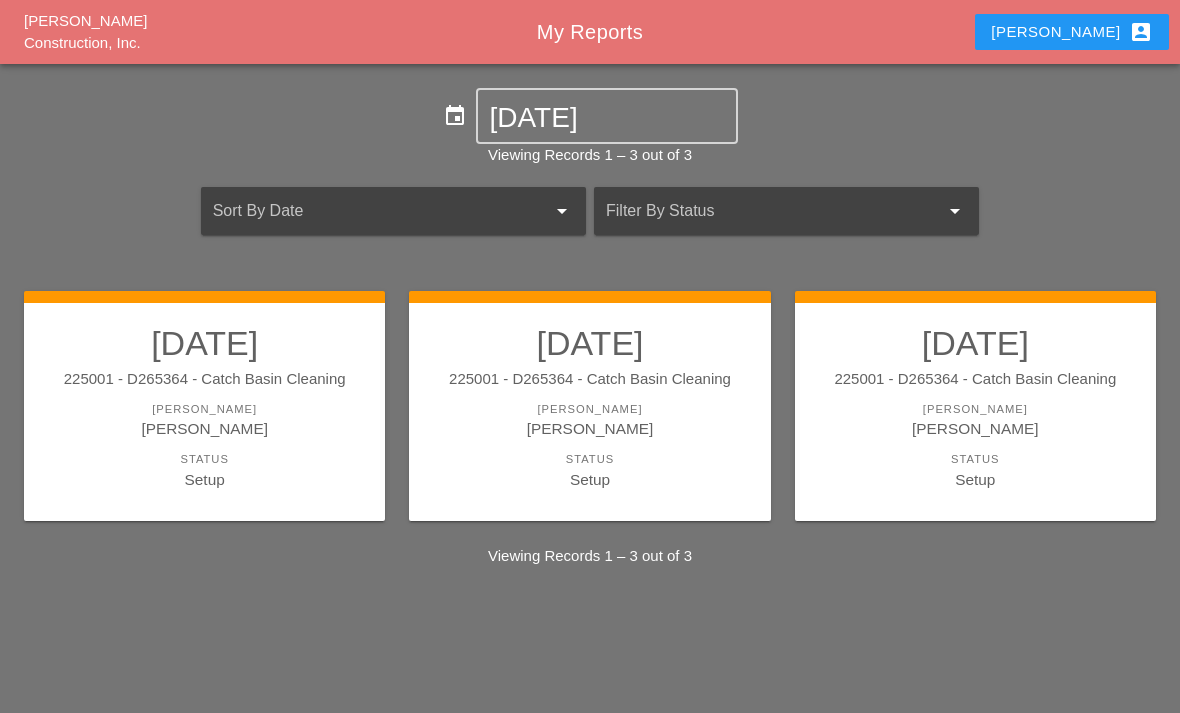 click on "[PERSON_NAME]" at bounding box center [589, 428] 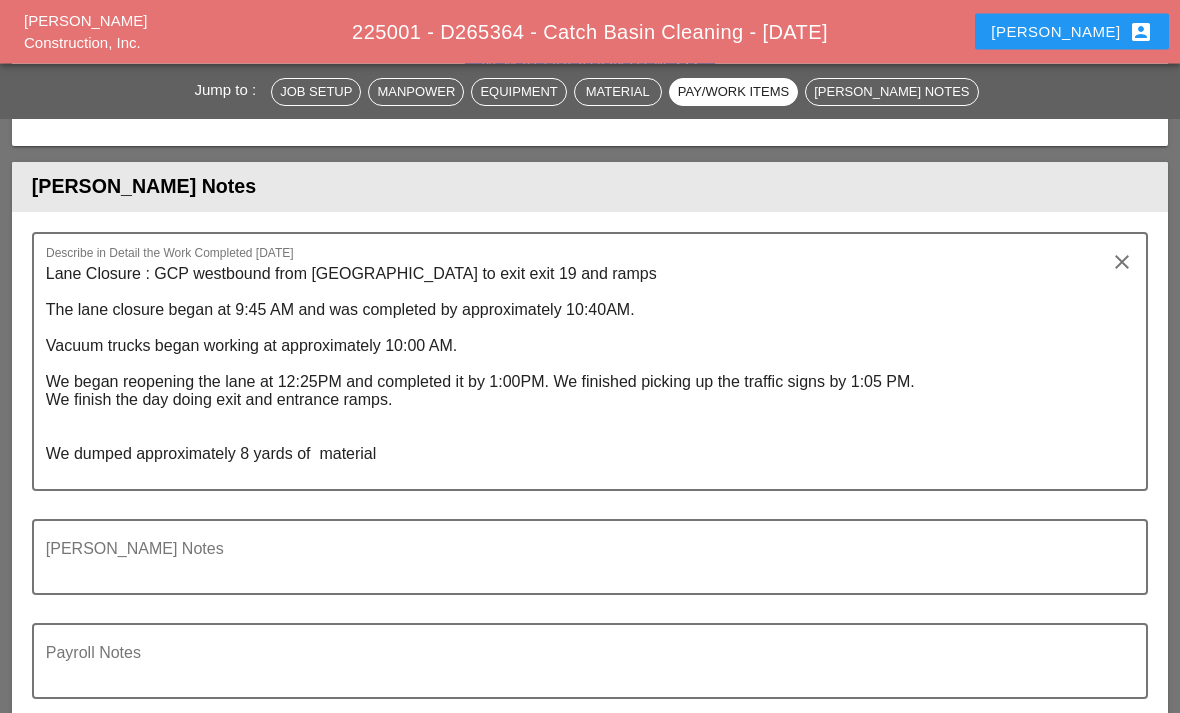scroll, scrollTop: 2506, scrollLeft: 0, axis: vertical 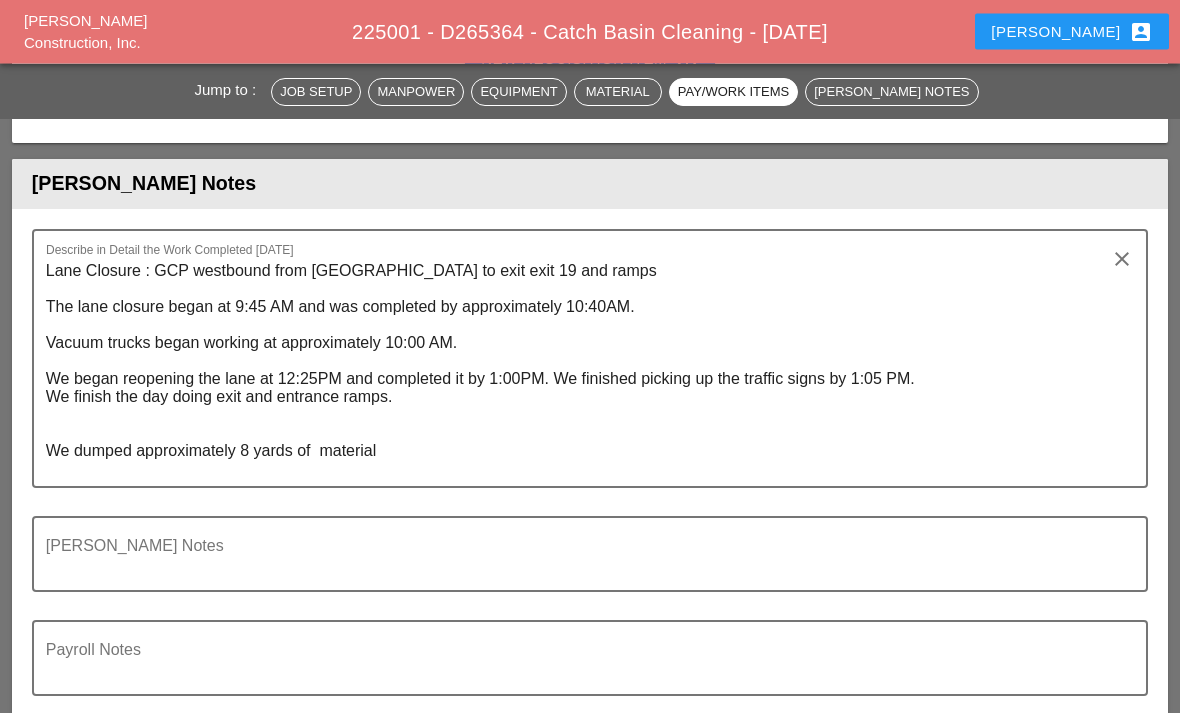 click on "Lane Closure : GCP westbound from [GEOGRAPHIC_DATA] to exit exit 19 and ramps
The lane closure began at 9:45 AM and was completed by approximately 10:40AM.
Vacuum trucks began working at approximately 10:00 AM.
We began reopening the lane at 12:25PM and completed it by 1:00PM. We finished picking up the traffic signs by 1:05 PM.
We finish the day doing exit and entrance ramps.
We dumped approximately 8 yards of  material" at bounding box center (582, 371) 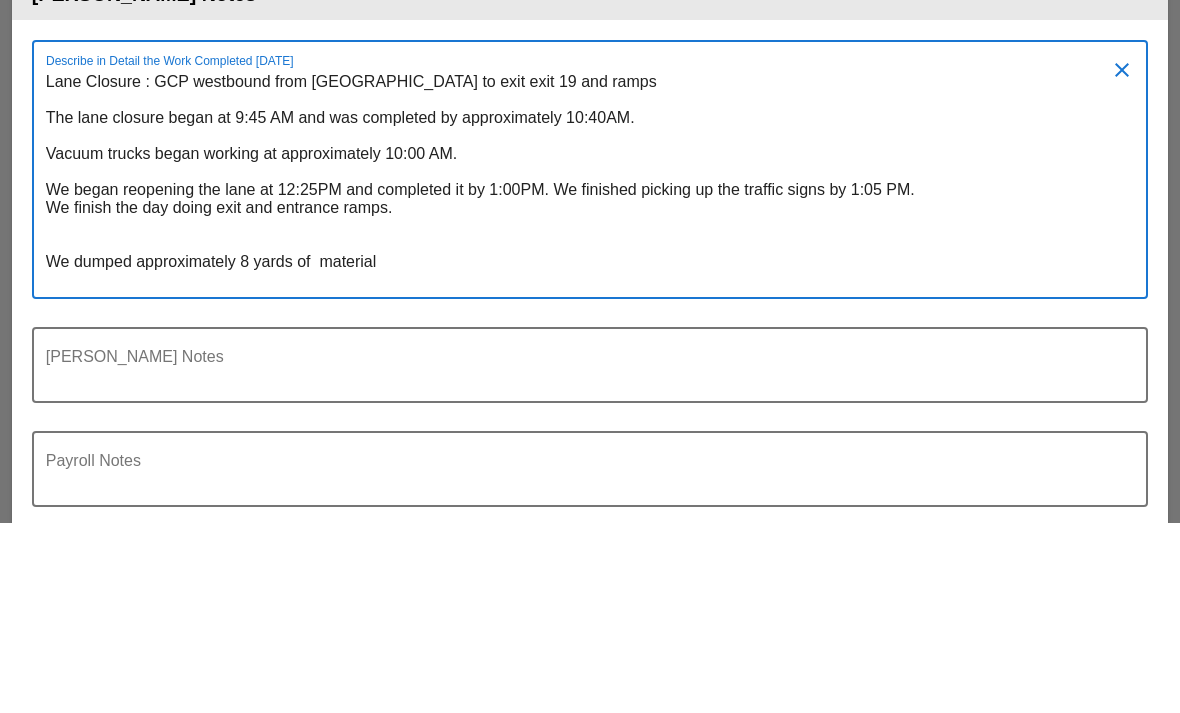 click on "Lane Closure : GCP westbound from [GEOGRAPHIC_DATA] to exit exit 19 and ramps
The lane closure began at 9:45 AM and was completed by approximately 10:40AM.
Vacuum trucks began working at approximately 10:00 AM.
We began reopening the lane at 12:25PM and completed it by 1:00PM. We finished picking up the traffic signs by 1:05 PM.
We finish the day doing exit and entrance ramps.
We dumped approximately 8 yards of  material" at bounding box center (582, 371) 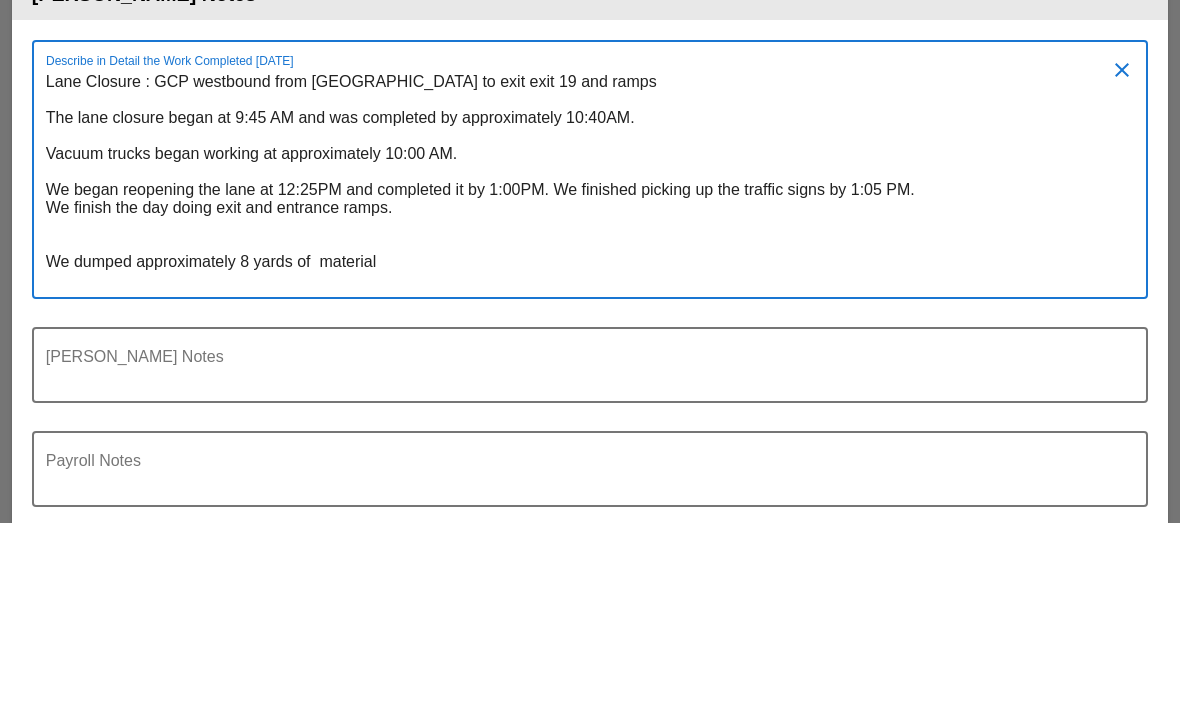click on "Lane Closure : GCP westbound from [GEOGRAPHIC_DATA] to exit exit 19 and ramps
The lane closure began at 9:45 AM and was completed by approximately 10:40AM.
Vacuum trucks began working at approximately 10:00 AM.
We began reopening the lane at 12:25PM and completed it by 1:00PM. We finished picking up the traffic signs by 1:05 PM.
We finish the day doing exit and entrance ramps.
We dumped approximately 8 yards of  material" at bounding box center (582, 371) 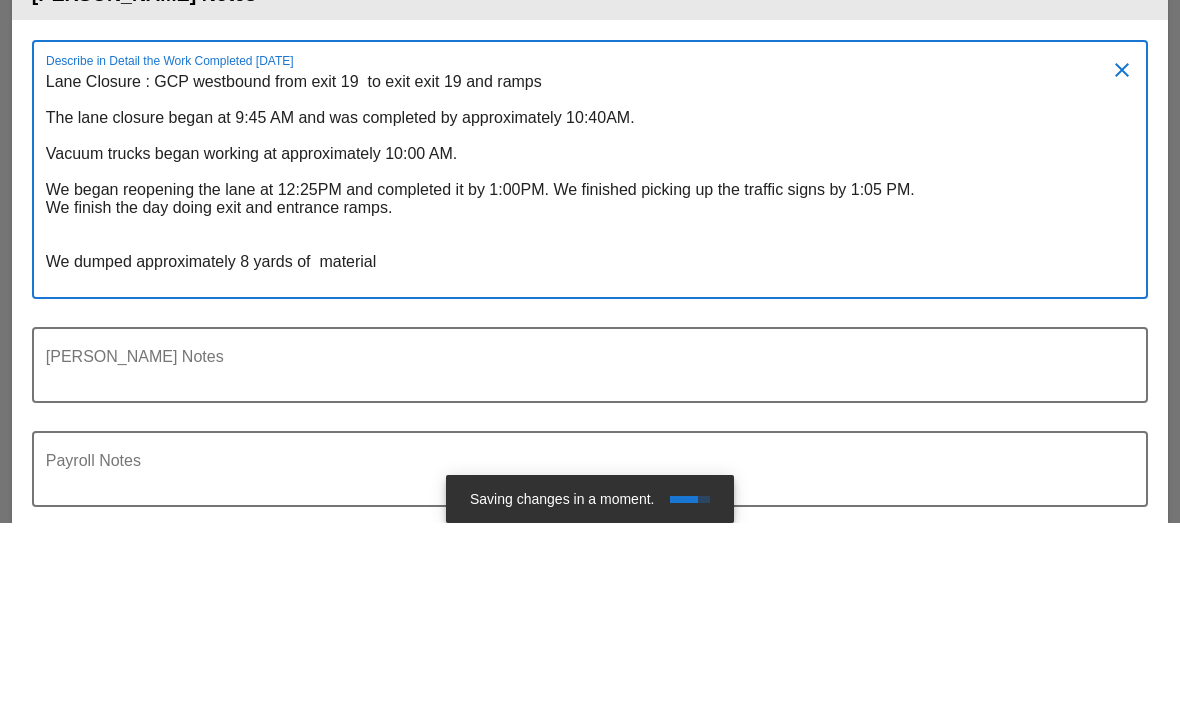 click on "Lane Closure : GCP westbound from exit 19  to exit exit 19 and ramps
The lane closure began at 9:45 AM and was completed by approximately 10:40AM.
Vacuum trucks began working at approximately 10:00 AM.
We began reopening the lane at 12:25PM and completed it by 1:00PM. We finished picking up the traffic signs by 1:05 PM.
We finish the day doing exit and entrance ramps.
We dumped approximately 8 yards of  material" at bounding box center [582, 371] 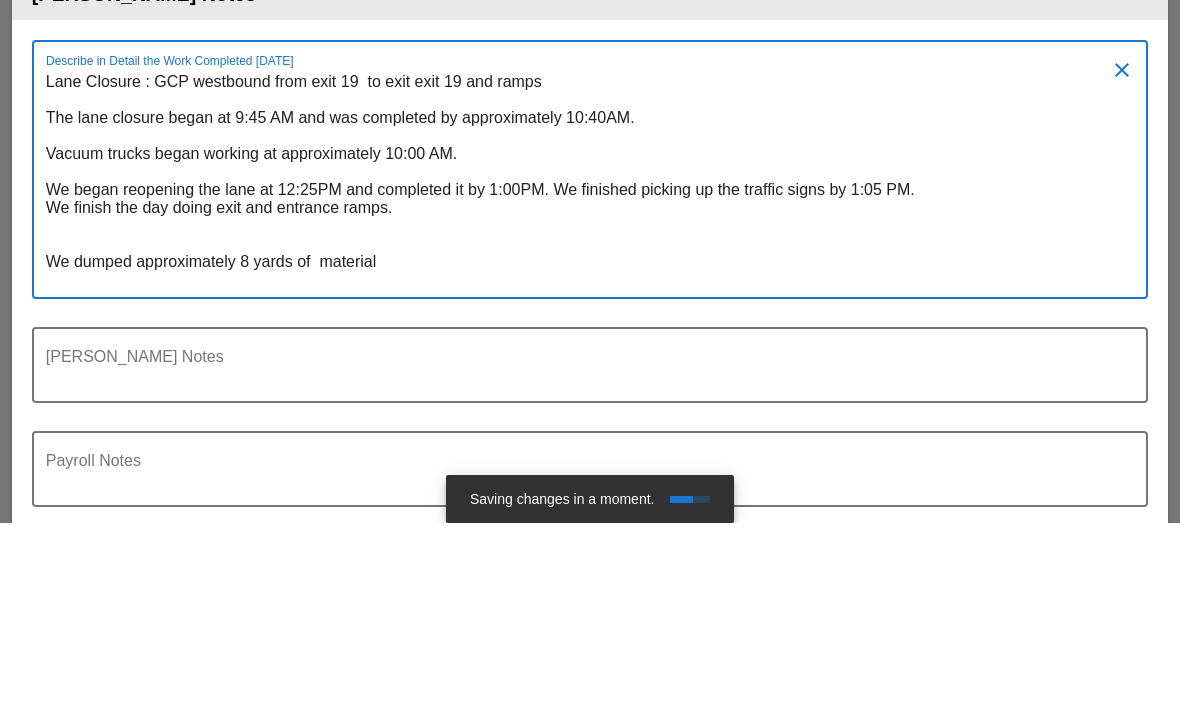 click on "Lane Closure : GCP westbound from exit 19  to exit exit 19 and ramps
The lane closure began at 9:45 AM and was completed by approximately 10:40AM.
Vacuum trucks began working at approximately 10:00 AM.
We began reopening the lane at 12:25PM and completed it by 1:00PM. We finished picking up the traffic signs by 1:05 PM.
We finish the day doing exit and entrance ramps.
We dumped approximately 8 yards of  material" at bounding box center (582, 371) 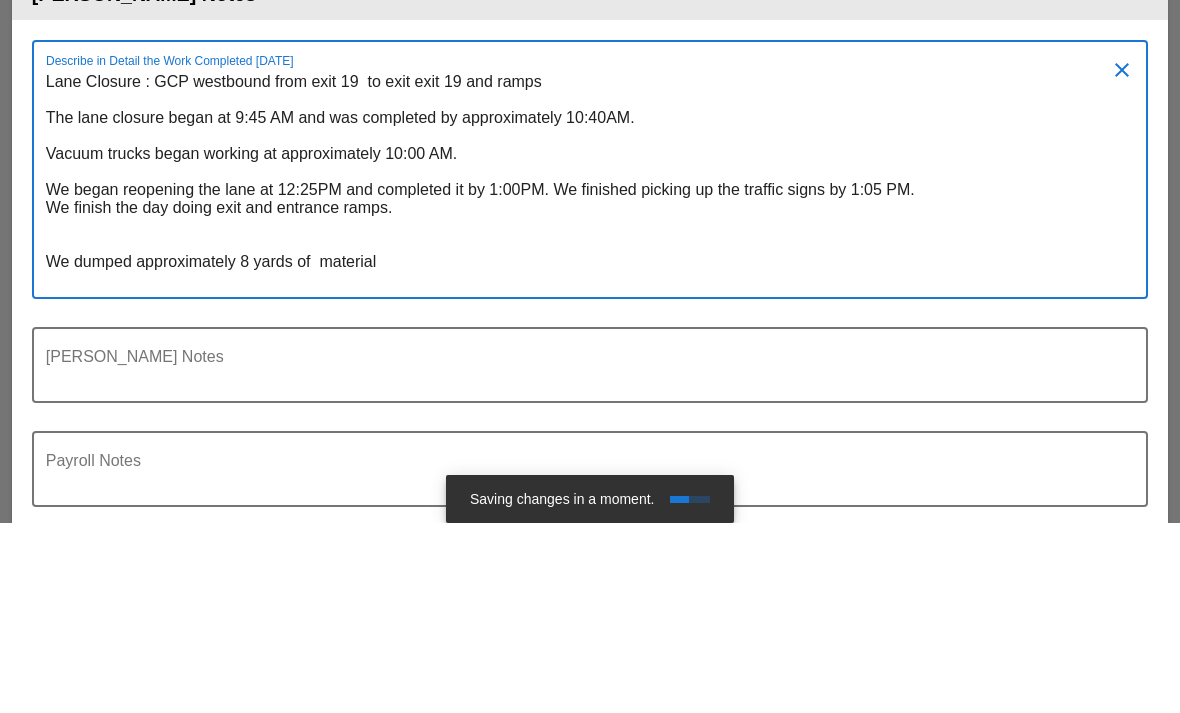 click on "Lane Closure : GCP westbound from exit 19  to exit exit 19 and ramps
The lane closure began at 9:45 AM and was completed by approximately 10:40AM.
Vacuum trucks began working at approximately 10:00 AM.
We began reopening the lane at 12:25PM and completed it by 1:00PM. We finished picking up the traffic signs by 1:05 PM.
We finish the day doing exit and entrance ramps.
We dumped approximately 8 yards of  material" at bounding box center (582, 371) 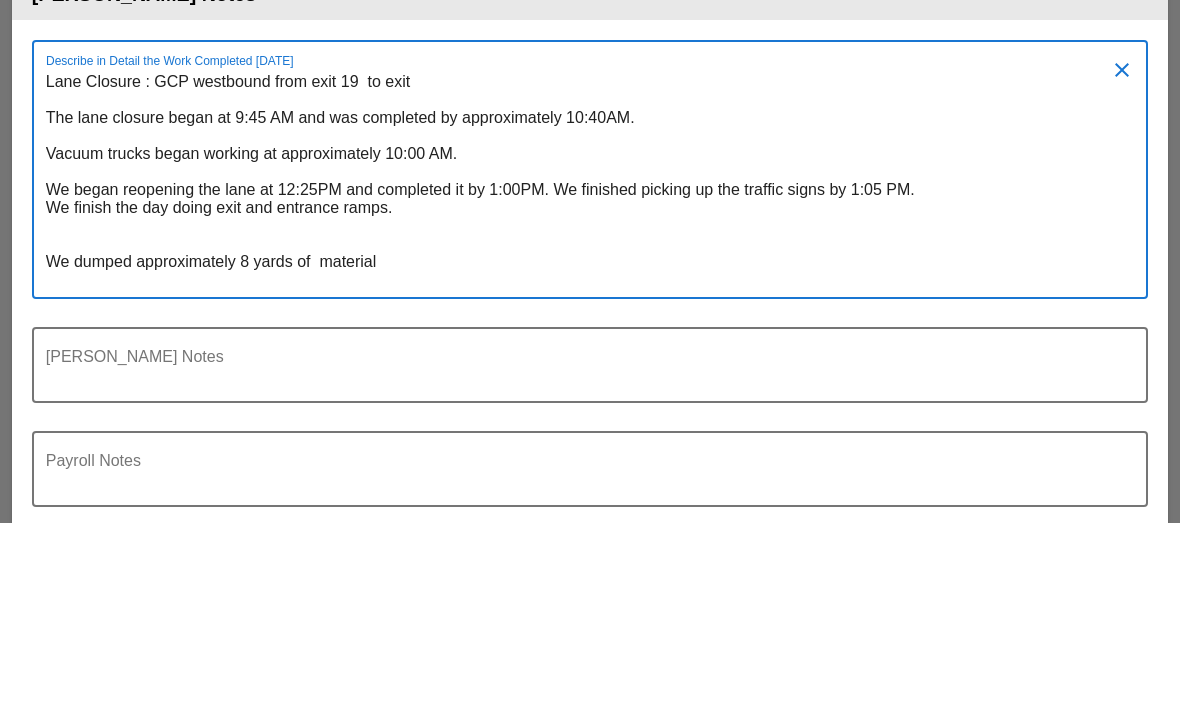 click on "Lane Closure : GCP westbound from exit 19  to exit
The lane closure began at 9:45 AM and was completed by approximately 10:40AM.
Vacuum trucks began working at approximately 10:00 AM.
We began reopening the lane at 12:25PM and completed it by 1:00PM. We finished picking up the traffic signs by 1:05 PM.
We finish the day doing exit and entrance ramps.
We dumped approximately 8 yards of  material" at bounding box center [582, 371] 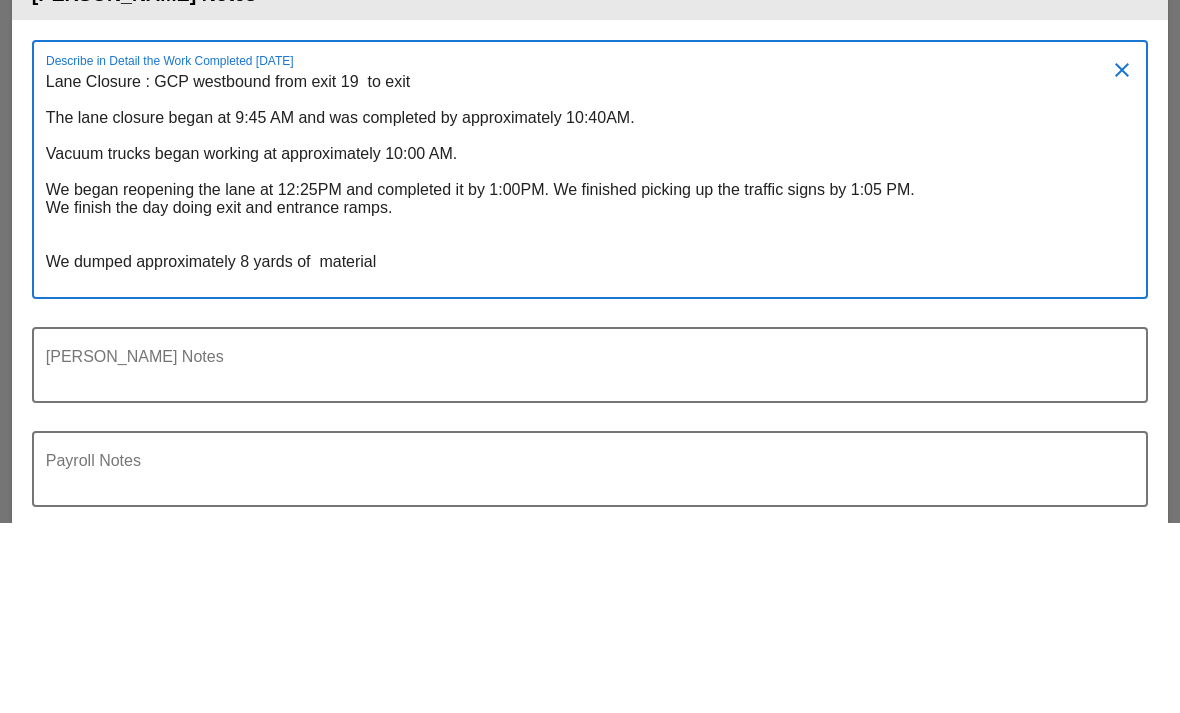 click on "Lane Closure : GCP westbound from exit 19  to exit
The lane closure began at 9:45 AM and was completed by approximately 10:40AM.
Vacuum trucks began working at approximately 10:00 AM.
We began reopening the lane at 12:25PM and completed it by 1:00PM. We finished picking up the traffic signs by 1:05 PM.
We finish the day doing exit and entrance ramps.
We dumped approximately 8 yards of  material" at bounding box center [582, 371] 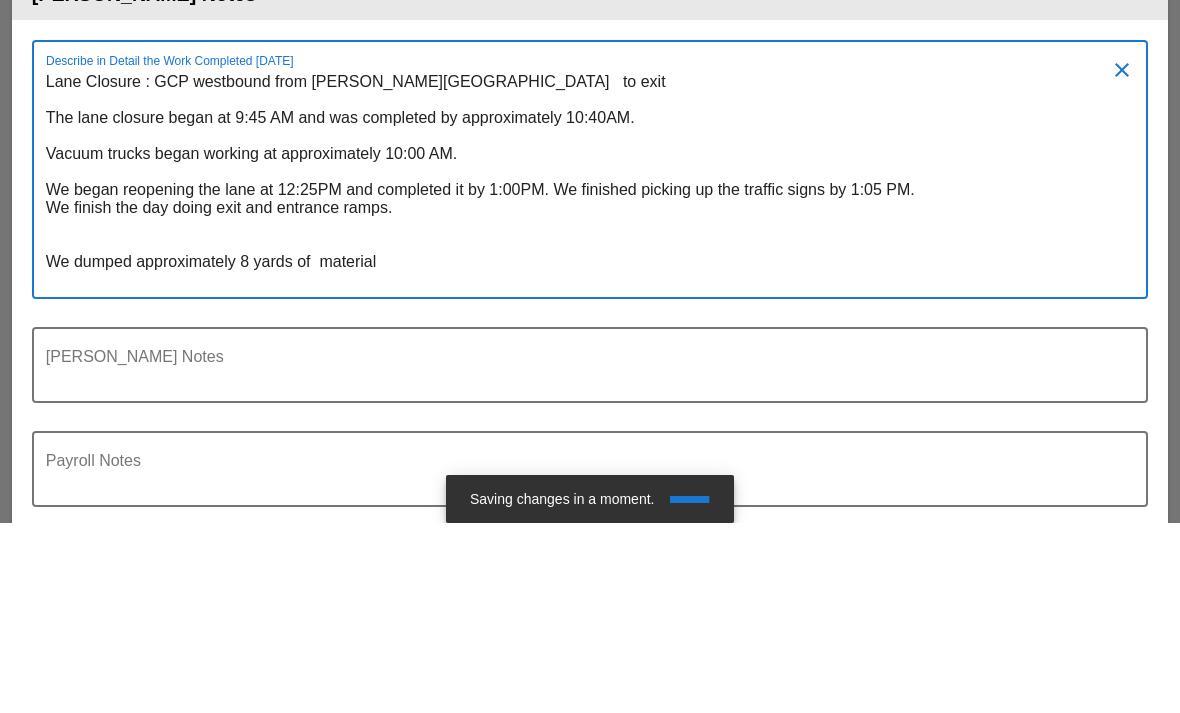 click on "Lane Closure : GCP westbound from [PERSON_NAME][GEOGRAPHIC_DATA]   to exit
The lane closure began at 9:45 AM and was completed by approximately 10:40AM.
Vacuum trucks began working at approximately 10:00 AM.
We began reopening the lane at 12:25PM and completed it by 1:00PM. We finished picking up the traffic signs by 1:05 PM.
We finish the day doing exit and entrance ramps.
We dumped approximately 8 yards of  material" at bounding box center (582, 371) 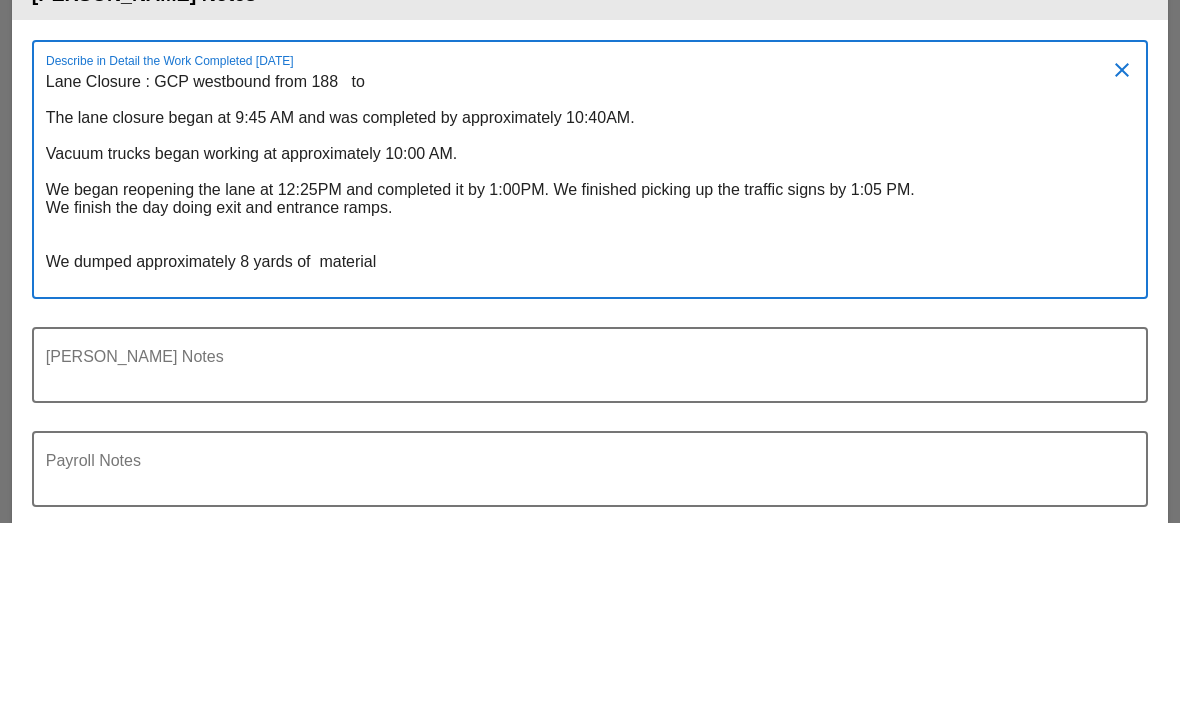 click on "Lane Closure : GCP westbound from 188   to
The lane closure began at 9:45 AM and was completed by approximately 10:40AM.
Vacuum trucks began working at approximately 10:00 AM.
We began reopening the lane at 12:25PM and completed it by 1:00PM. We finished picking up the traffic signs by 1:05 PM.
We finish the day doing exit and entrance ramps.
We dumped approximately 8 yards of  material" at bounding box center [582, 371] 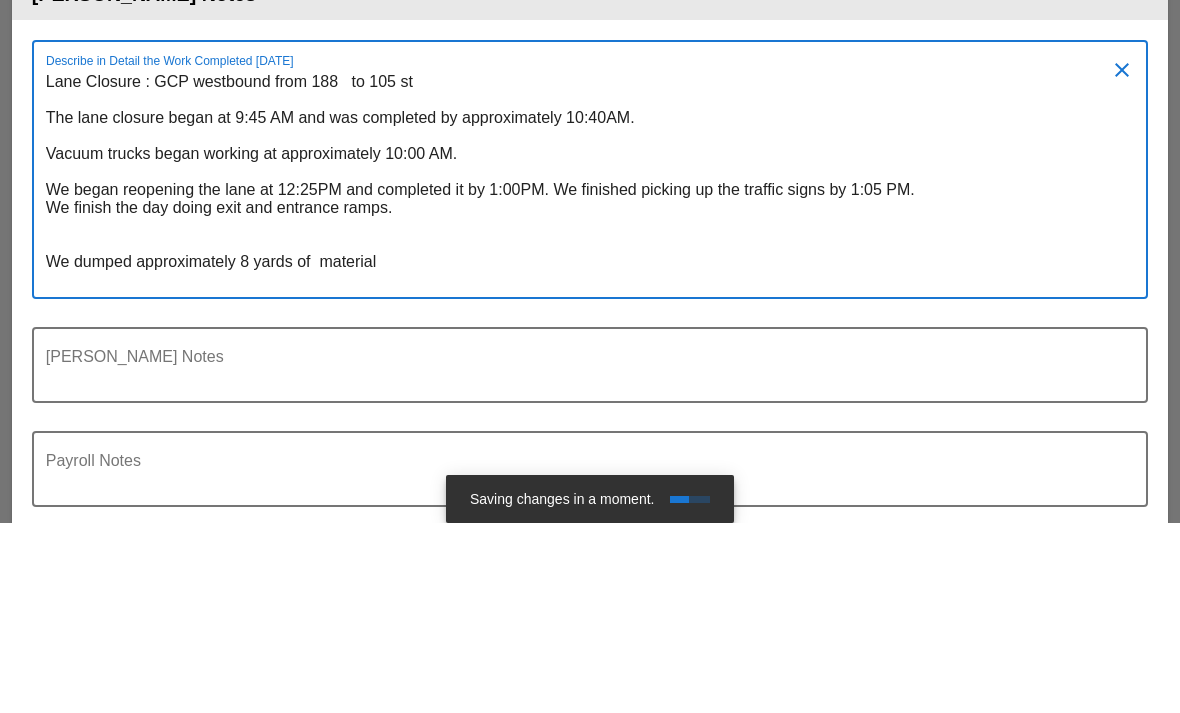 click on "Lane Closure : GCP westbound from 188   to 105 st
The lane closure began at 9:45 AM and was completed by approximately 10:40AM.
Vacuum trucks began working at approximately 10:00 AM.
We began reopening the lane at 12:25PM and completed it by 1:00PM. We finished picking up the traffic signs by 1:05 PM.
We finish the day doing exit and entrance ramps.
We dumped approximately 8 yards of  material" at bounding box center (582, 371) 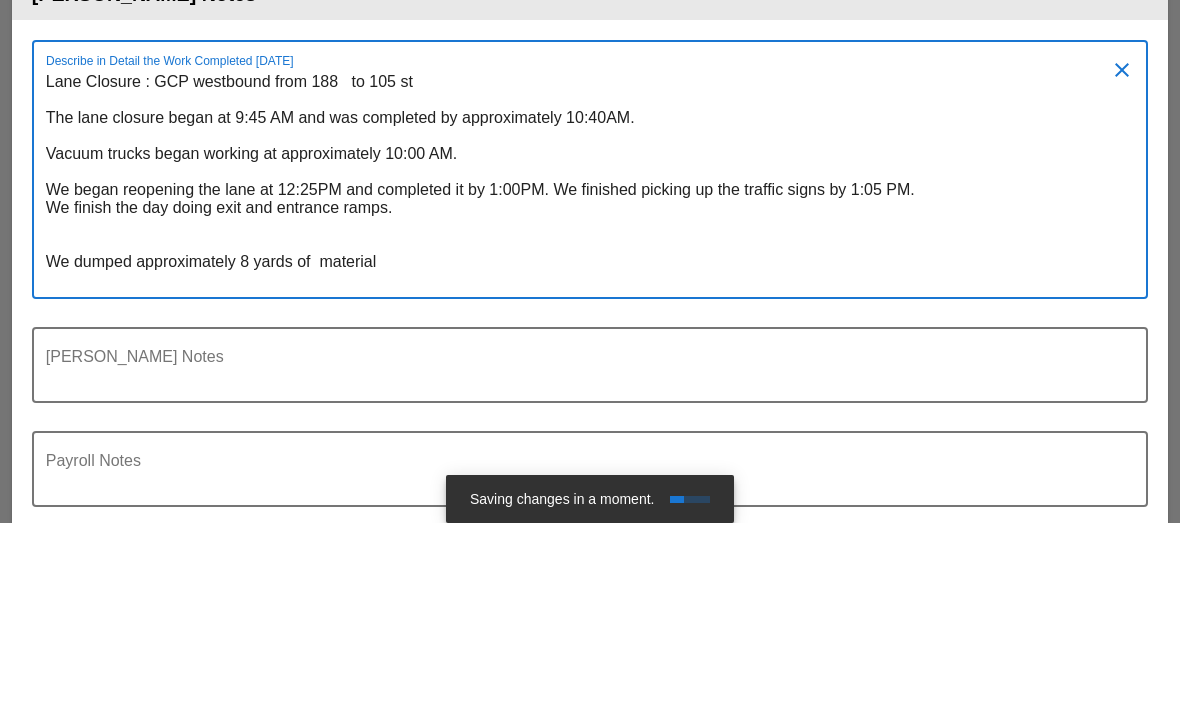 click on "Lane Closure : GCP westbound from 188   to 105 st
The lane closure began at 9:45 AM and was completed by approximately 10:40AM.
Vacuum trucks began working at approximately 10:00 AM.
We began reopening the lane at 12:25PM and completed it by 1:00PM. We finished picking up the traffic signs by 1:05 PM.
We finish the day doing exit and entrance ramps.
We dumped approximately 8 yards of  material" at bounding box center [582, 371] 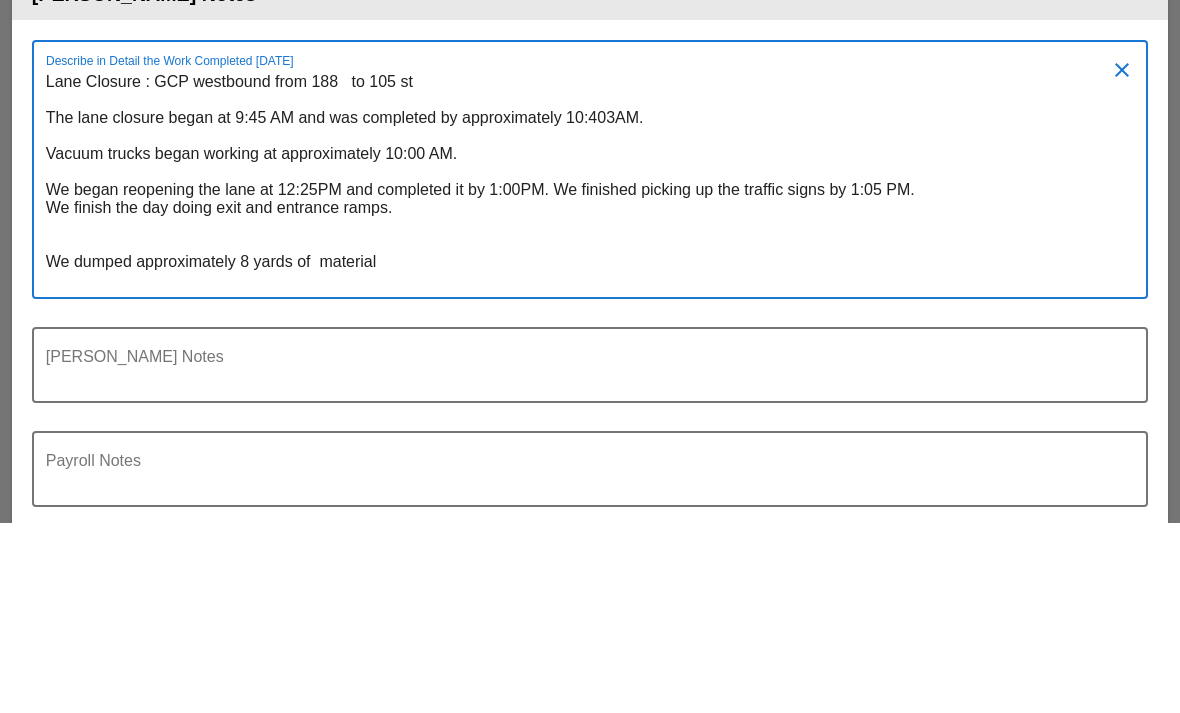 scroll, scrollTop: 0, scrollLeft: 0, axis: both 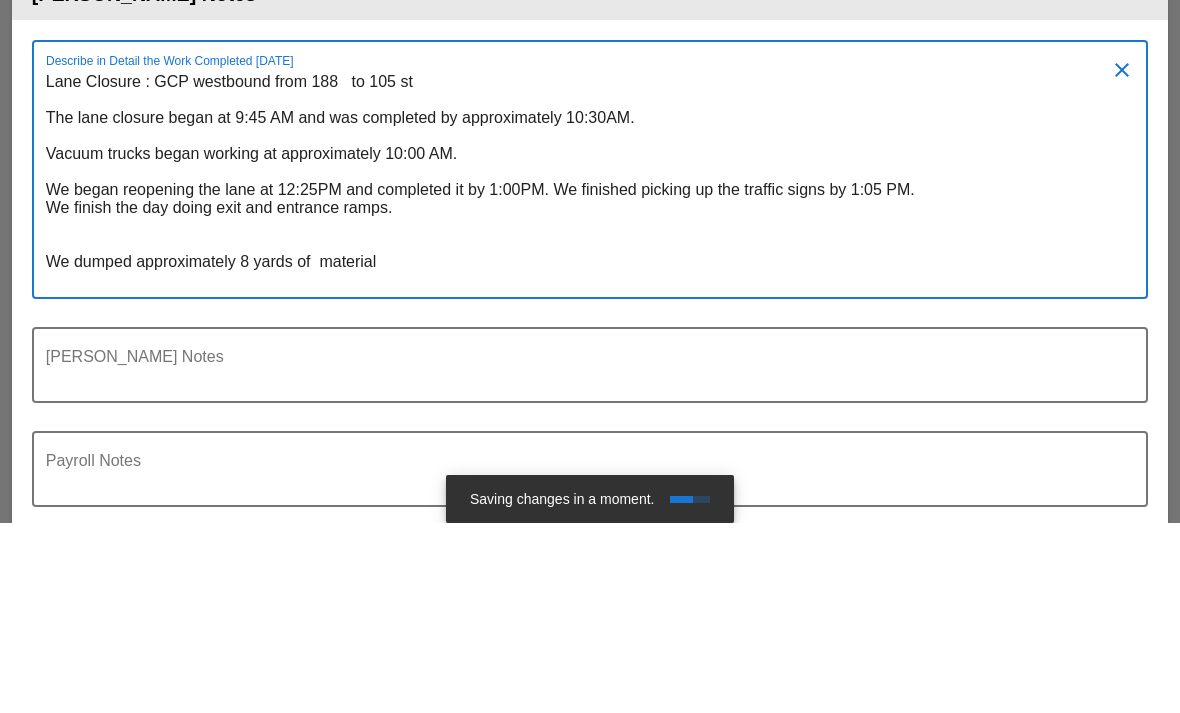 click on "Lane Closure : GCP westbound from 188   to 105 st
The lane closure began at 9:45 AM and was completed by approximately 10:30AM.
Vacuum trucks began working at approximately 10:00 AM.
We began reopening the lane at 12:25PM and completed it by 1:00PM. We finished picking up the traffic signs by 1:05 PM.
We finish the day doing exit and entrance ramps.
We dumped approximately 8 yards of  material" at bounding box center (582, 371) 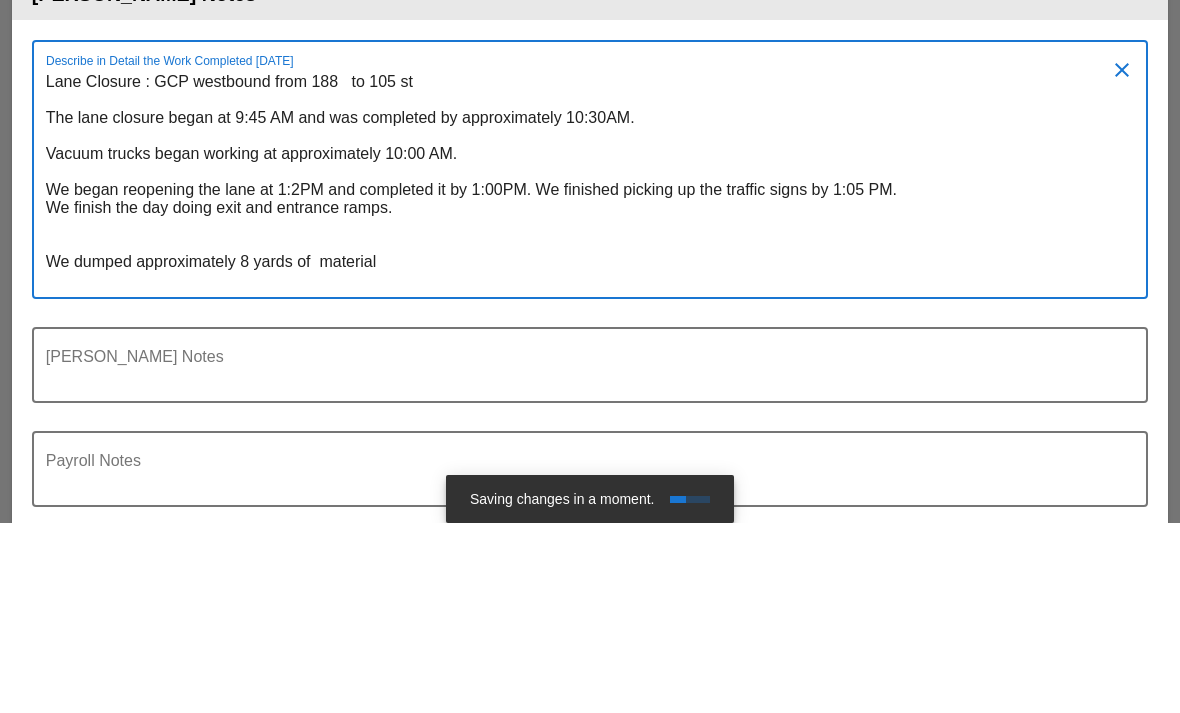 scroll, scrollTop: 0, scrollLeft: 0, axis: both 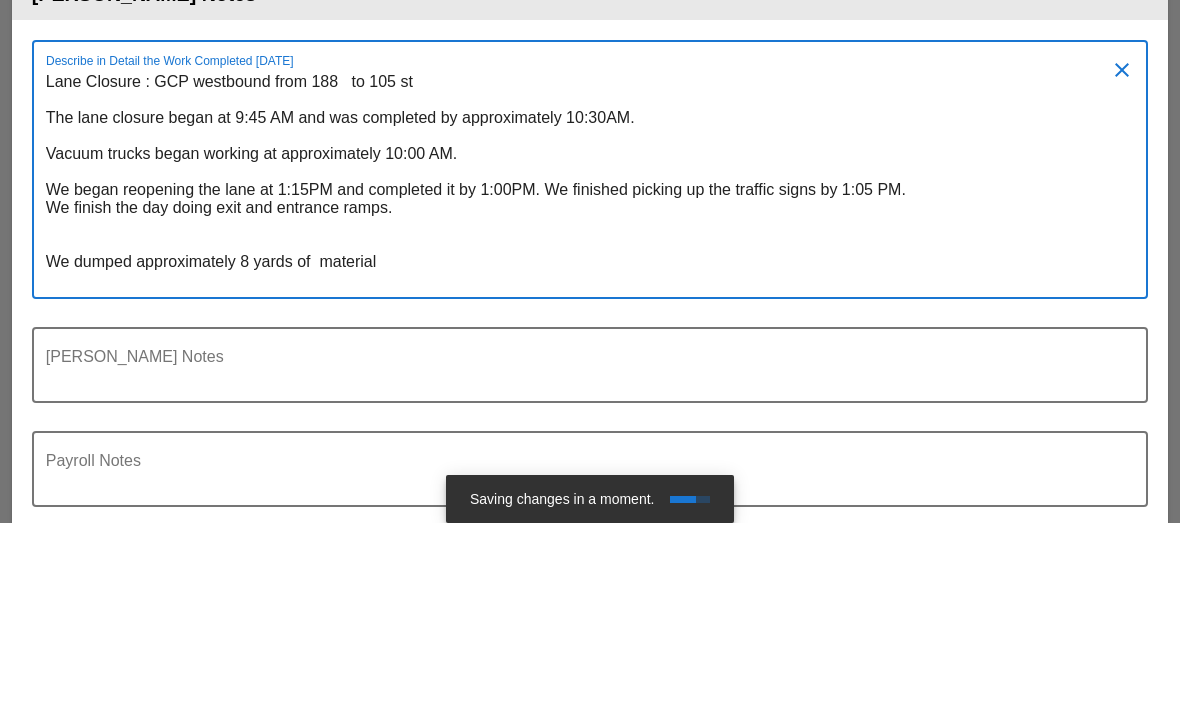 click on "Lane Closure : GCP westbound from 188   to 105 st
The lane closure began at 9:45 AM and was completed by approximately 10:30AM.
Vacuum trucks began working at approximately 10:00 AM.
We began reopening the lane at 1:15PM and completed it by 1:00PM. We finished picking up the traffic signs by 1:05 PM.
We finish the day doing exit and entrance ramps.
We dumped approximately 8 yards of  material" at bounding box center [582, 371] 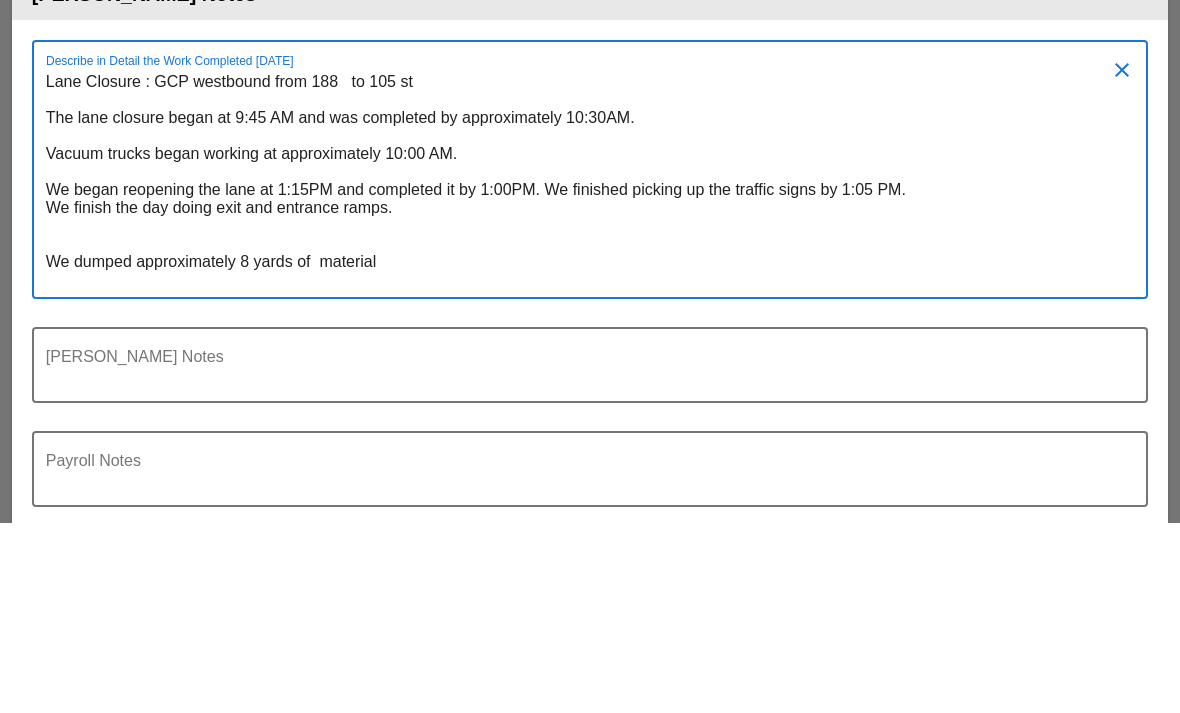 click on "Lane Closure : GCP westbound from 188   to 105 st
The lane closure began at 9:45 AM and was completed by approximately 10:30AM.
Vacuum trucks began working at approximately 10:00 AM.
We began reopening the lane at 1:15PM and completed it by 1:00PM. We finished picking up the traffic signs by 1:05 PM.
We finish the day doing exit and entrance ramps.
We dumped approximately 8 yards of  material" at bounding box center [582, 371] 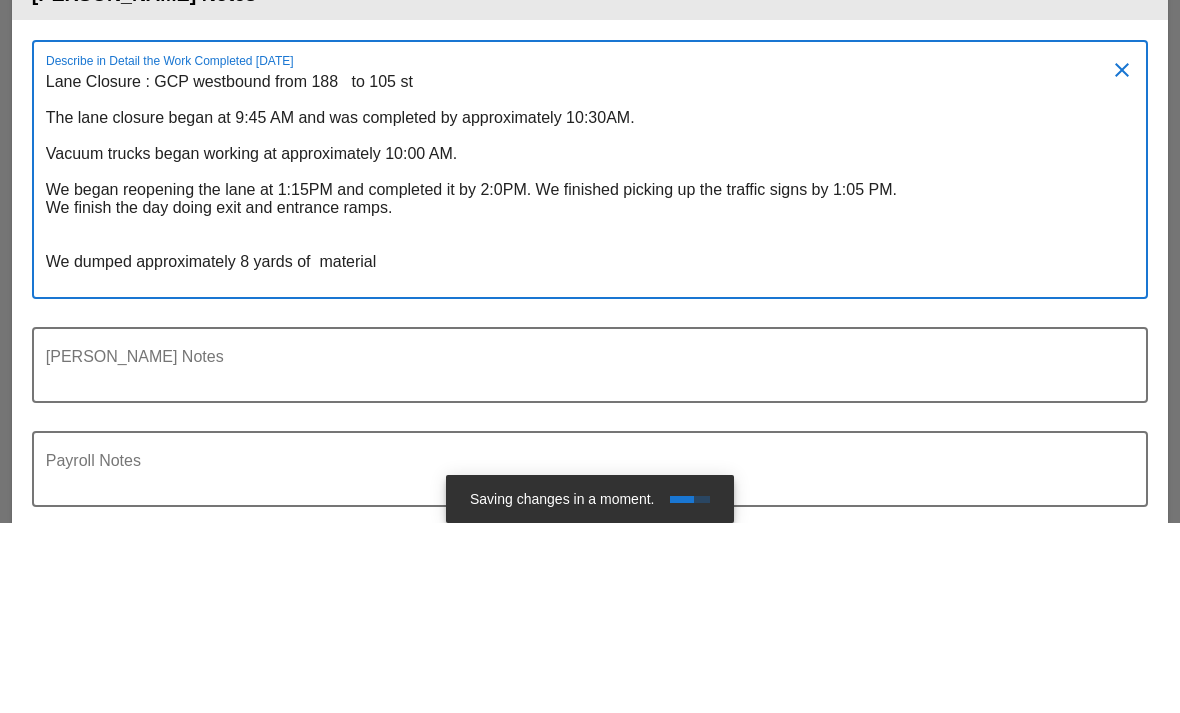 scroll, scrollTop: 0, scrollLeft: 0, axis: both 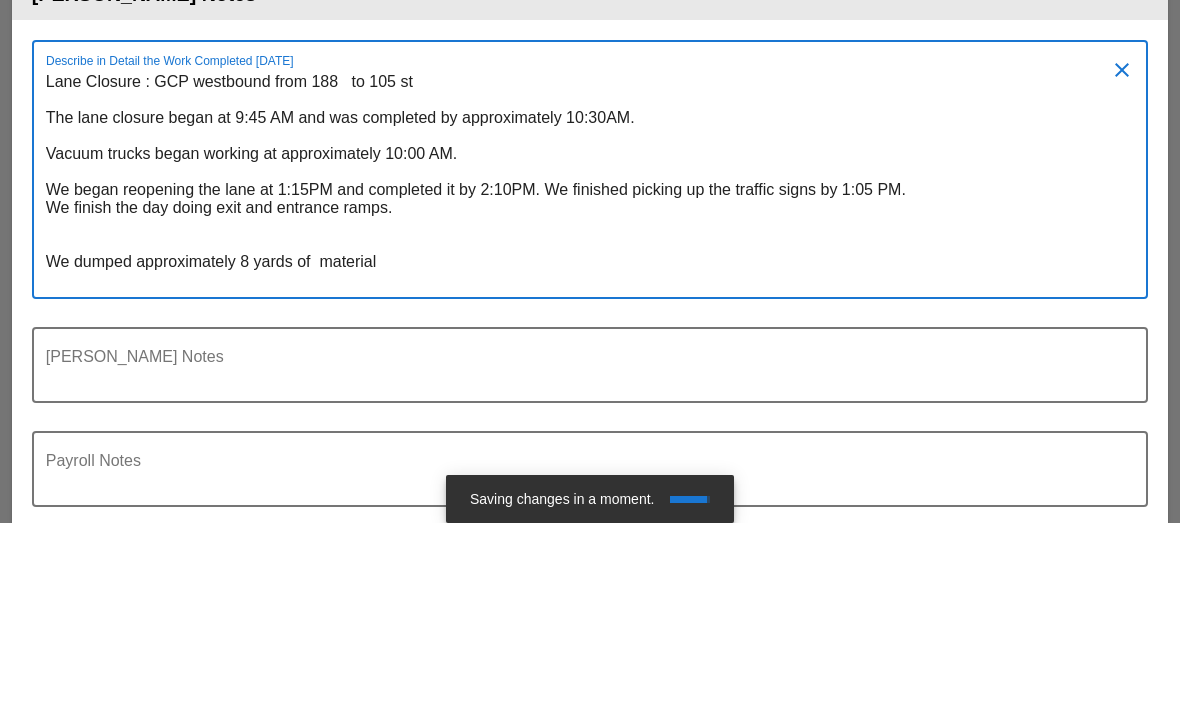 click on "Lane Closure : GCP westbound from 188   to 105 st
The lane closure began at 9:45 AM and was completed by approximately 10:30AM.
Vacuum trucks began working at approximately 10:00 AM.
We began reopening the lane at 1:15PM and completed it by 2:10PM. We finished picking up the traffic signs by 1:05 PM.
We finish the day doing exit and entrance ramps.
We dumped approximately 8 yards of  material" at bounding box center [582, 371] 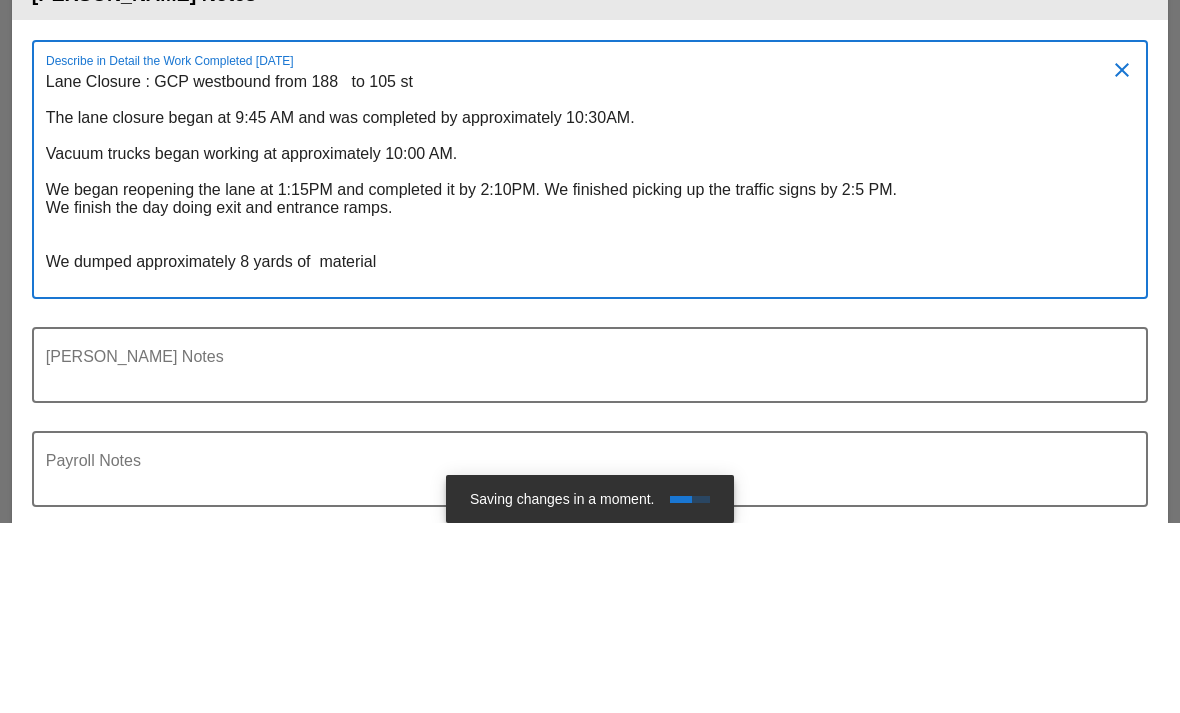 scroll, scrollTop: 0, scrollLeft: 0, axis: both 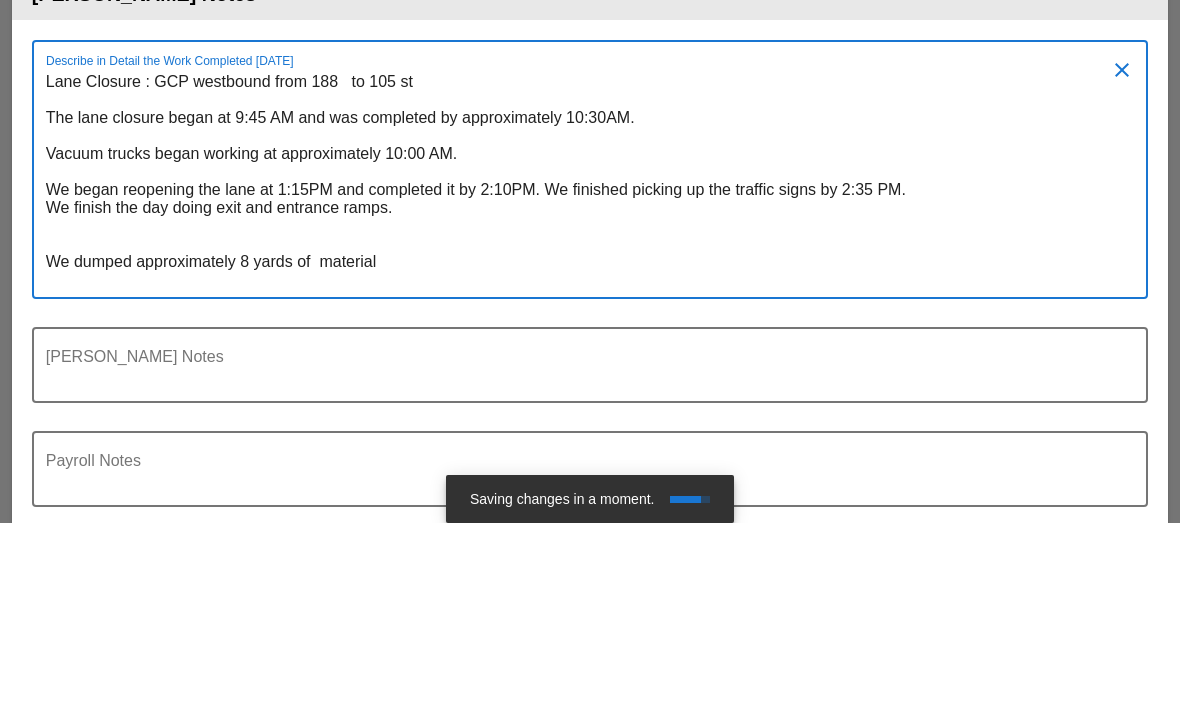 click on "Lane Closure : GCP westbound from 188   to 105 st
The lane closure began at 9:45 AM and was completed by approximately 10:30AM.
Vacuum trucks began working at approximately 10:00 AM.
We began reopening the lane at 1:15PM and completed it by 2:10PM. We finished picking up the traffic signs by 2:35 PM.
We finish the day doing exit and entrance ramps.
We dumped approximately 8 yards of  material" at bounding box center [582, 371] 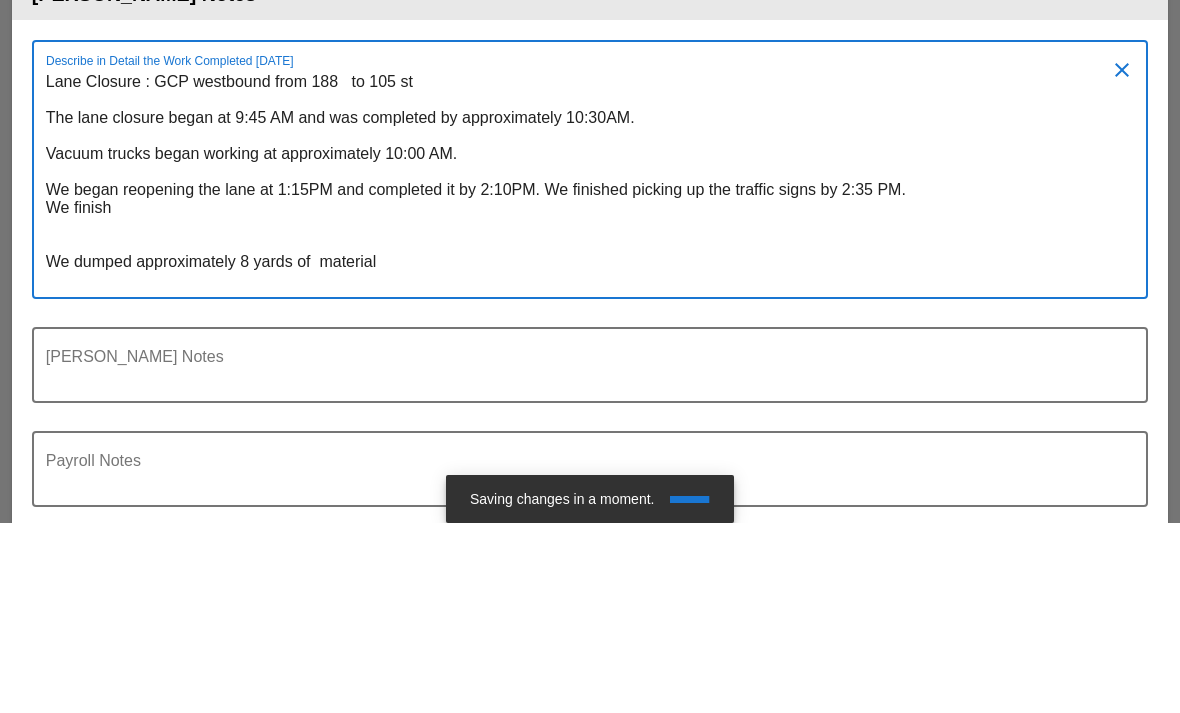 scroll, scrollTop: 0, scrollLeft: 0, axis: both 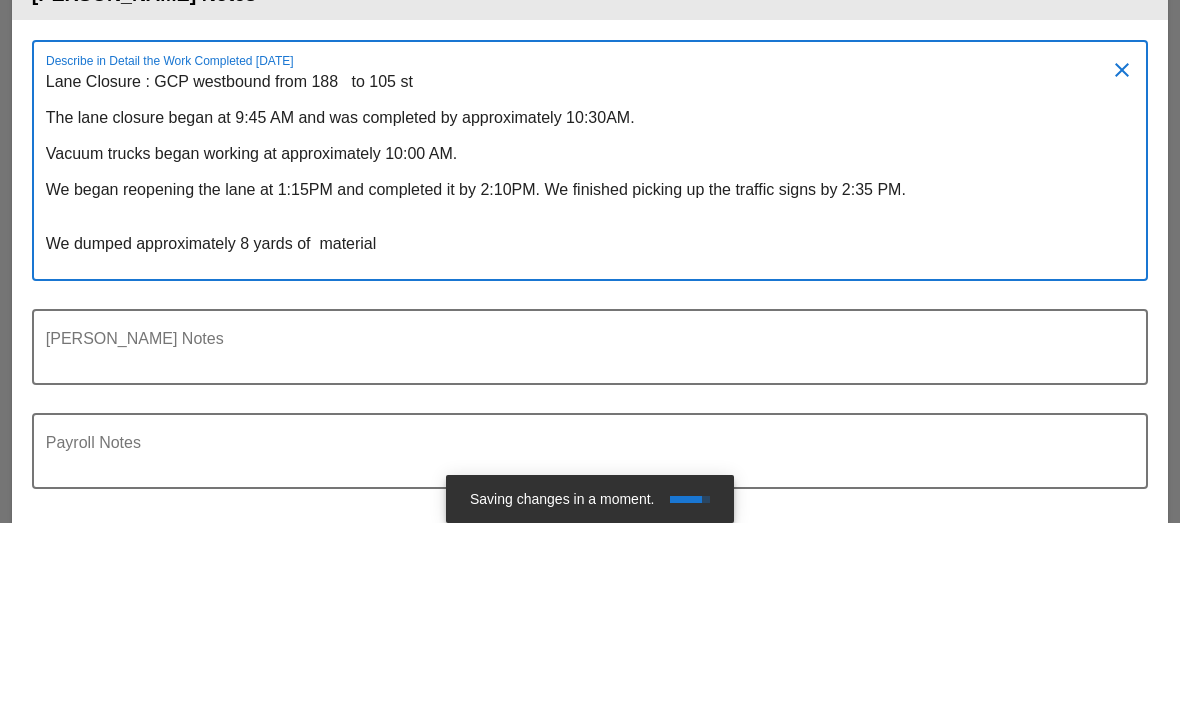 click on "Lane Closure : GCP westbound from 188   to 105 st
The lane closure began at 9:45 AM and was completed by approximately 10:30AM.
Vacuum trucks began working at approximately 10:00 AM.
We began reopening the lane at 1:15PM and completed it by 2:10PM. We finished picking up the traffic signs by 2:35 PM.
We dumped approximately 8 yards of  material" at bounding box center [582, 362] 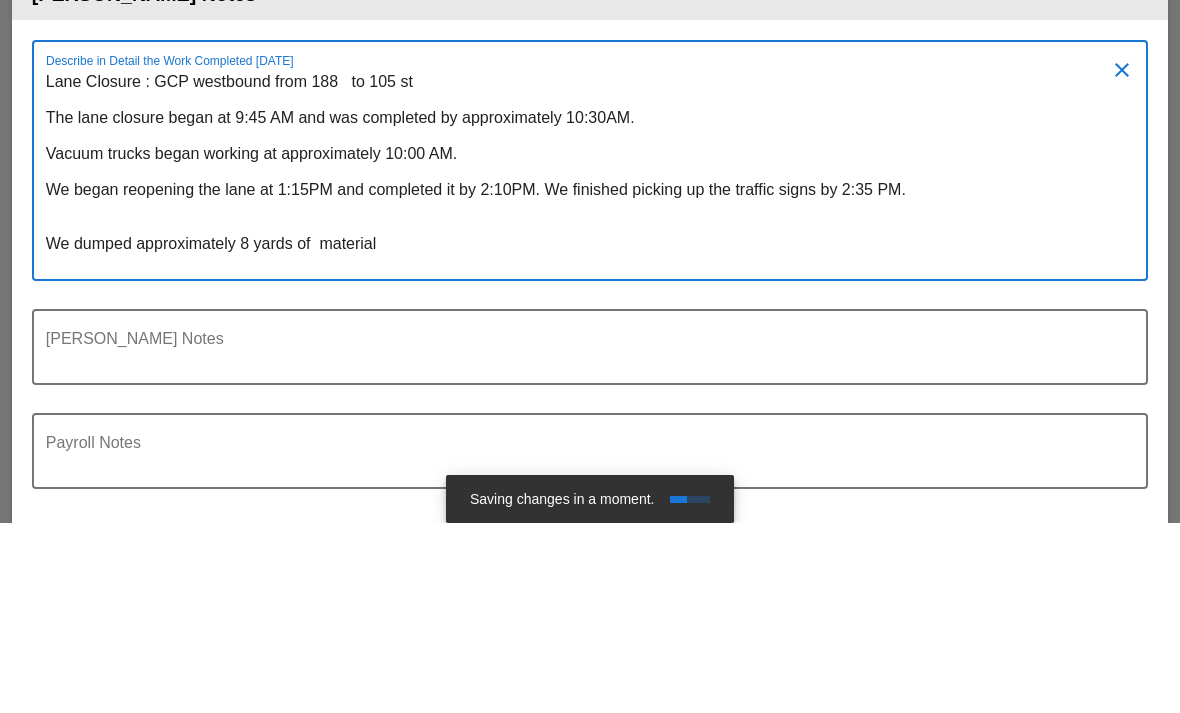 click on "Lane Closure : GCP westbound from 188   to 105 st
The lane closure began at 9:45 AM and was completed by approximately 10:30AM.
Vacuum trucks began working at approximately 10:00 AM.
We began reopening the lane at 1:15PM and completed it by 2:10PM. We finished picking up the traffic signs by 2:35 PM.
We dumped approximately 8 yards of  material" at bounding box center (582, 362) 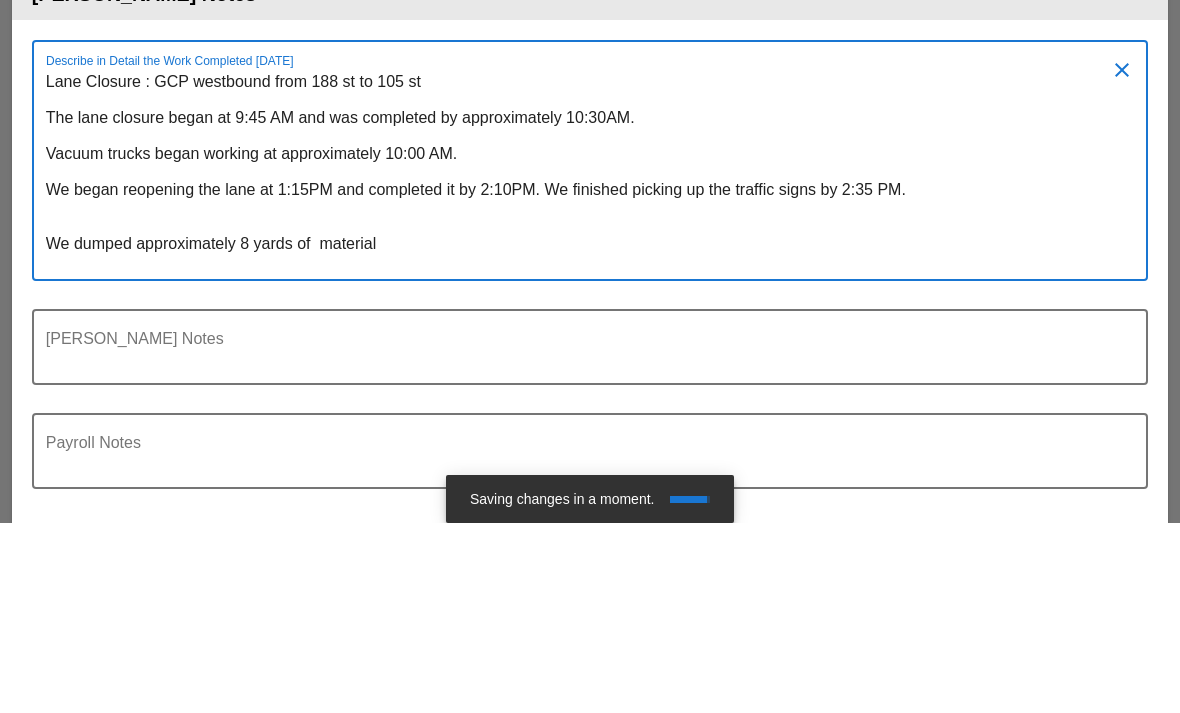 click on "Lane Closure : GCP westbound from 188 st to 105 st
The lane closure began at 9:45 AM and was completed by approximately 10:30AM.
Vacuum trucks began working at approximately 10:00 AM.
We began reopening the lane at 1:15PM and completed it by 2:10PM. We finished picking up the traffic signs by 2:35 PM.
We dumped approximately 8 yards of  material" at bounding box center [582, 362] 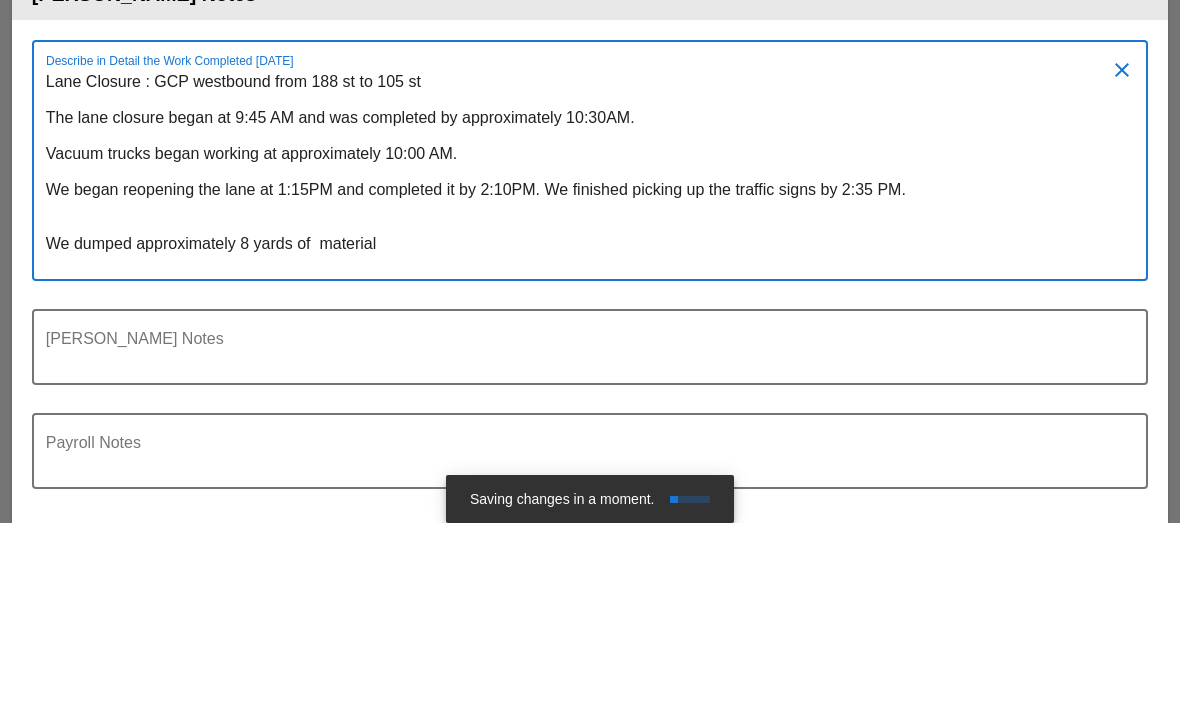 click on "Lane Closure : GCP westbound from 188 st to 105 st
The lane closure began at 9:45 AM and was completed by approximately 10:30AM.
Vacuum trucks began working at approximately 10:00 AM.
We began reopening the lane at 1:15PM and completed it by 2:10PM. We finished picking up the traffic signs by 2:35 PM.
We dumped approximately 8 yards of  material" at bounding box center (582, 362) 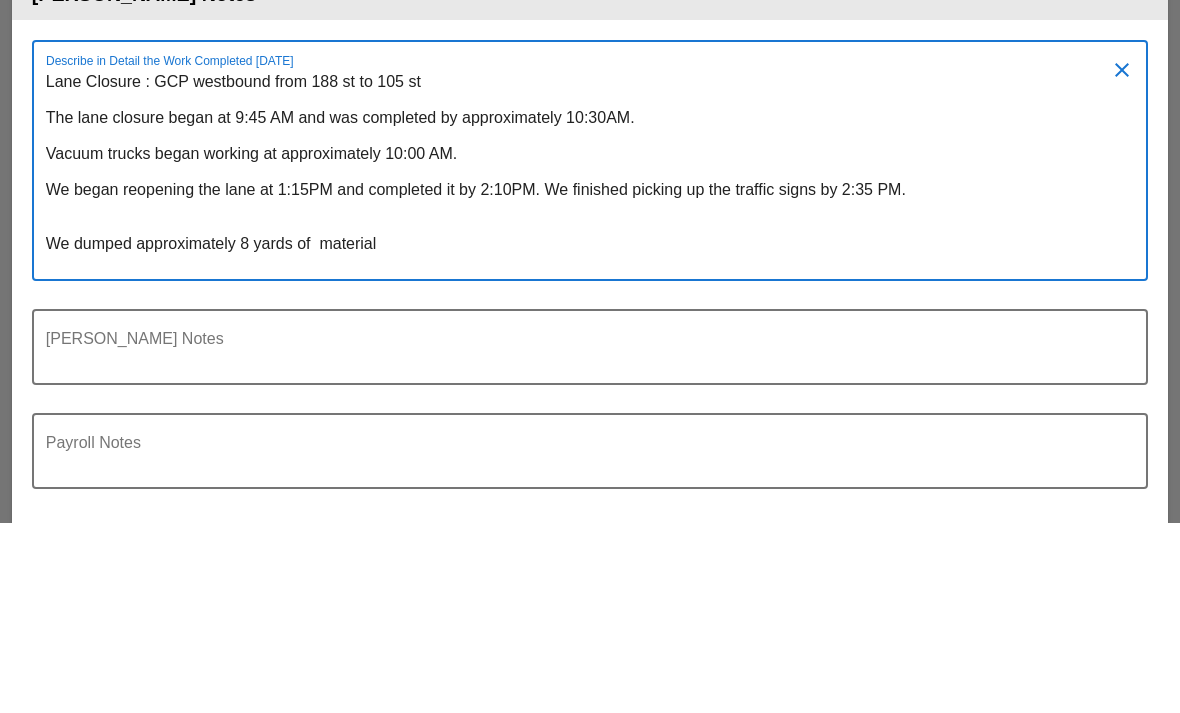 click on "Lane Closure : GCP westbound from 188 st to 105 st
The lane closure began at 9:45 AM and was completed by approximately 10:30AM.
Vacuum trucks began working at approximately 10:00 AM.
We began reopening the lane at 1:15PM and completed it by 2:10PM. We finished picking up the traffic signs by 2:35 PM.
We dumped approximately 8 yards of  material" at bounding box center (582, 362) 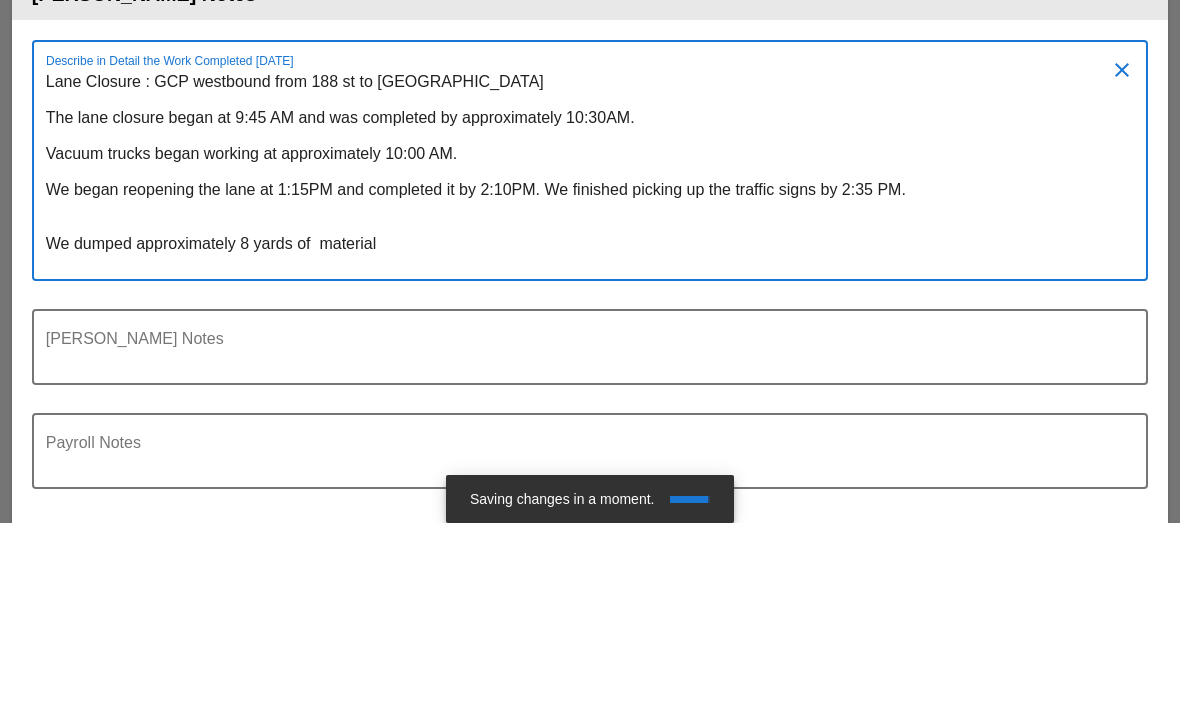 type on "Lane Closure : GCP westbound from 188 st to [GEOGRAPHIC_DATA]
The lane closure began at 9:45 AM and was completed by approximately 10:30AM.
Vacuum trucks began working at approximately 10:00 AM.
We began reopening the lane at 1:15PM and completed it by 2:10PM. We finished picking up the traffic signs by 2:35 PM.
We dumped approximately 8 yards of  material" 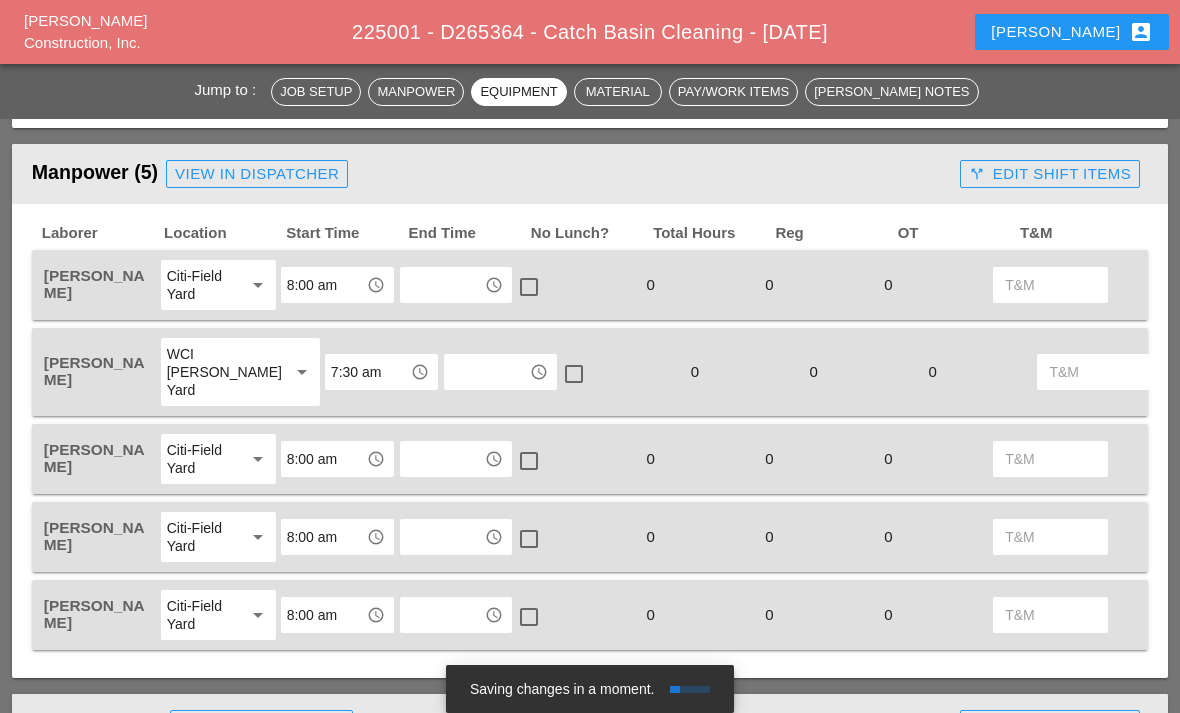 scroll, scrollTop: 788, scrollLeft: 0, axis: vertical 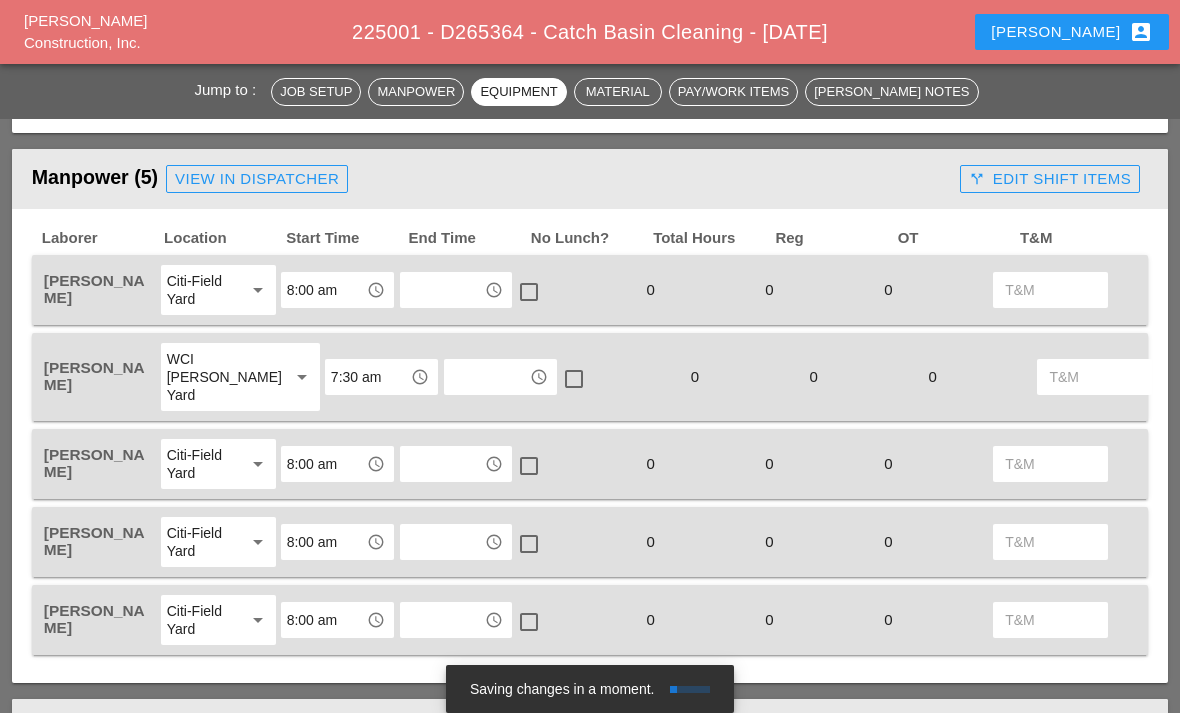 click at bounding box center (442, 290) 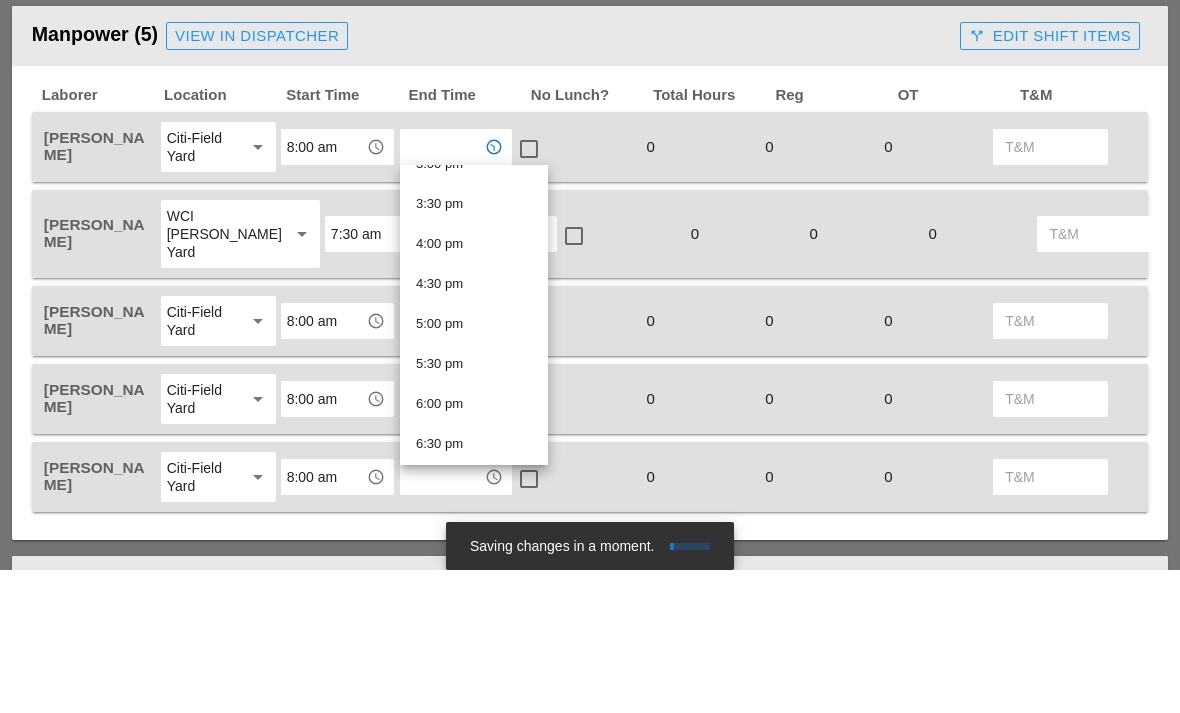 scroll, scrollTop: 1228, scrollLeft: 0, axis: vertical 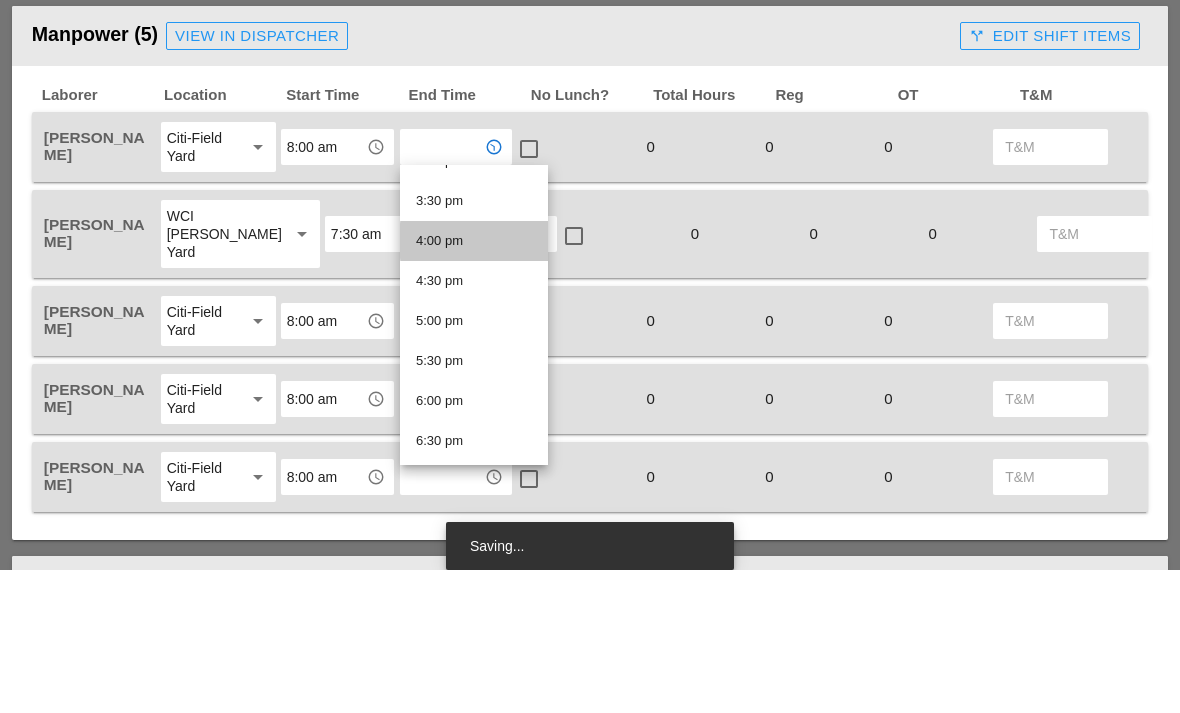 click on "4:00 pm" at bounding box center [474, 384] 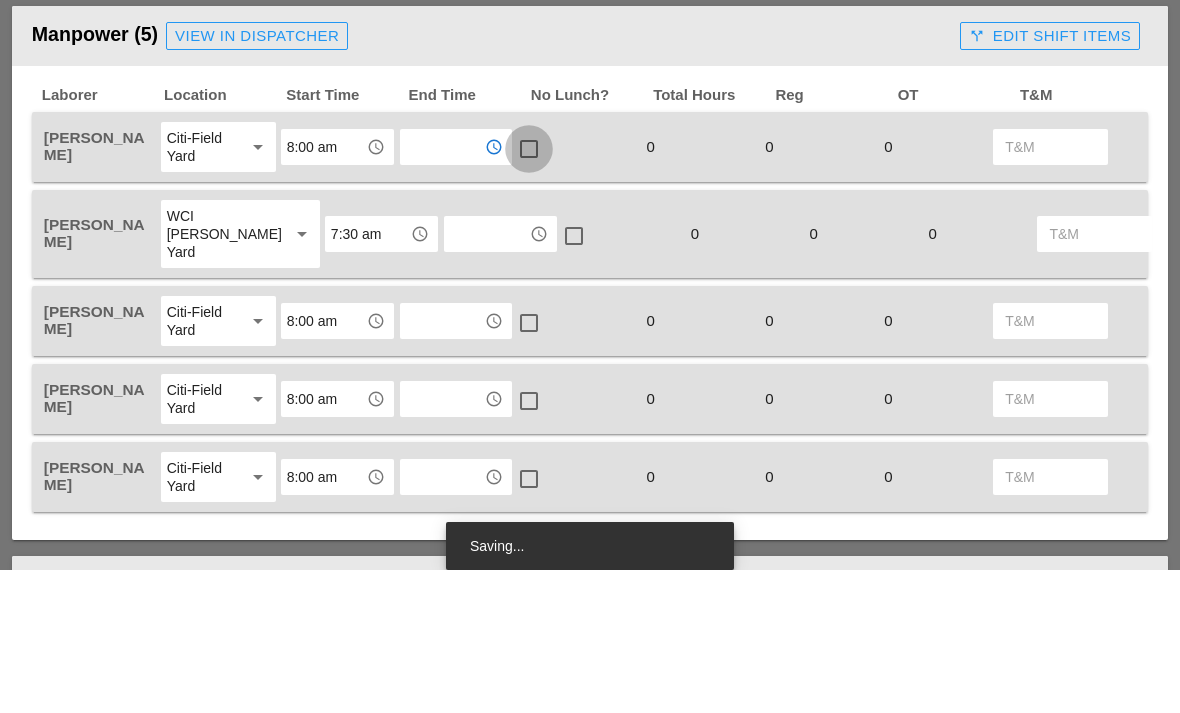 click at bounding box center [529, 292] 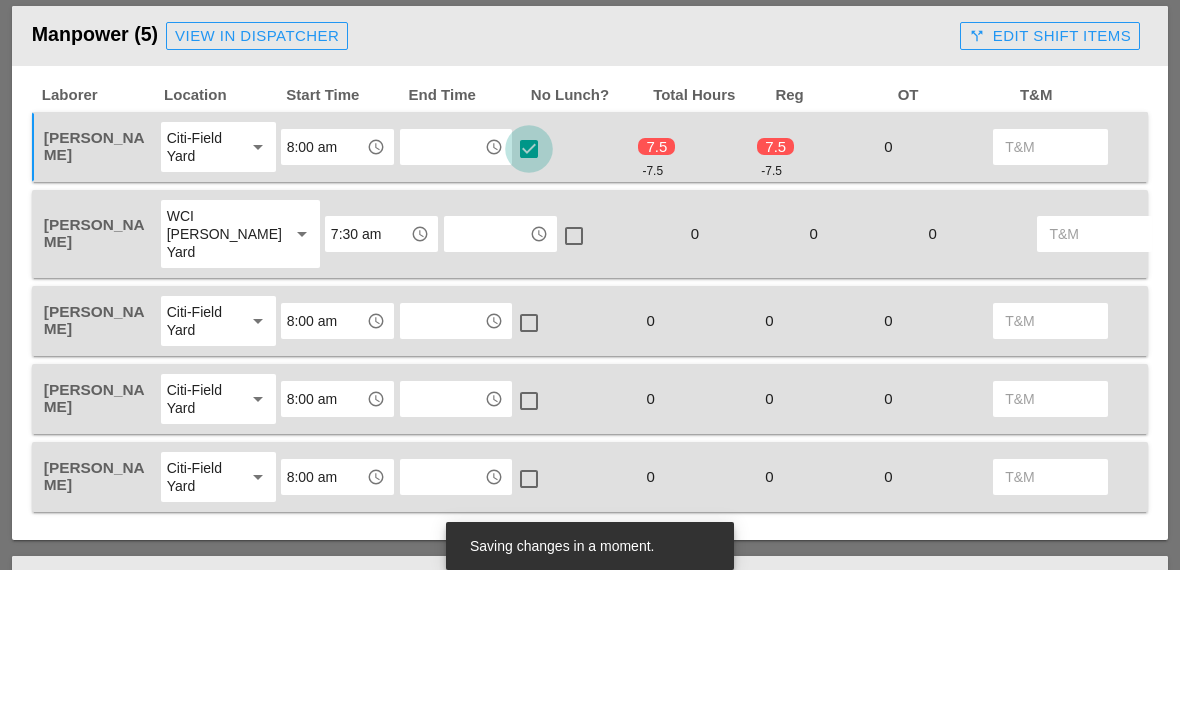 scroll, scrollTop: 931, scrollLeft: 0, axis: vertical 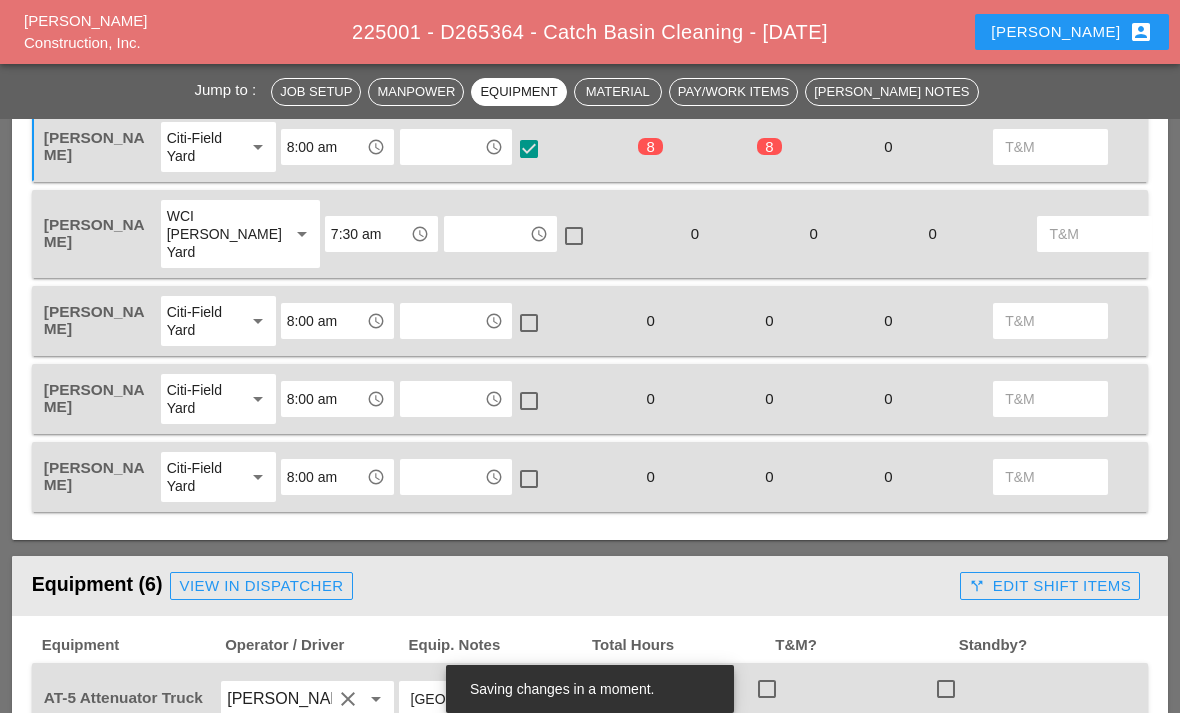 click at bounding box center (486, 234) 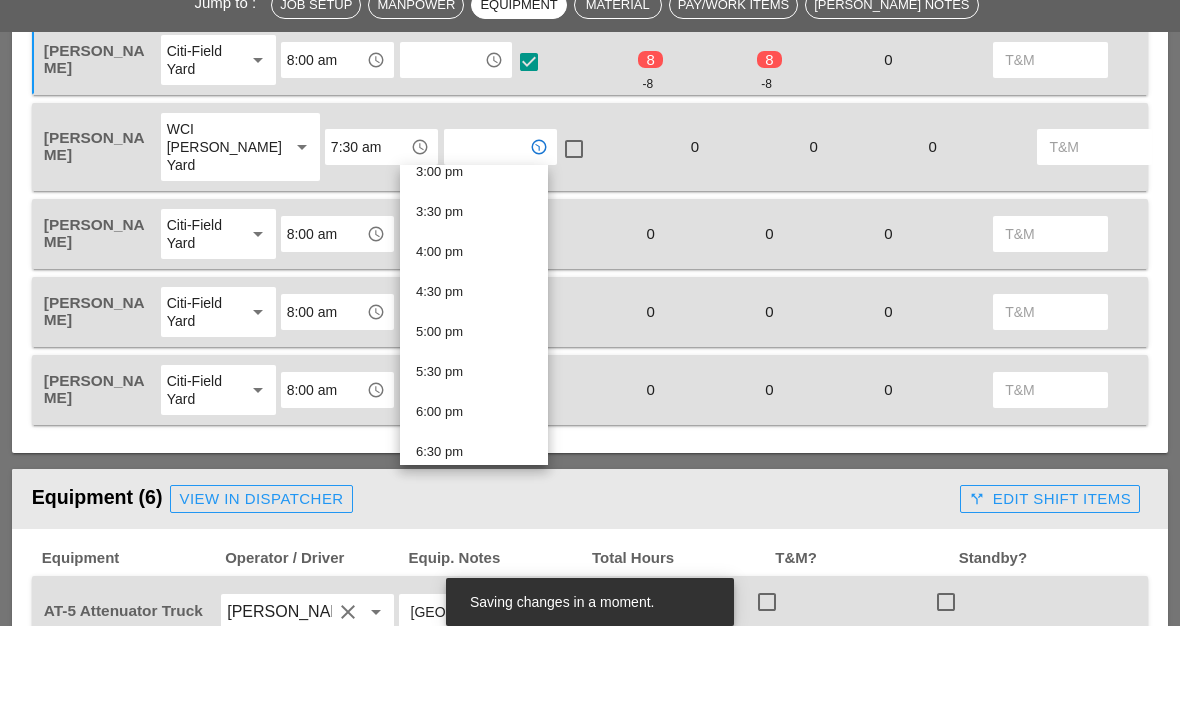 scroll, scrollTop: 1221, scrollLeft: 0, axis: vertical 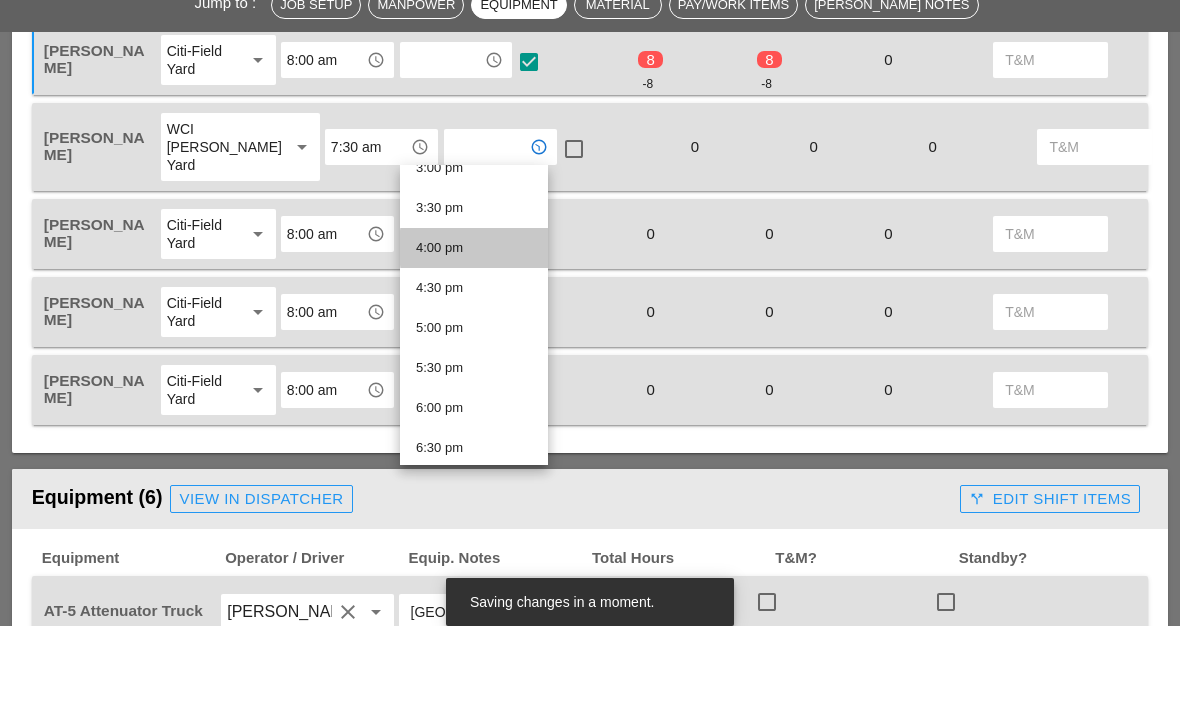 click on "4:00 pm" at bounding box center [474, 335] 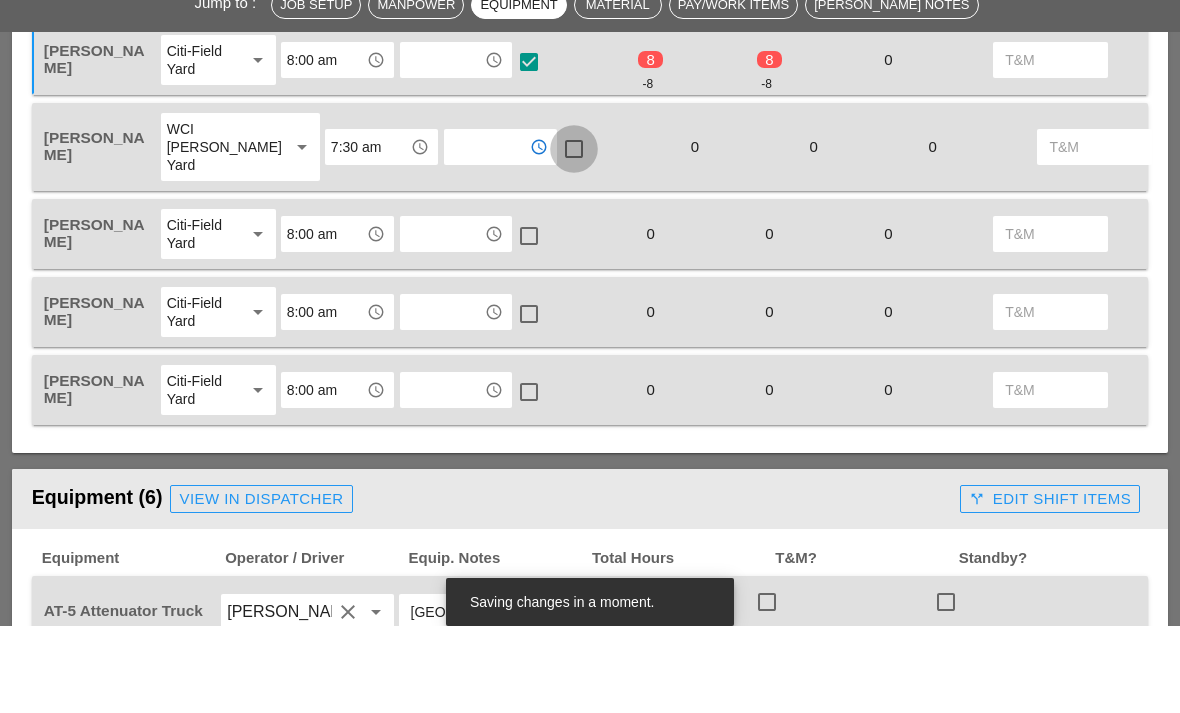 click at bounding box center (574, 236) 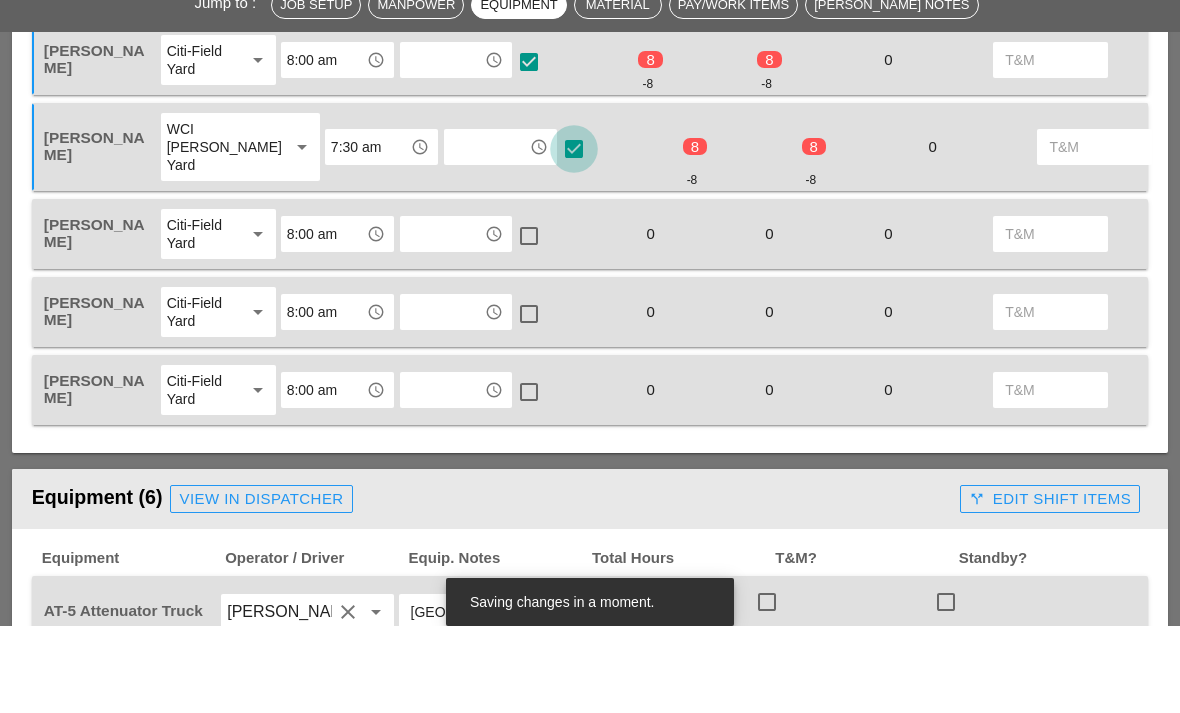 scroll, scrollTop: 1018, scrollLeft: 0, axis: vertical 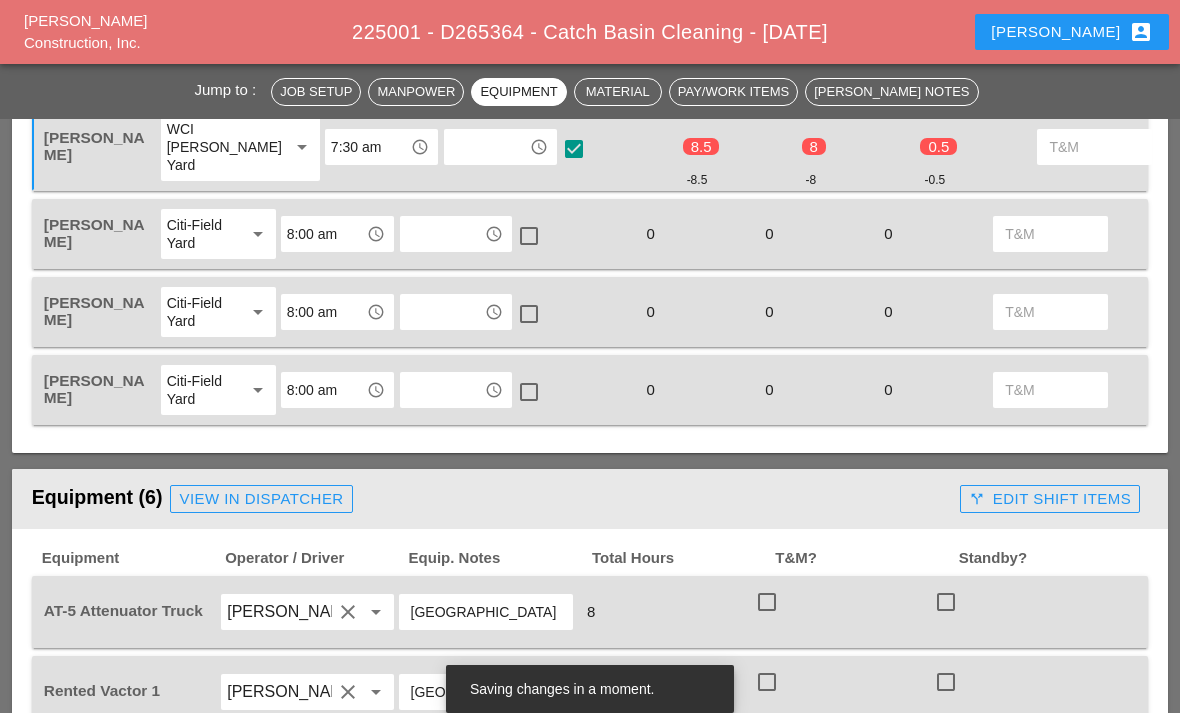 click at bounding box center [442, 234] 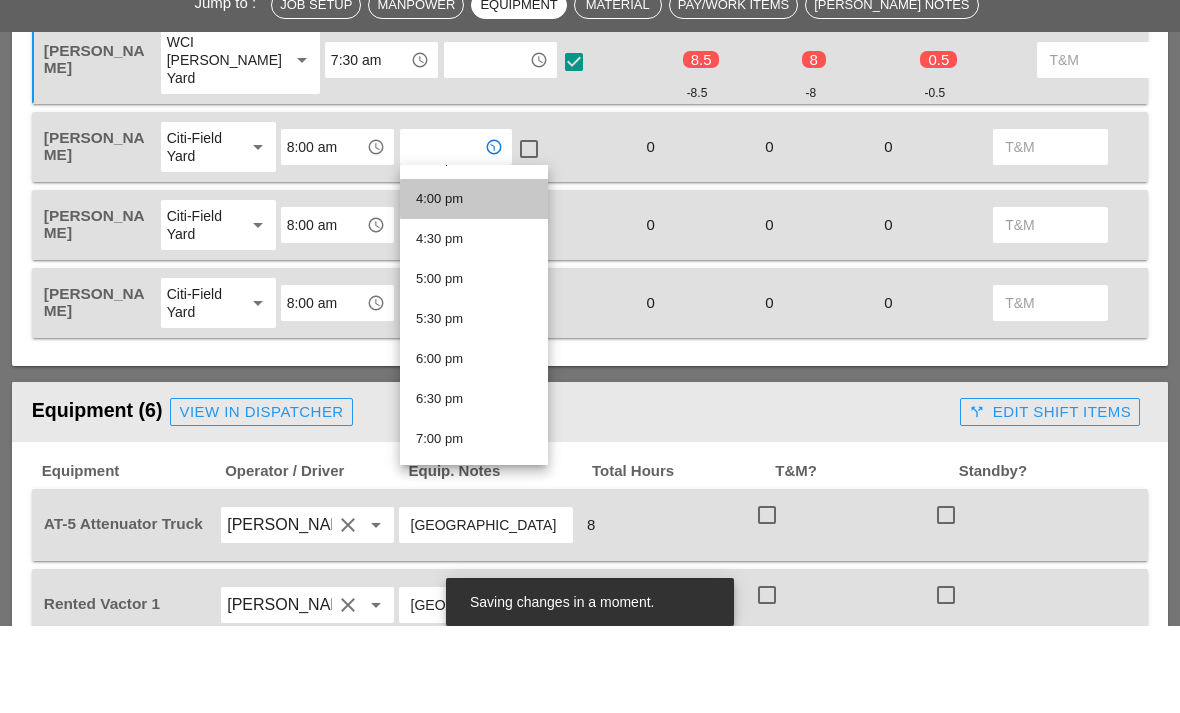scroll, scrollTop: 1269, scrollLeft: 0, axis: vertical 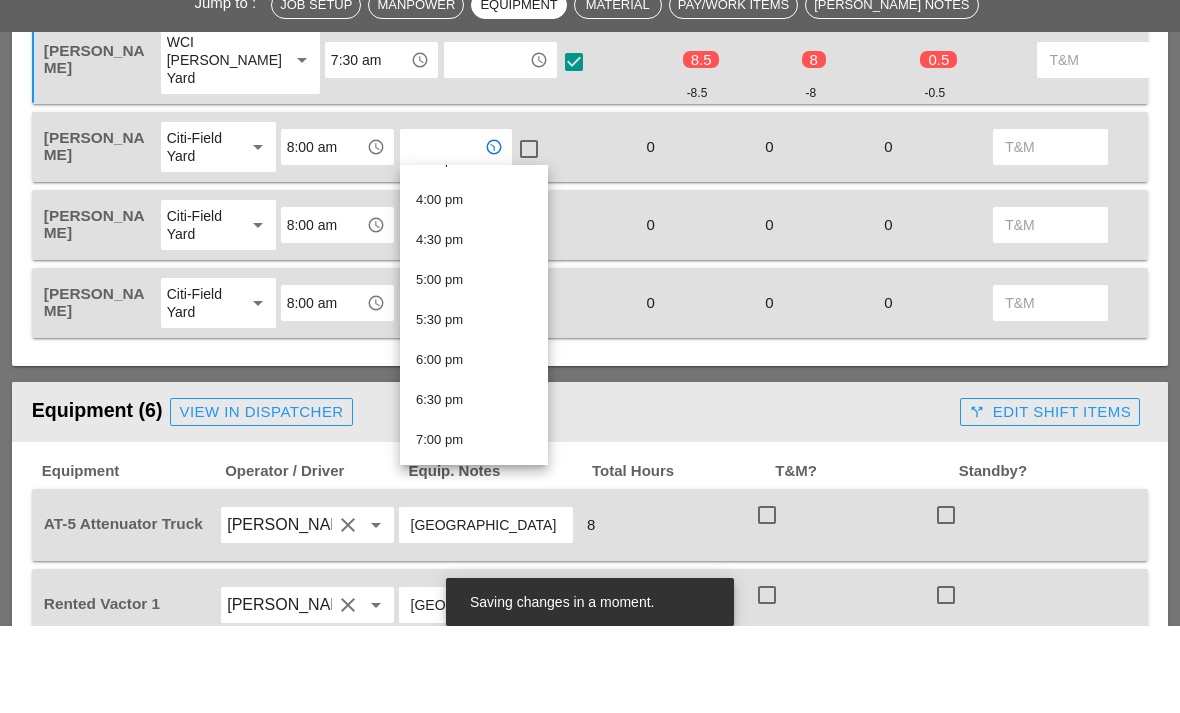 click on "4:00 pm" at bounding box center (474, 287) 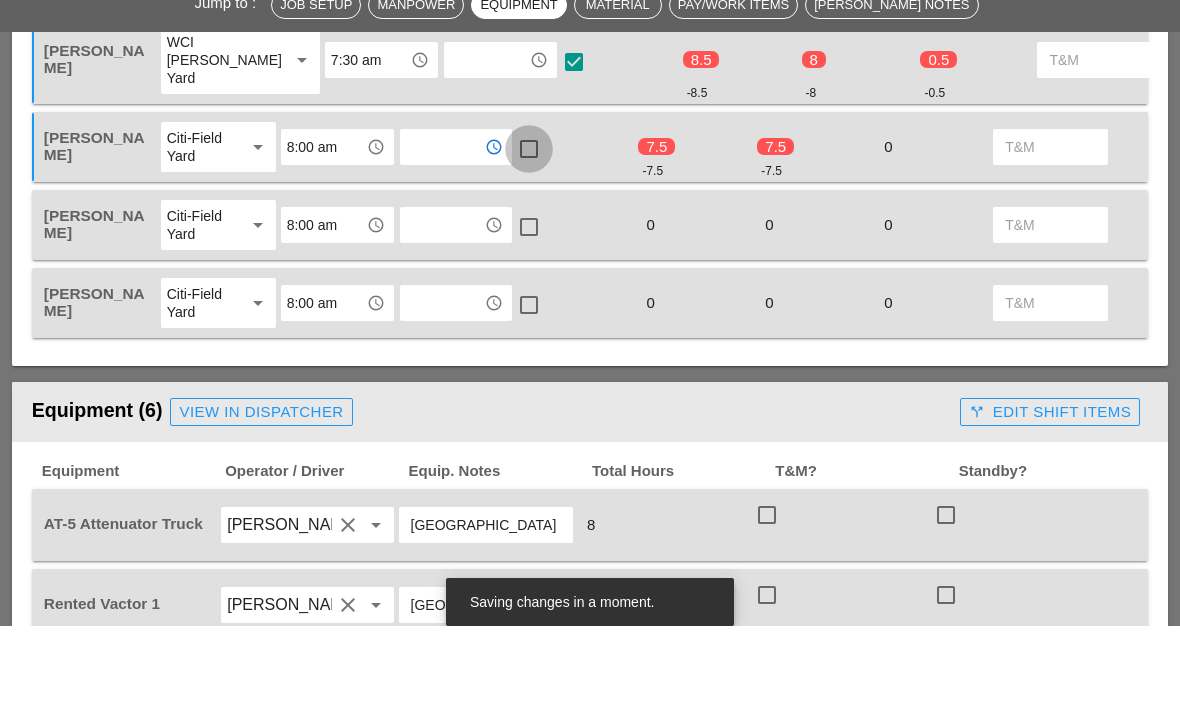 click at bounding box center [529, 236] 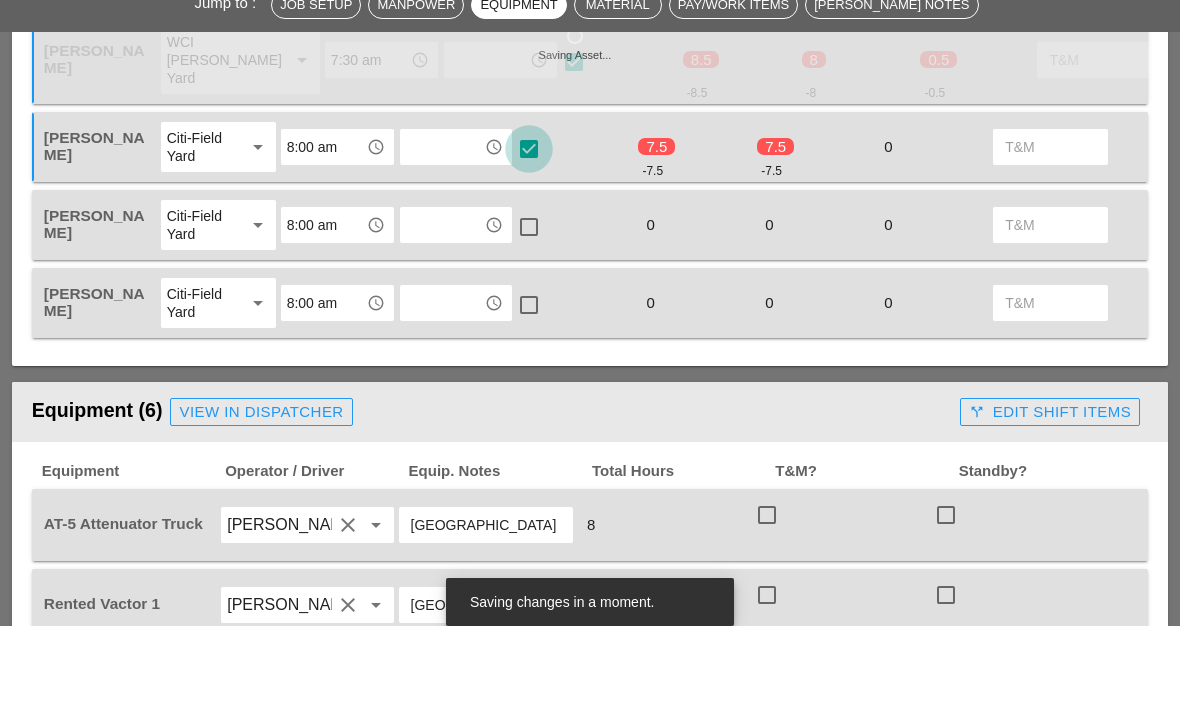 scroll, scrollTop: 1105, scrollLeft: 0, axis: vertical 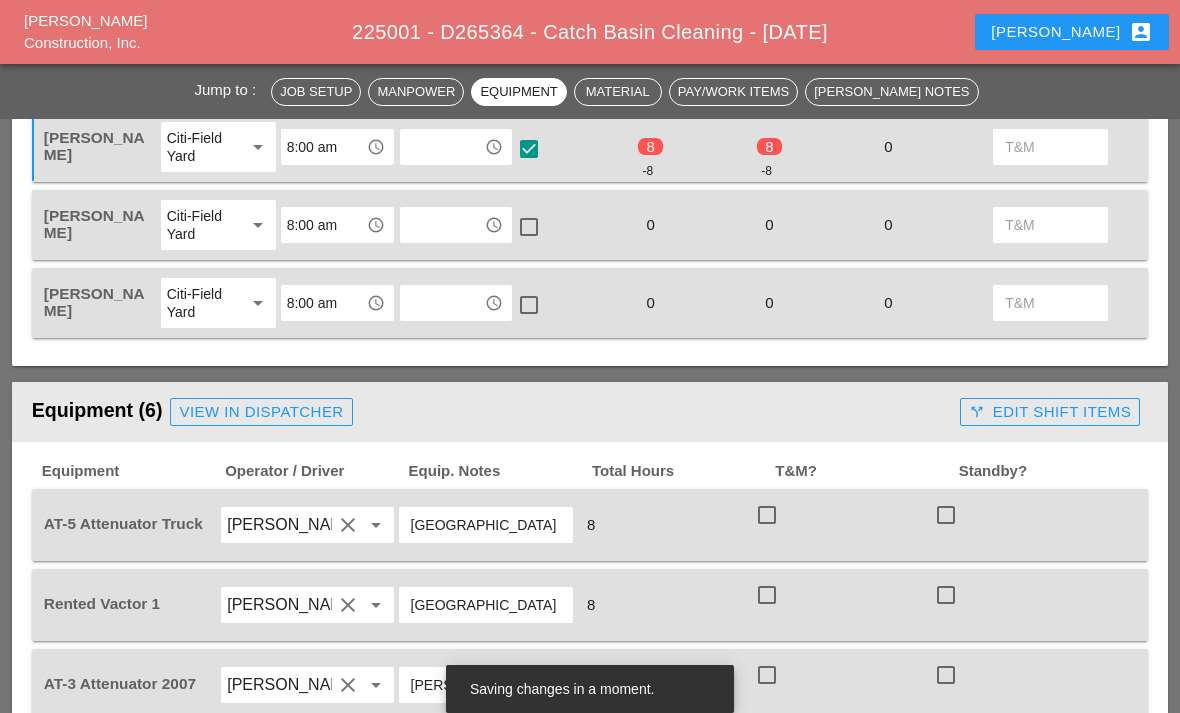 click at bounding box center (442, 225) 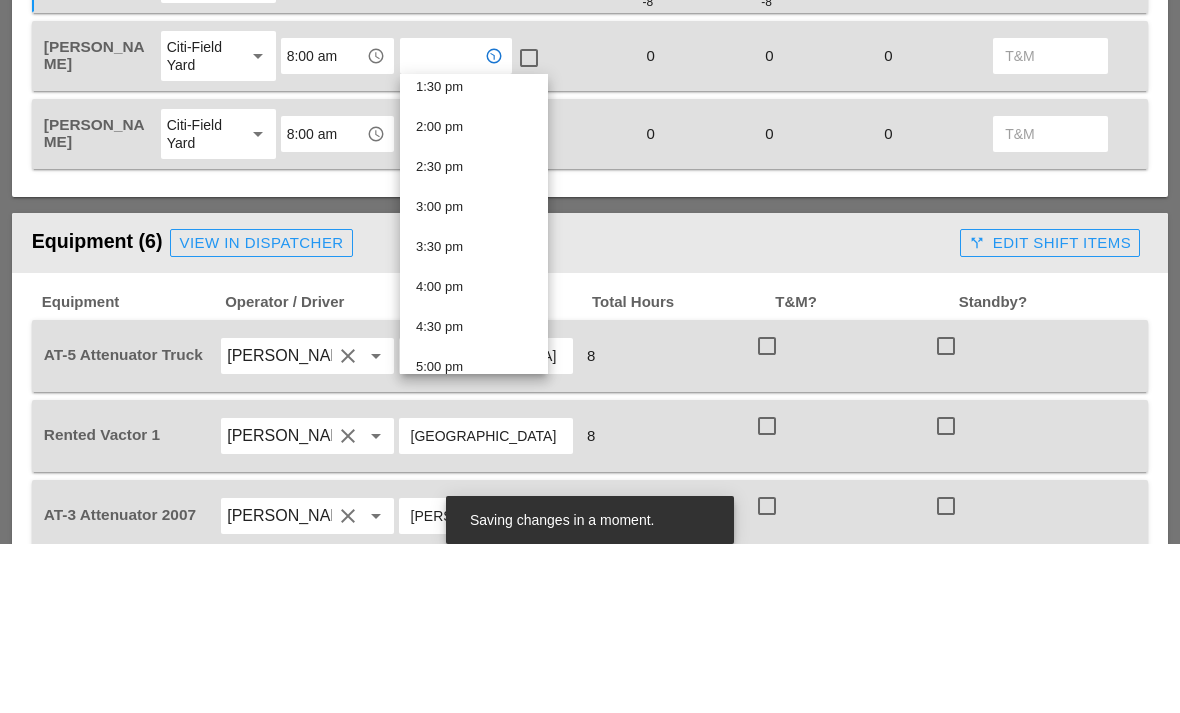 scroll, scrollTop: 1097, scrollLeft: 0, axis: vertical 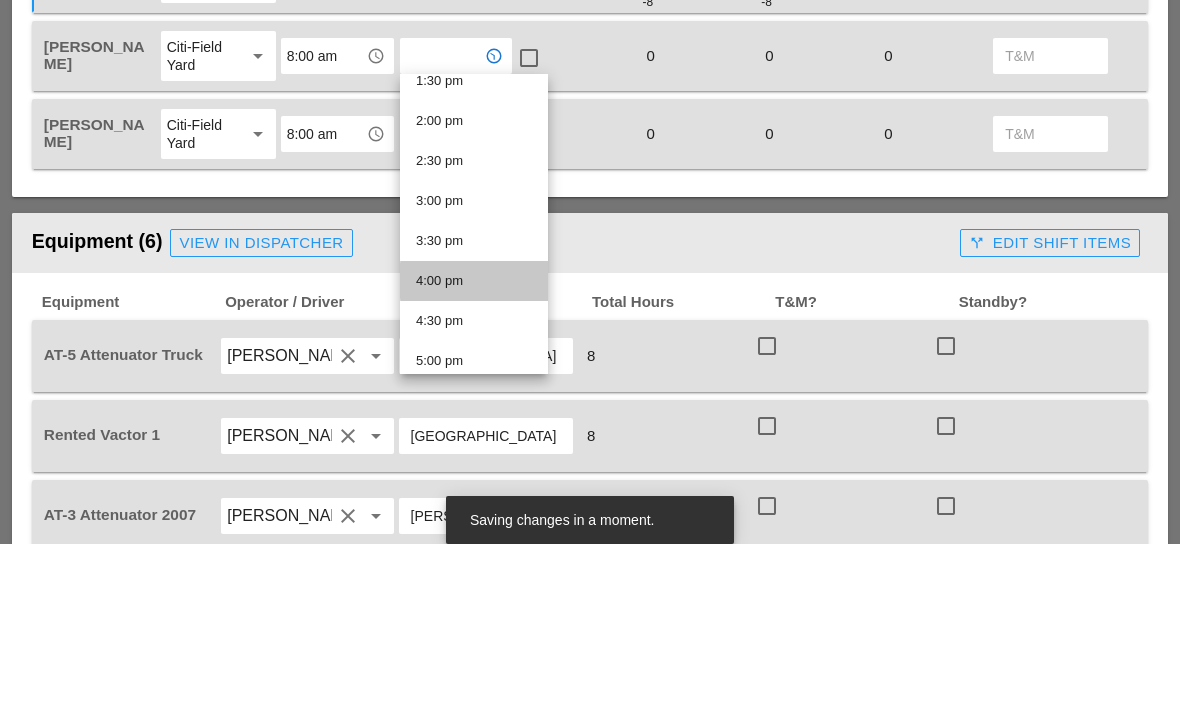 click on "4:00 pm" at bounding box center (474, 450) 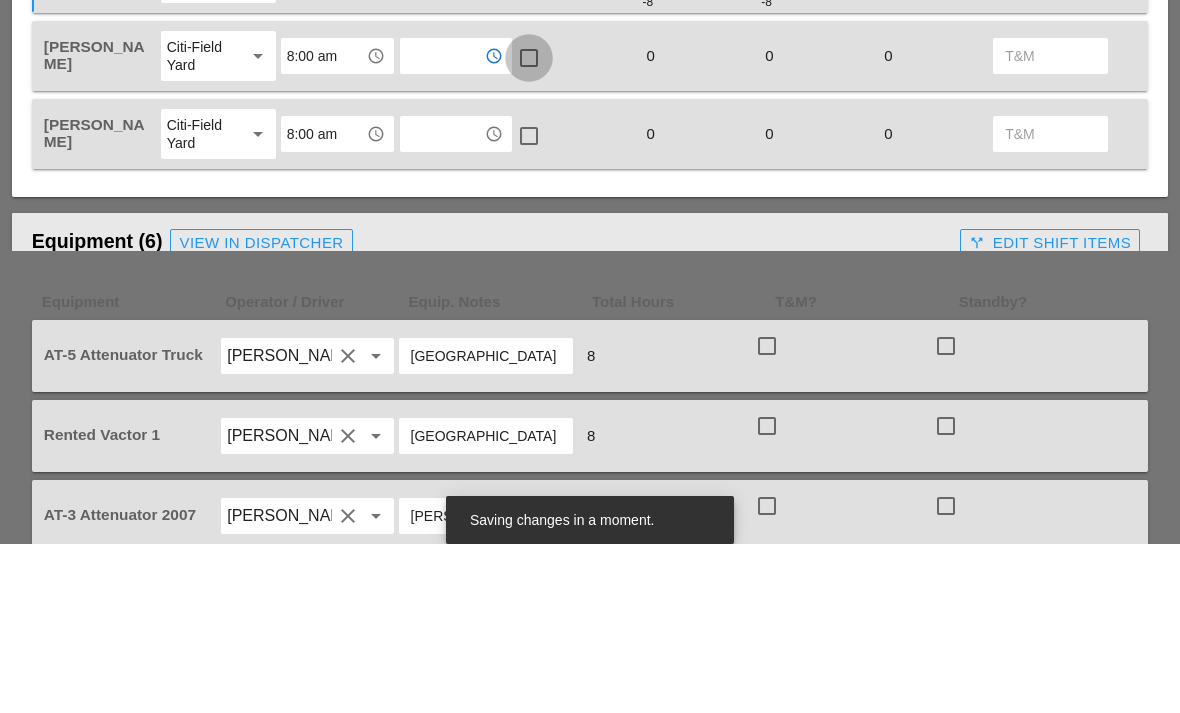 click at bounding box center [529, 227] 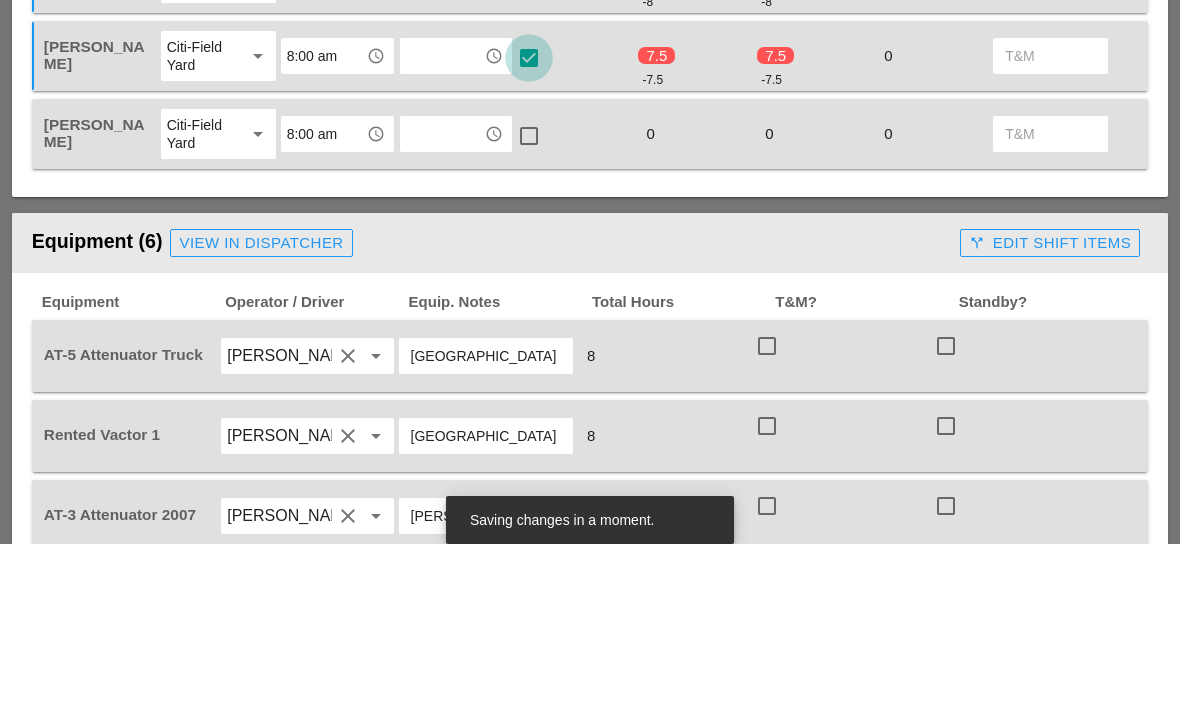 scroll, scrollTop: 1274, scrollLeft: 0, axis: vertical 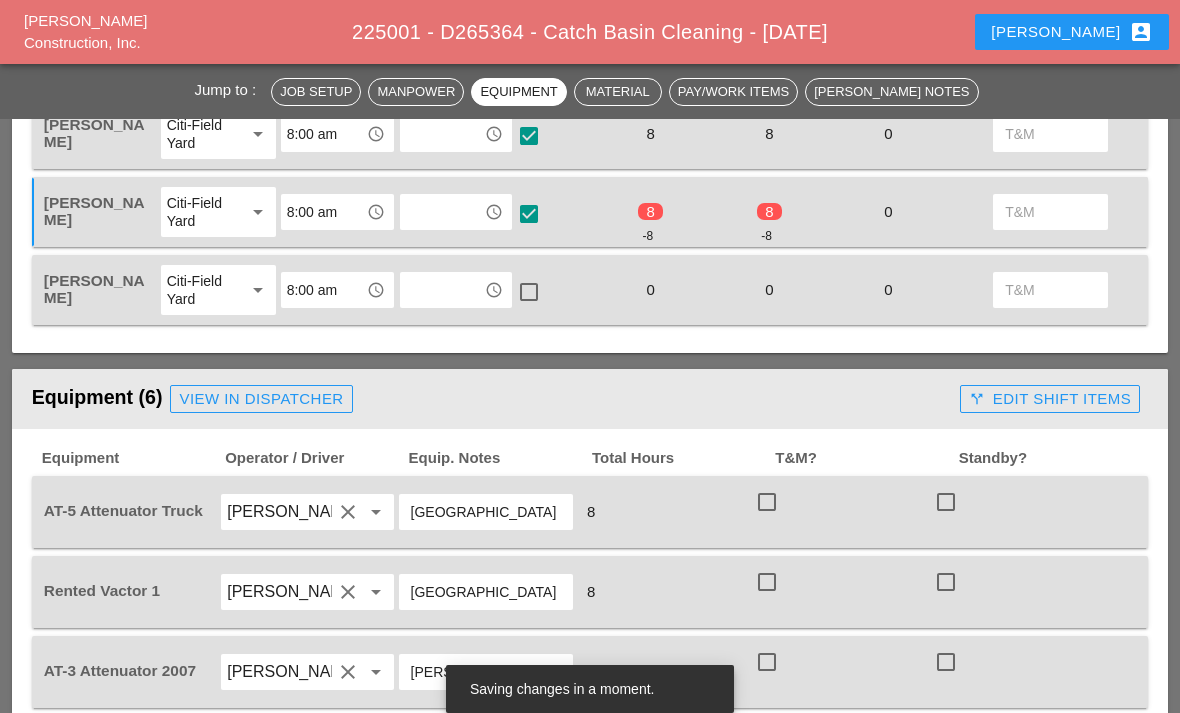 click at bounding box center (442, 290) 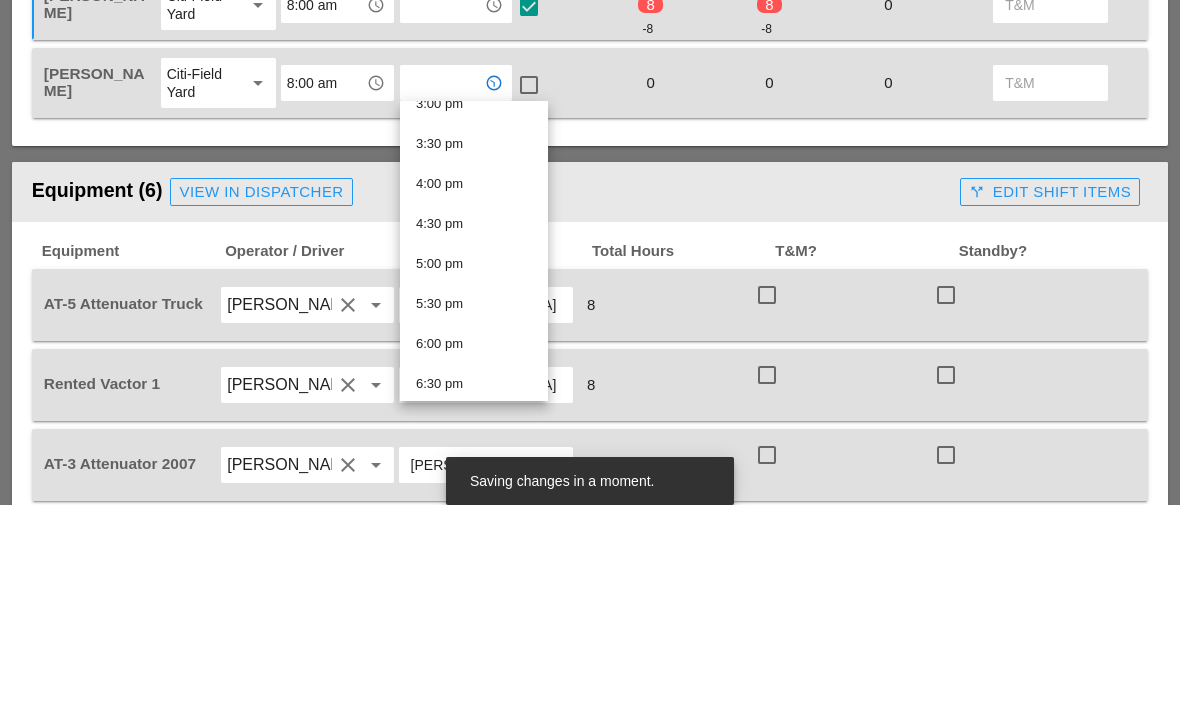 scroll, scrollTop: 1217, scrollLeft: 0, axis: vertical 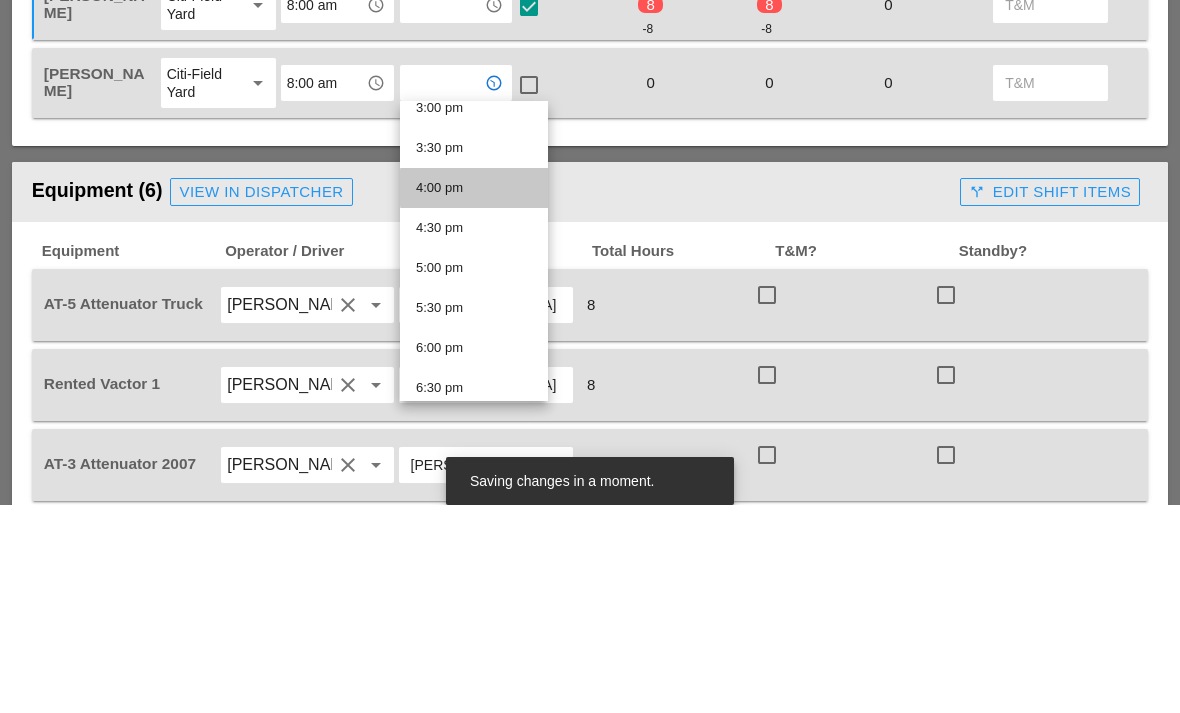 click on "4:00 pm" at bounding box center (474, 396) 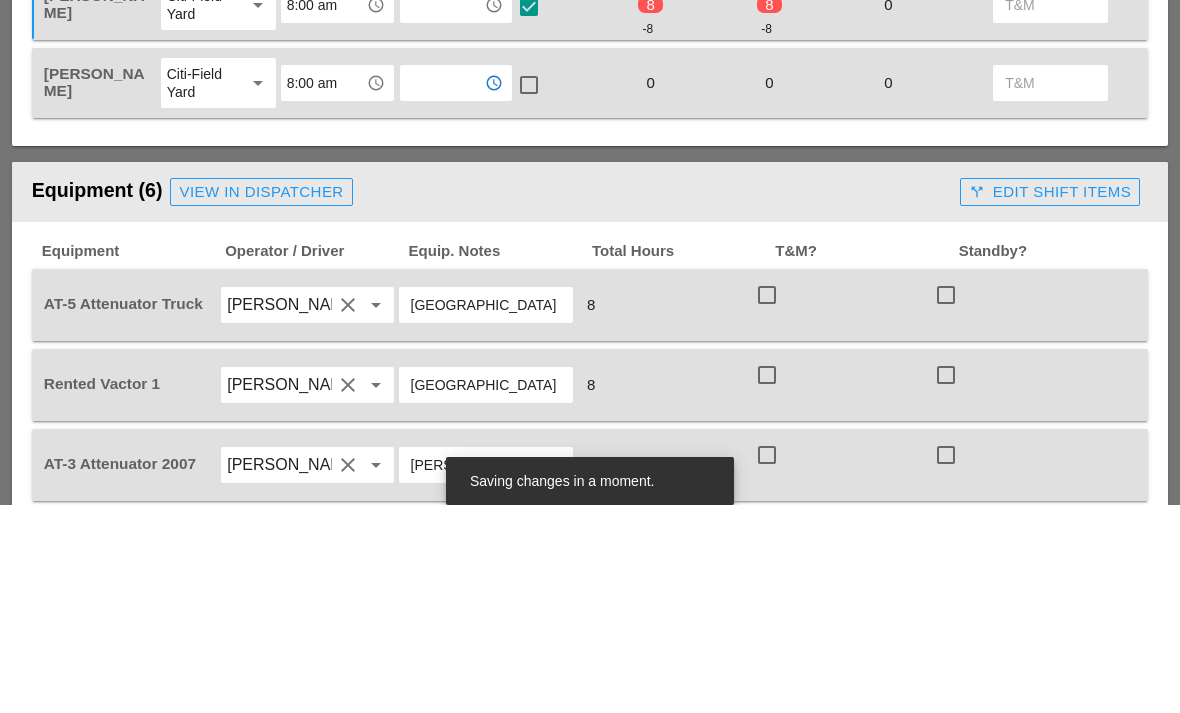 click at bounding box center [529, 293] 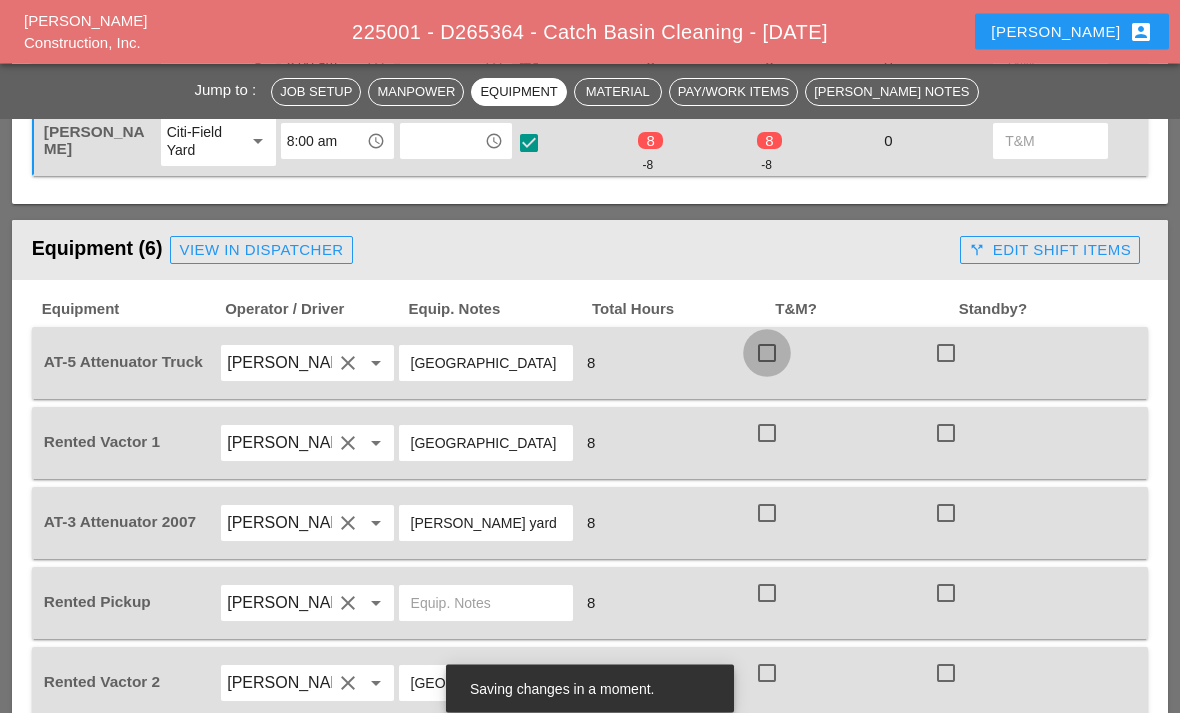 scroll, scrollTop: 1267, scrollLeft: 0, axis: vertical 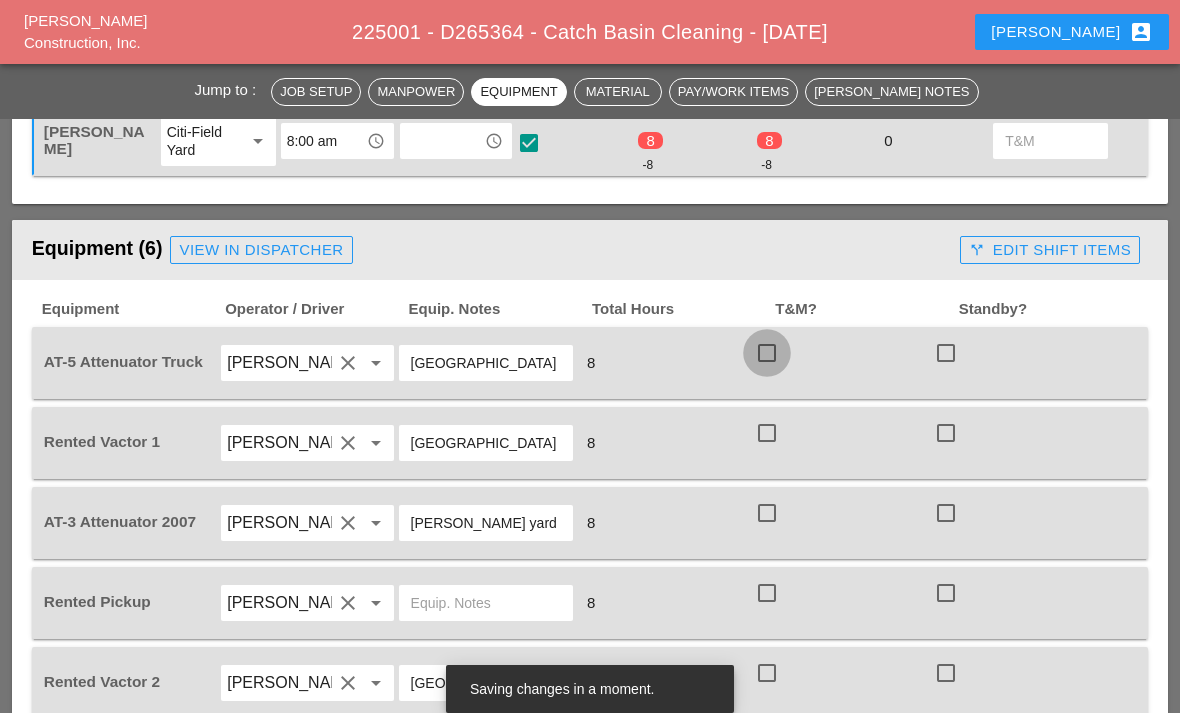 click at bounding box center [767, 353] 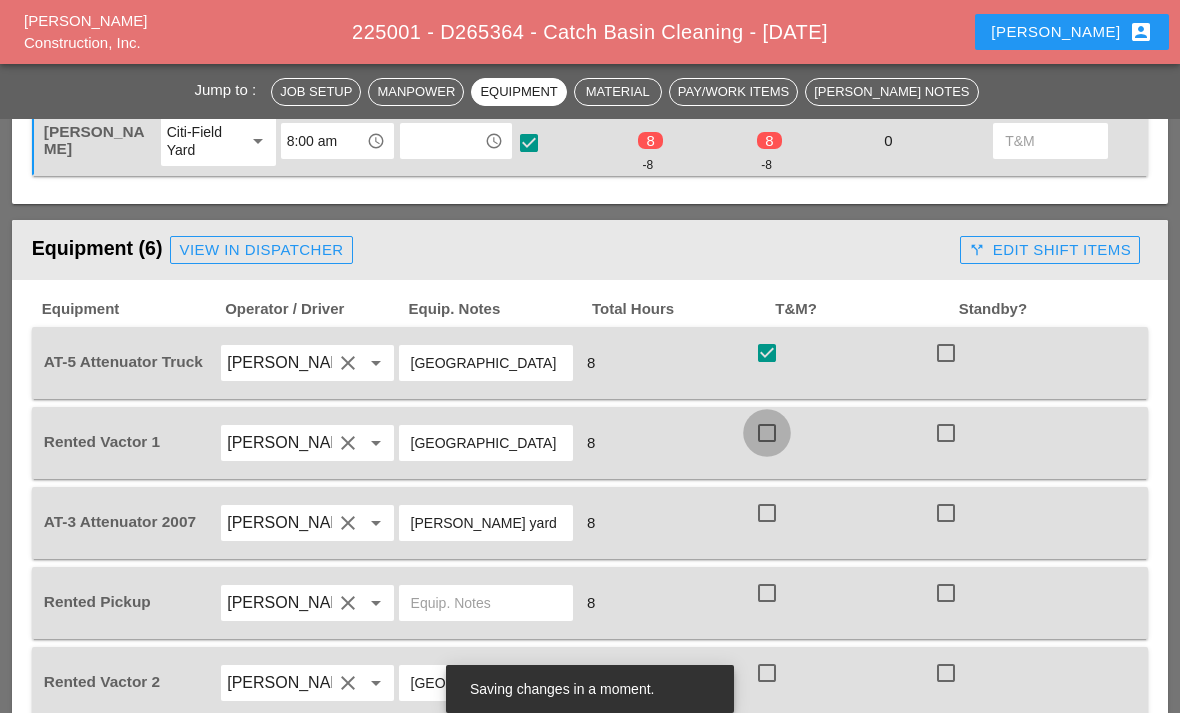 click at bounding box center [767, 433] 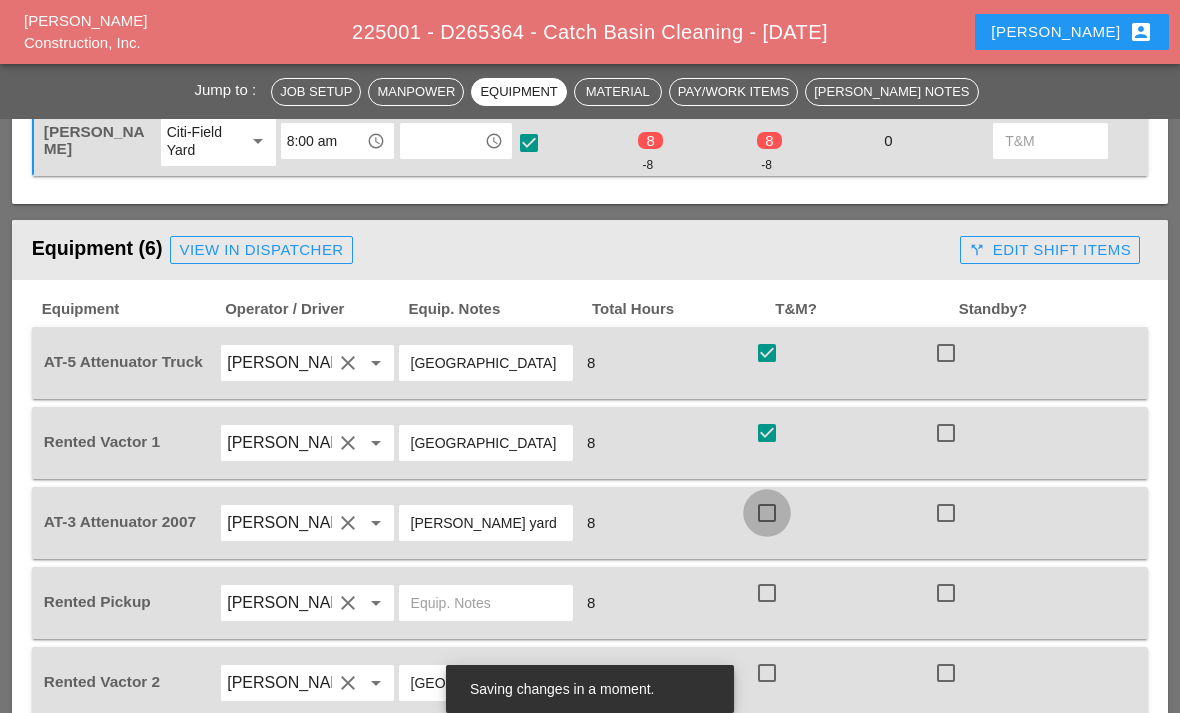 click at bounding box center (767, 513) 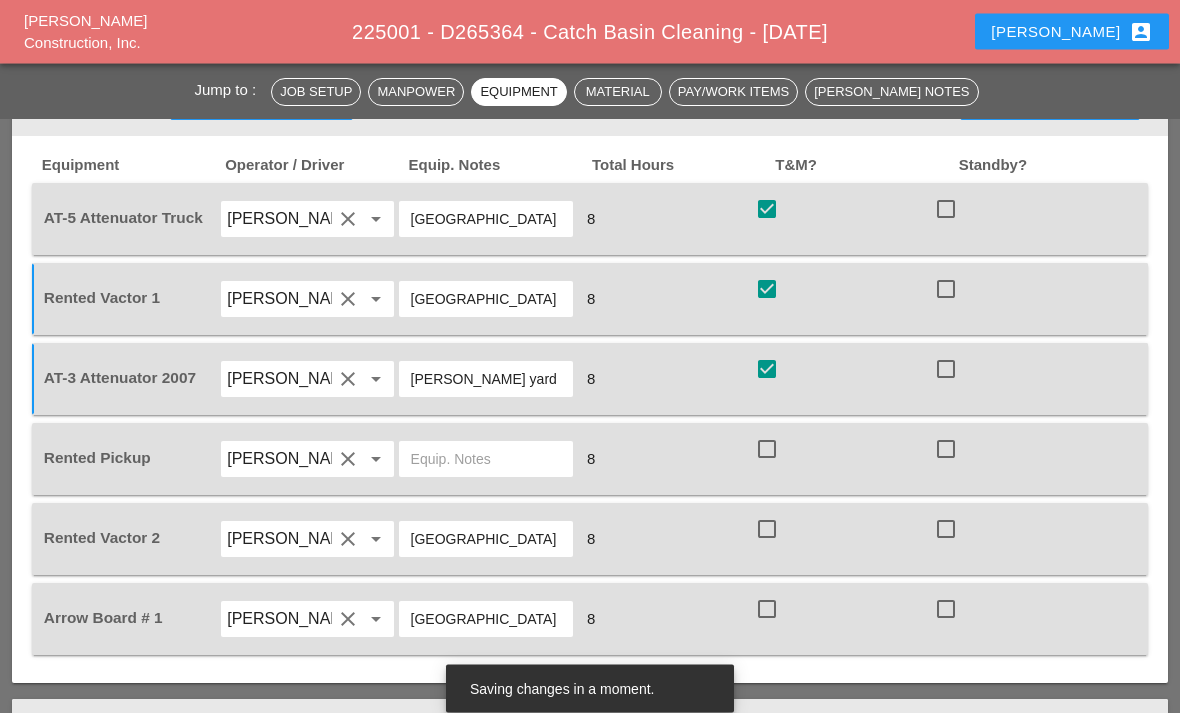 scroll, scrollTop: 1411, scrollLeft: 0, axis: vertical 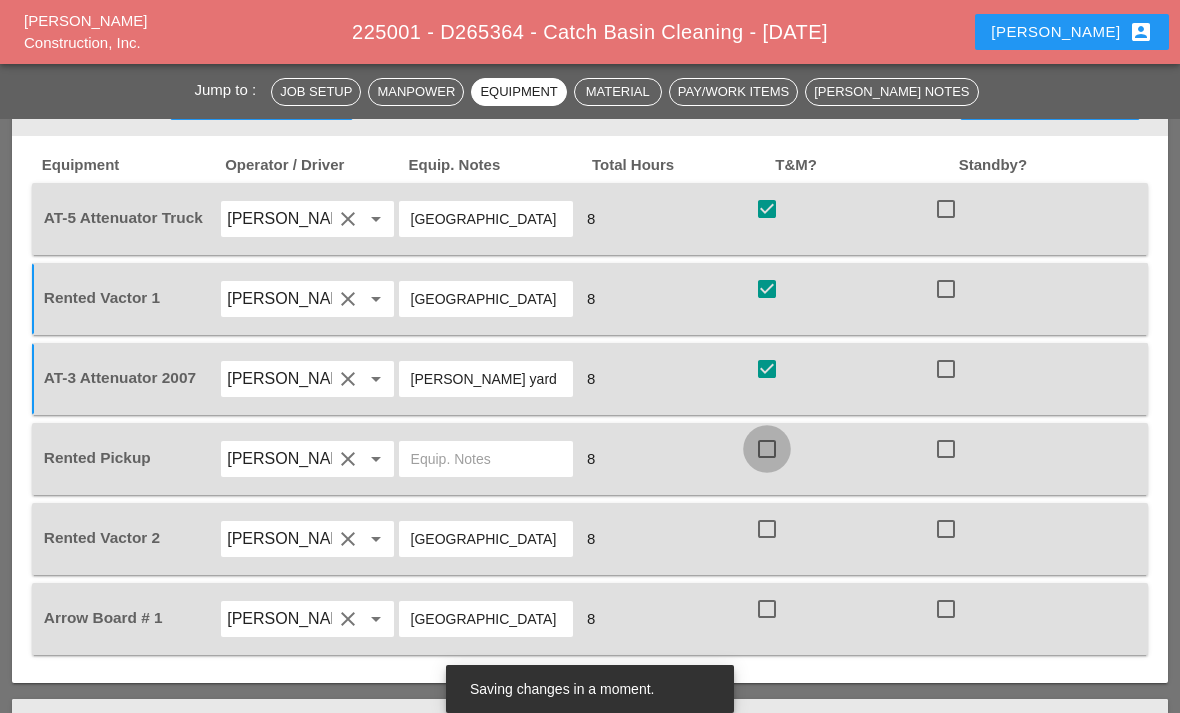 click at bounding box center [767, 449] 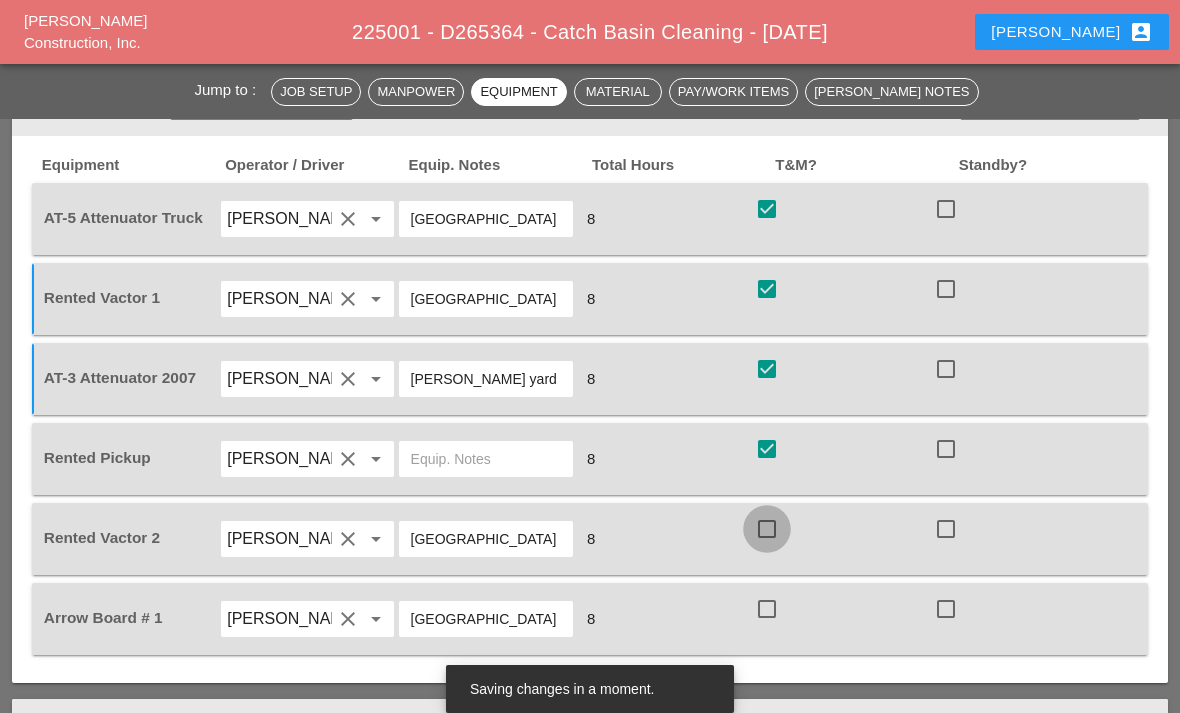 click at bounding box center [767, 529] 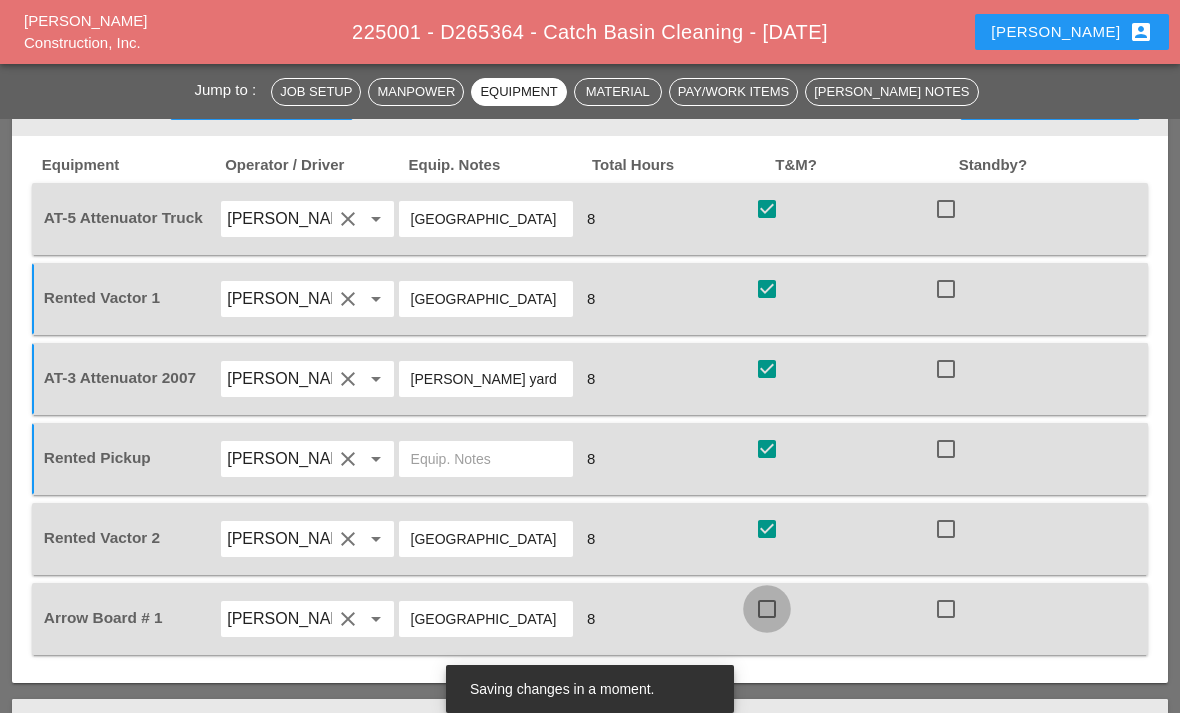 click at bounding box center [767, 609] 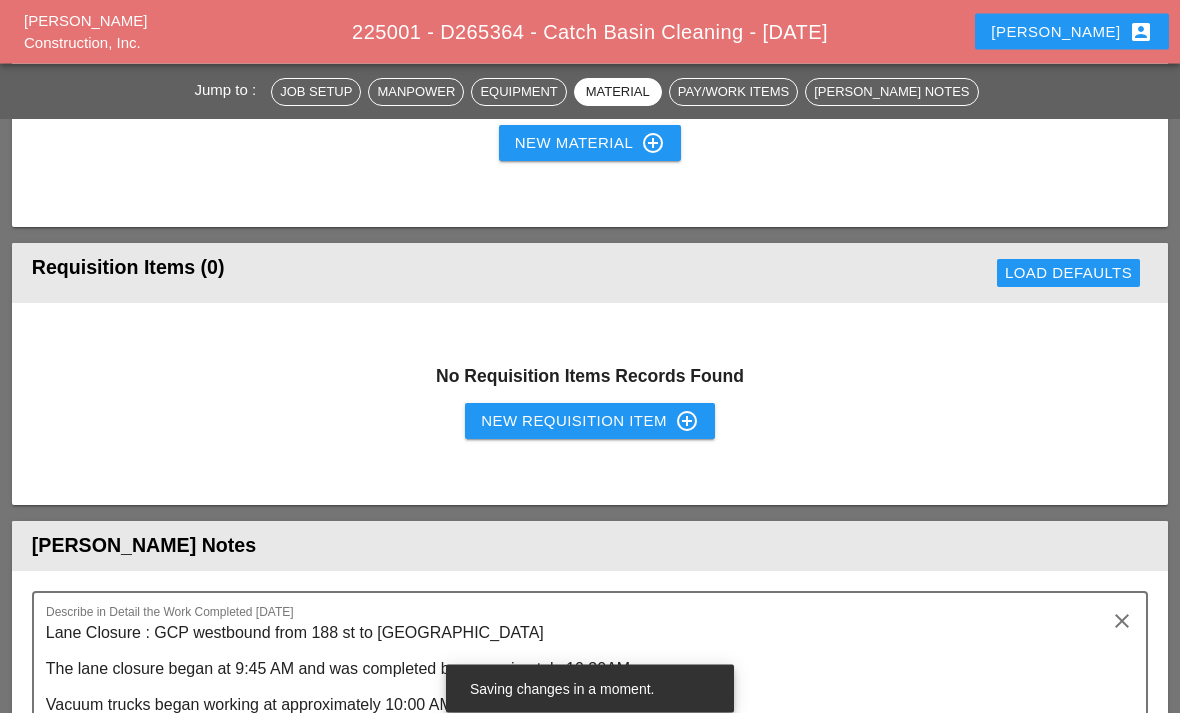 scroll, scrollTop: 2143, scrollLeft: 0, axis: vertical 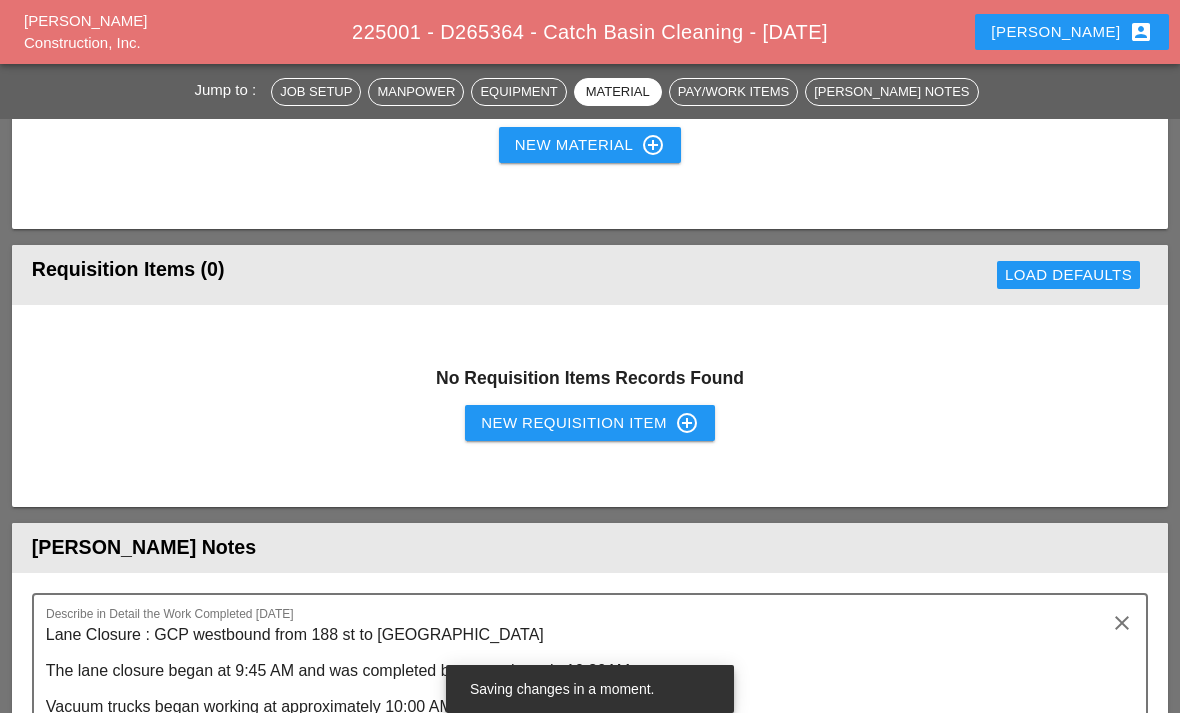 click on "New Requisition Item control_point" at bounding box center (590, 423) 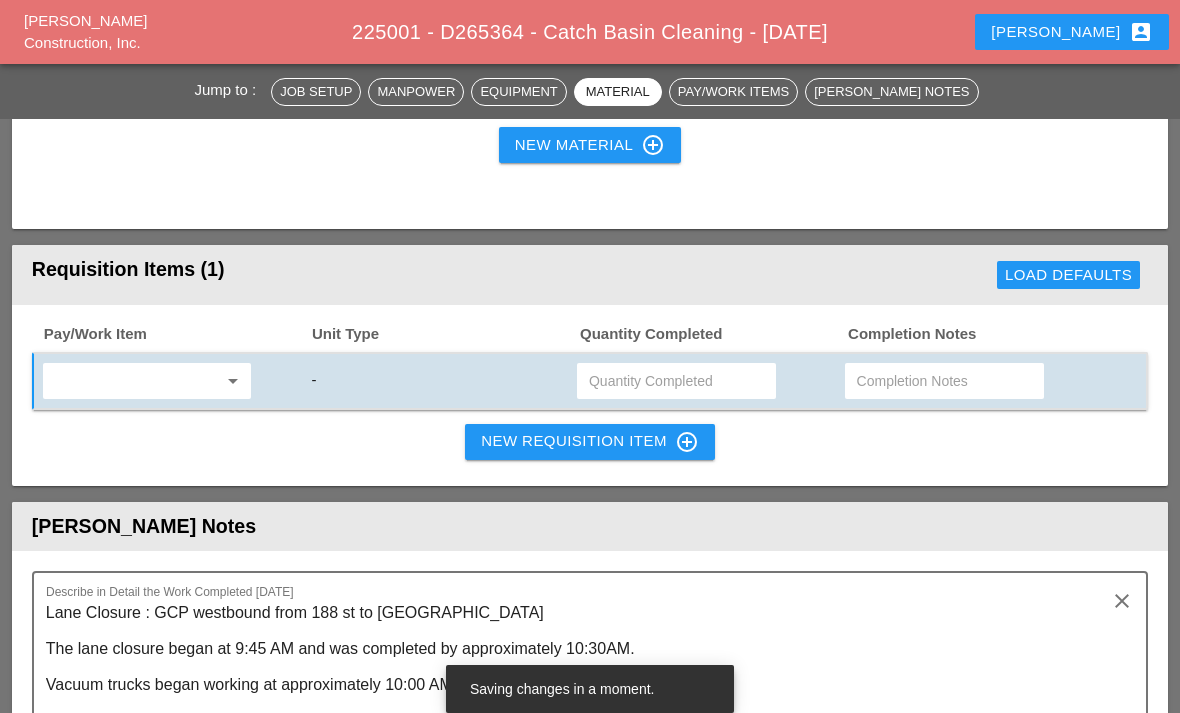 click at bounding box center [133, 381] 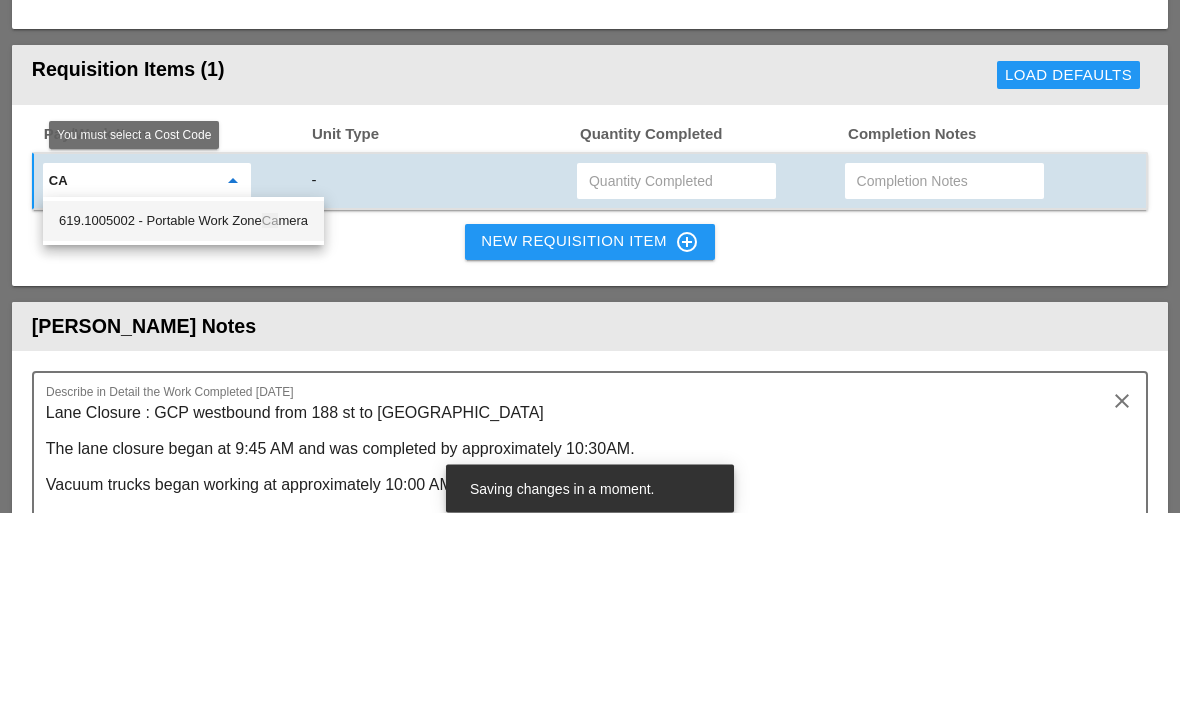 type on "Cam" 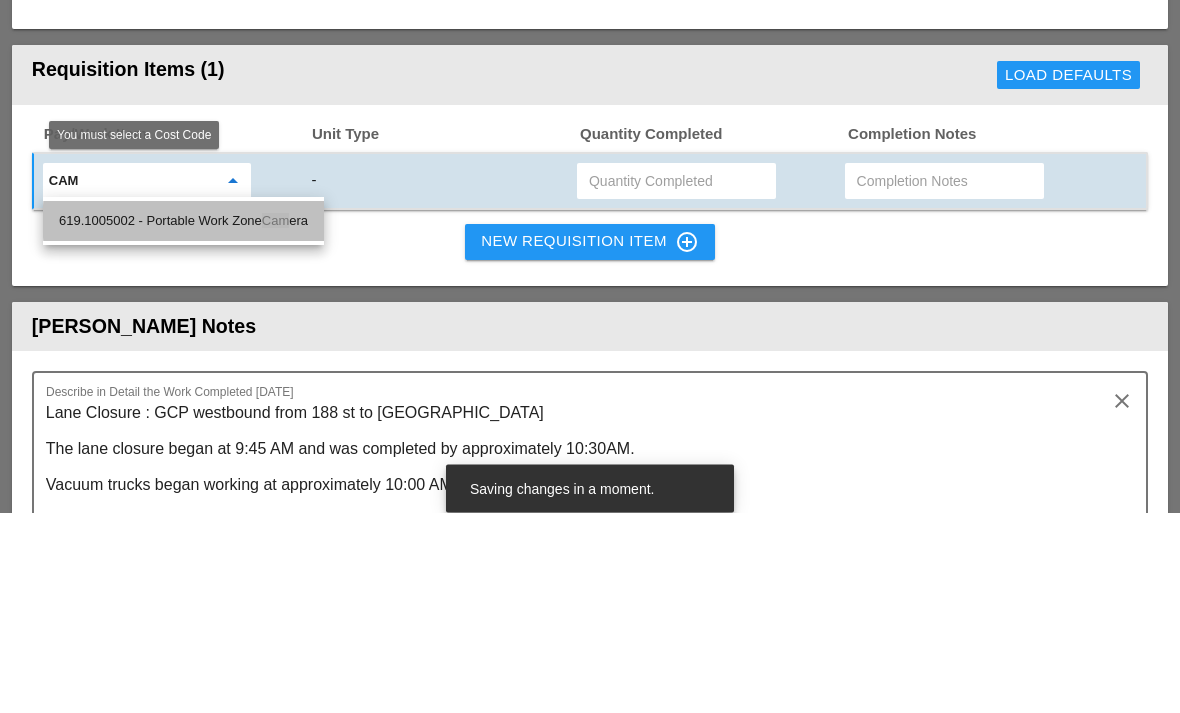 click on "619.1005002 - Portable Work Zone  Cam era" at bounding box center [183, 422] 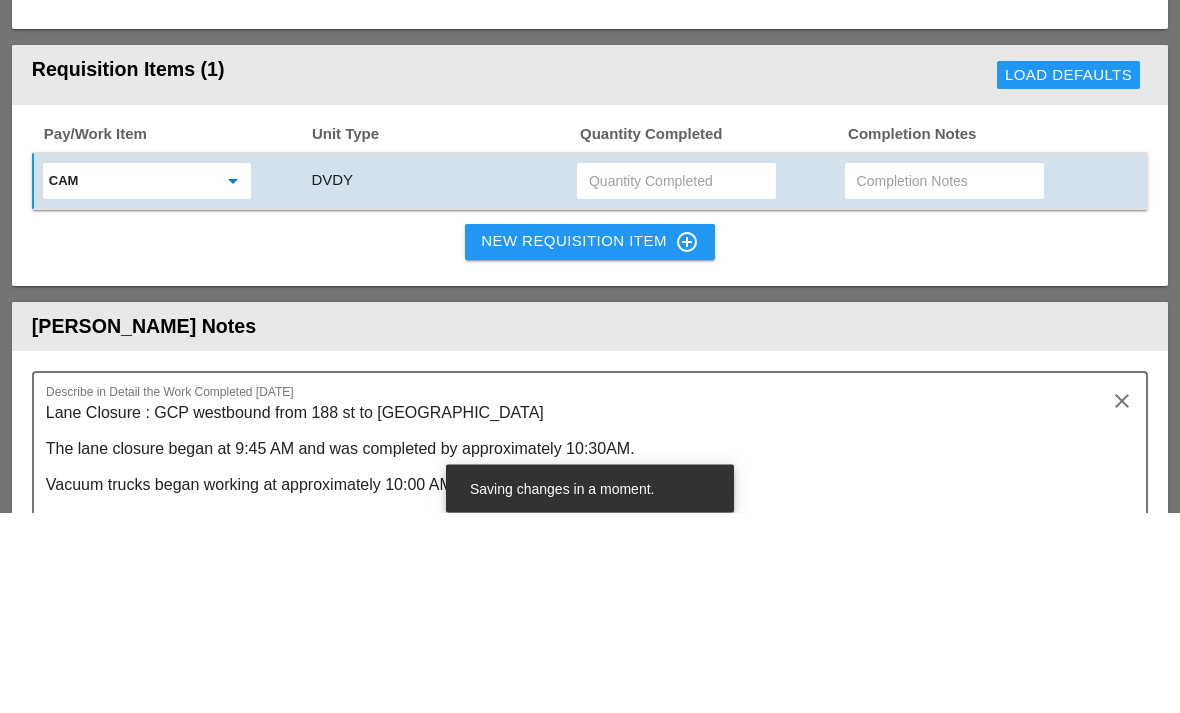 click at bounding box center (676, 382) 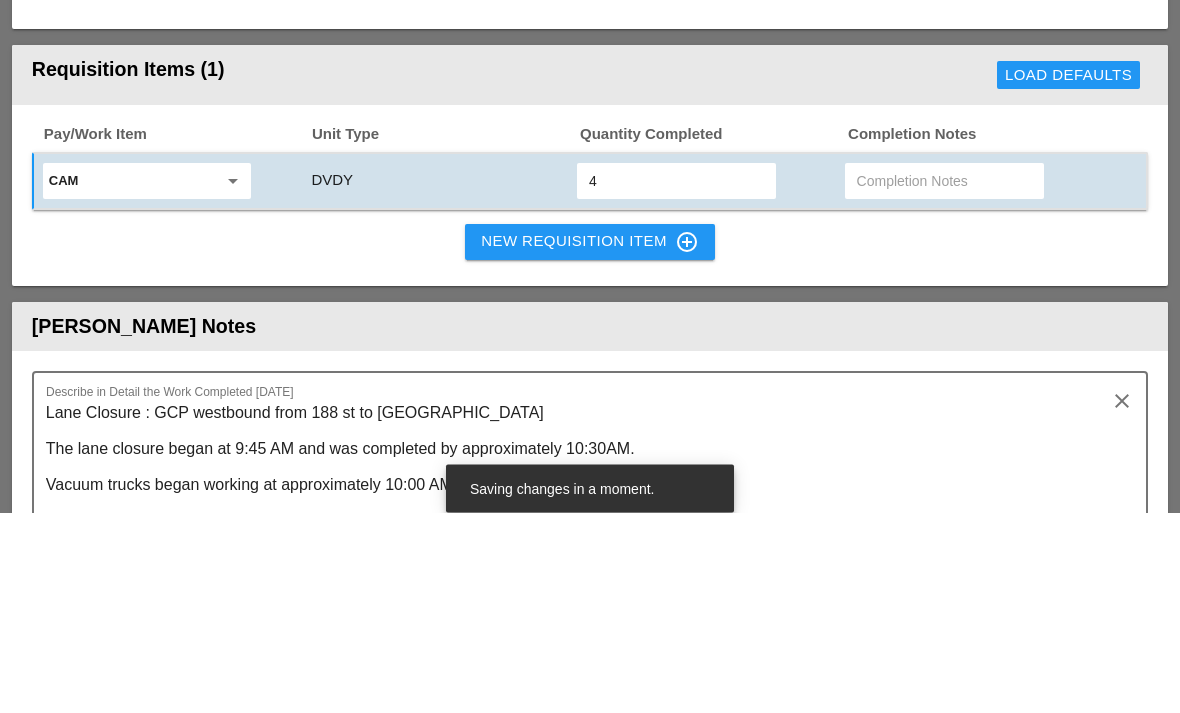 type on "4" 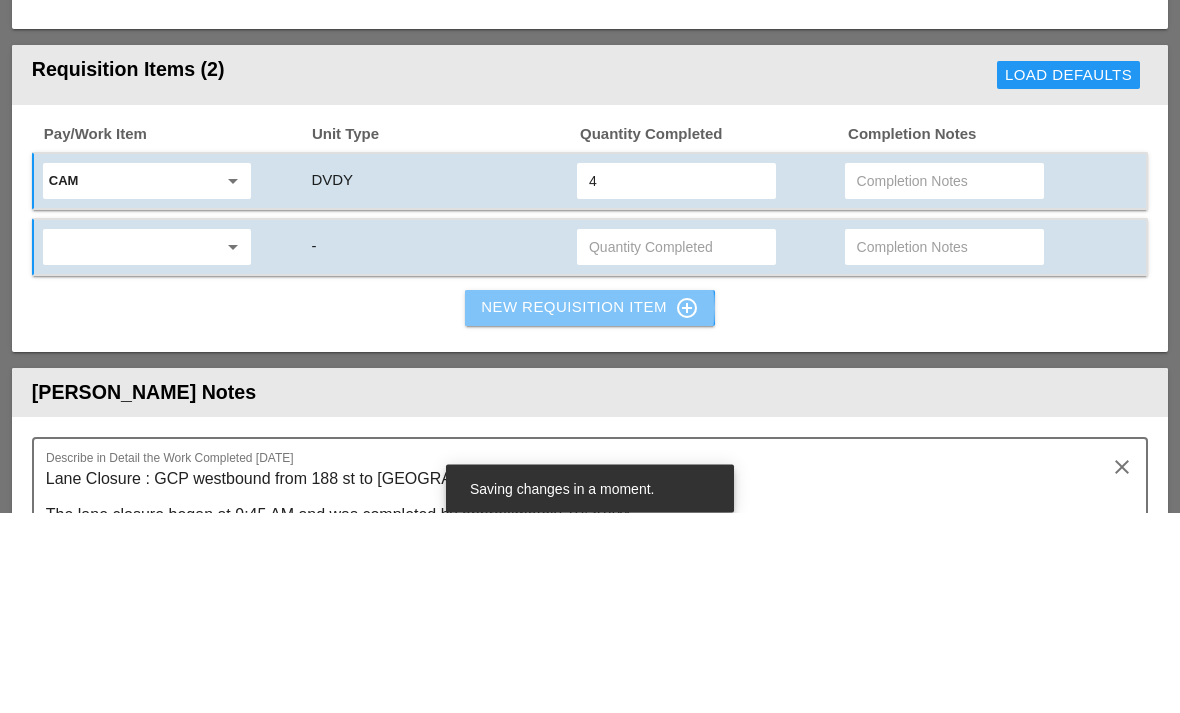 scroll, scrollTop: 2343, scrollLeft: 0, axis: vertical 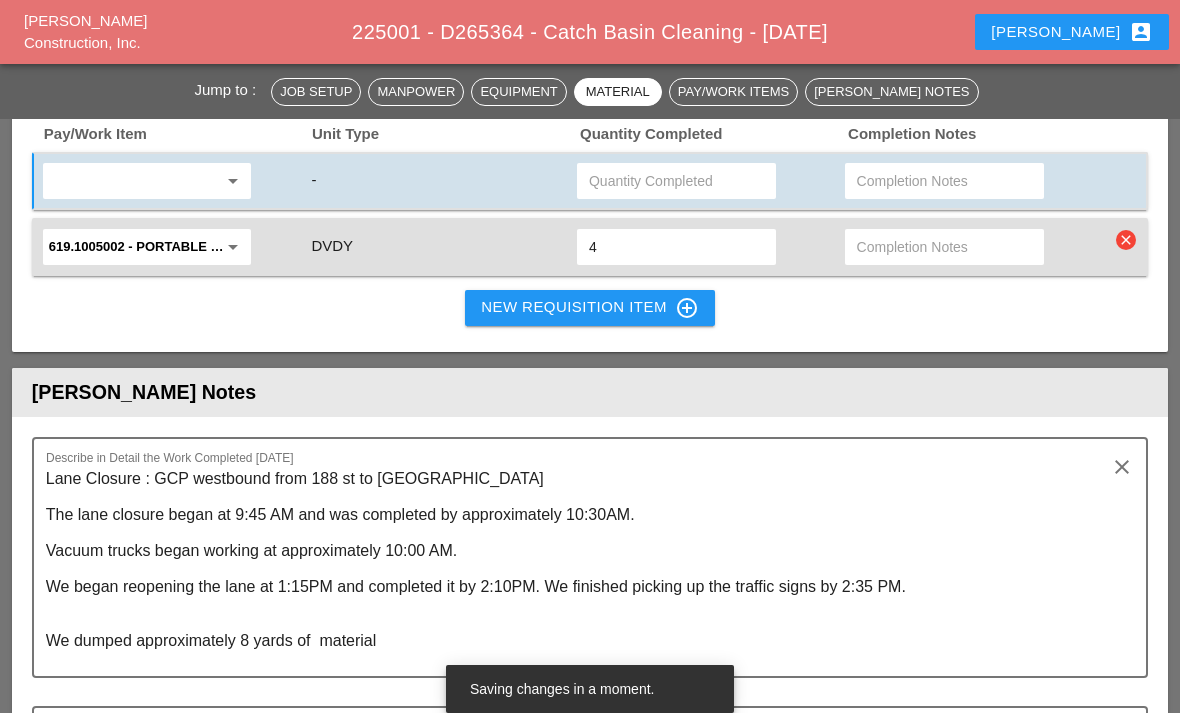 click on "arrow_drop_down" at bounding box center [233, 181] 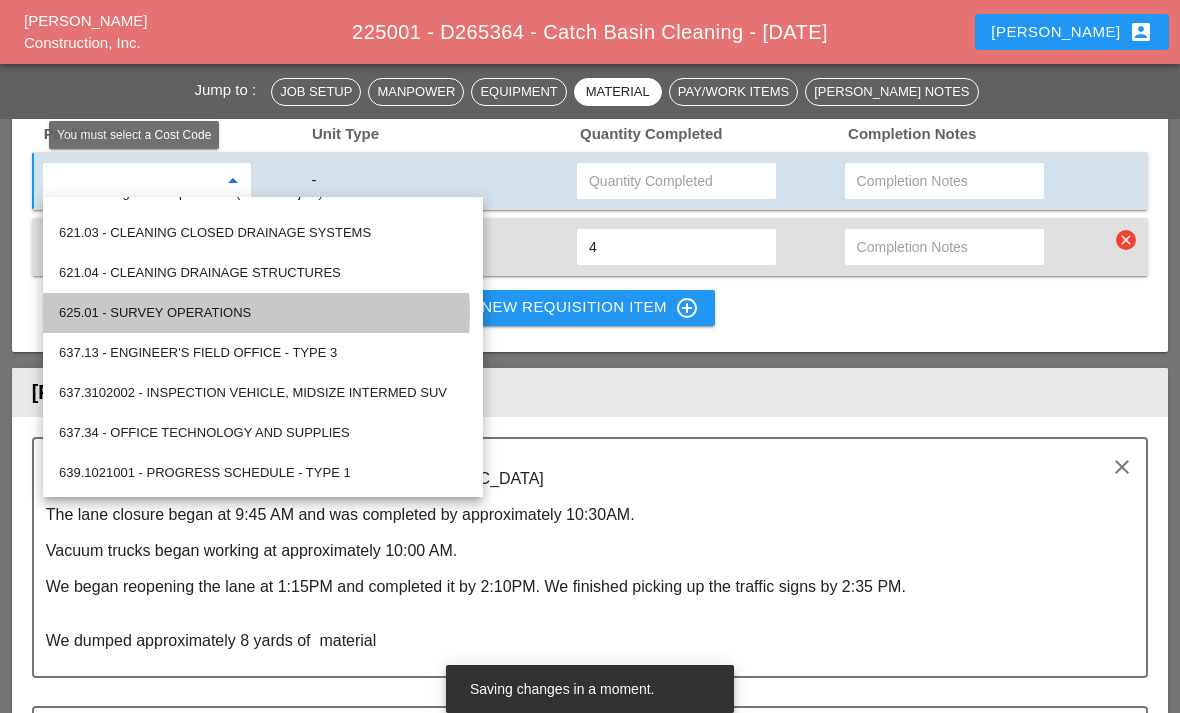 scroll, scrollTop: 947, scrollLeft: 0, axis: vertical 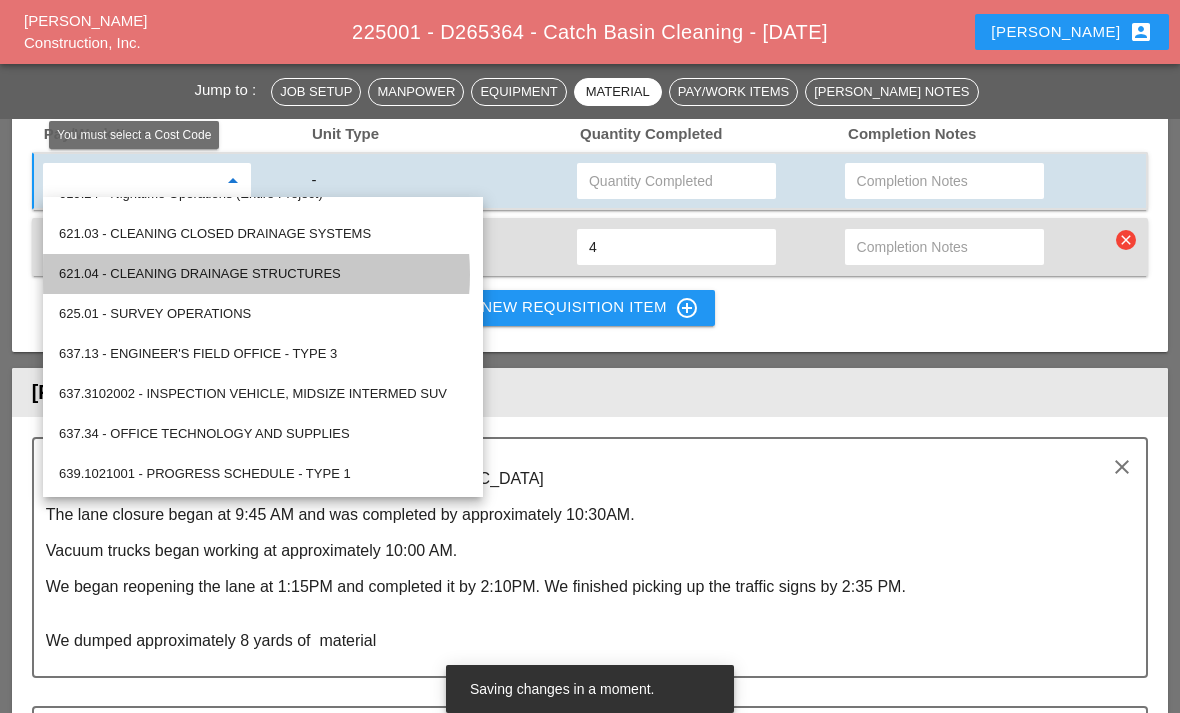 click on "621.04 - CLEANING DRAINAGE STRUCTURES" at bounding box center [263, 274] 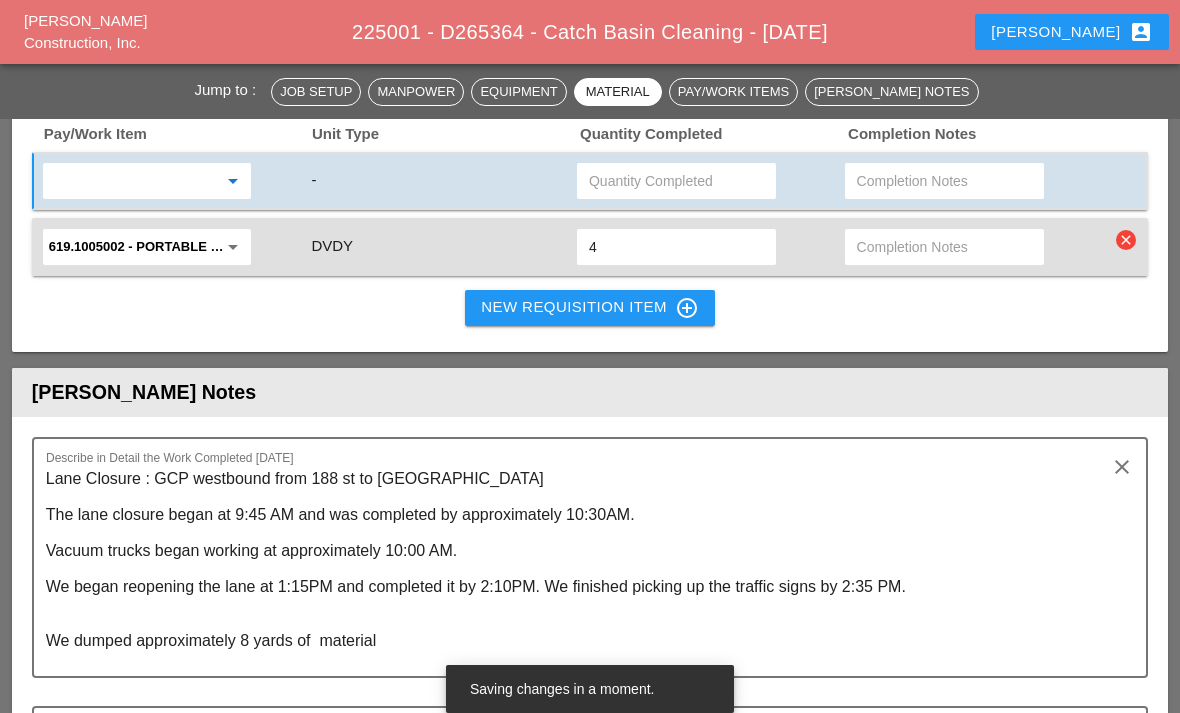 click at bounding box center (676, 181) 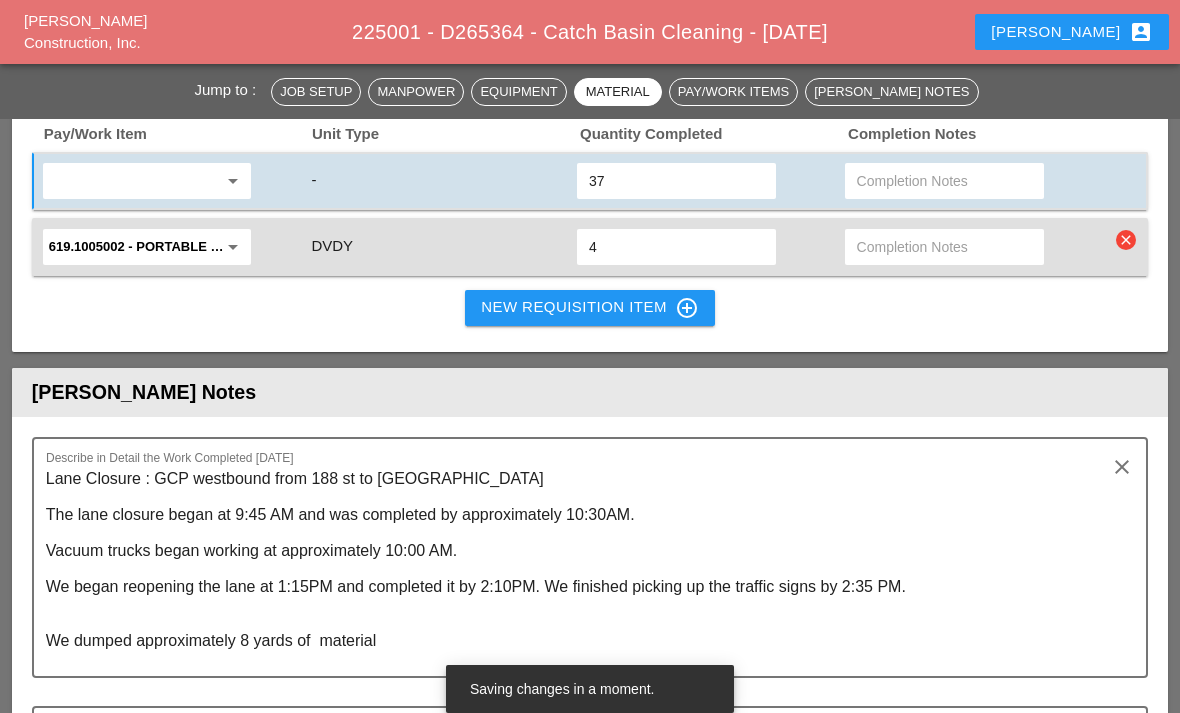 type on "37" 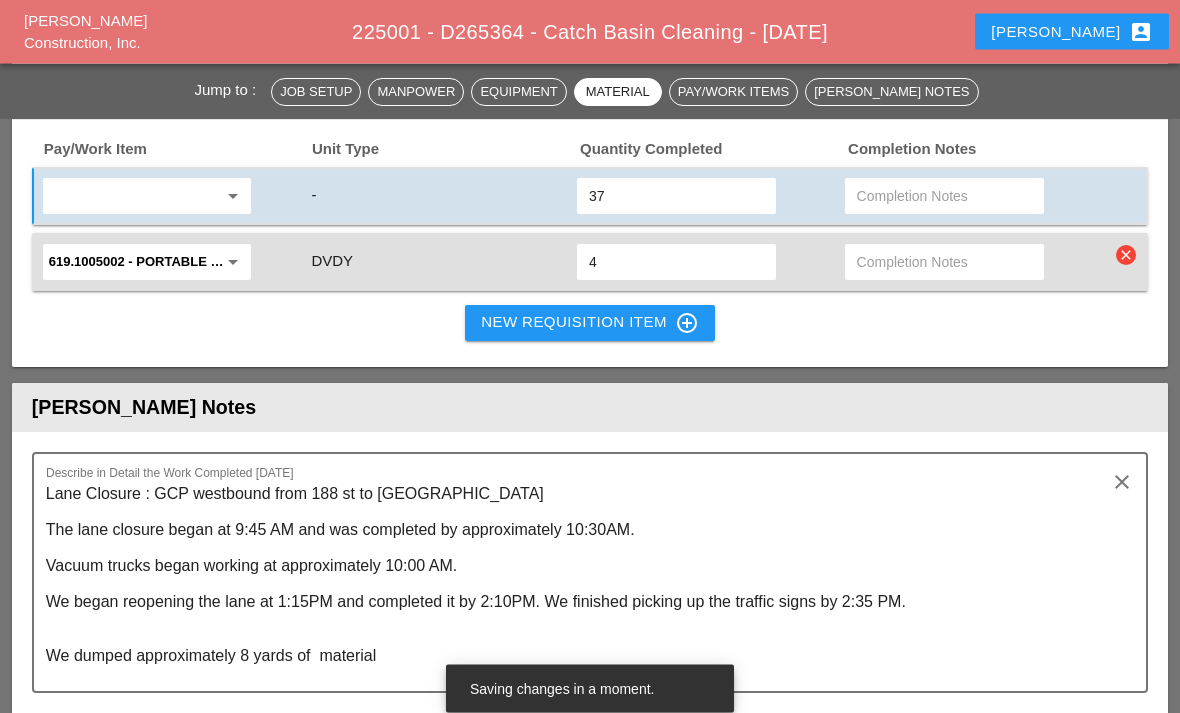 scroll, scrollTop: 2328, scrollLeft: 0, axis: vertical 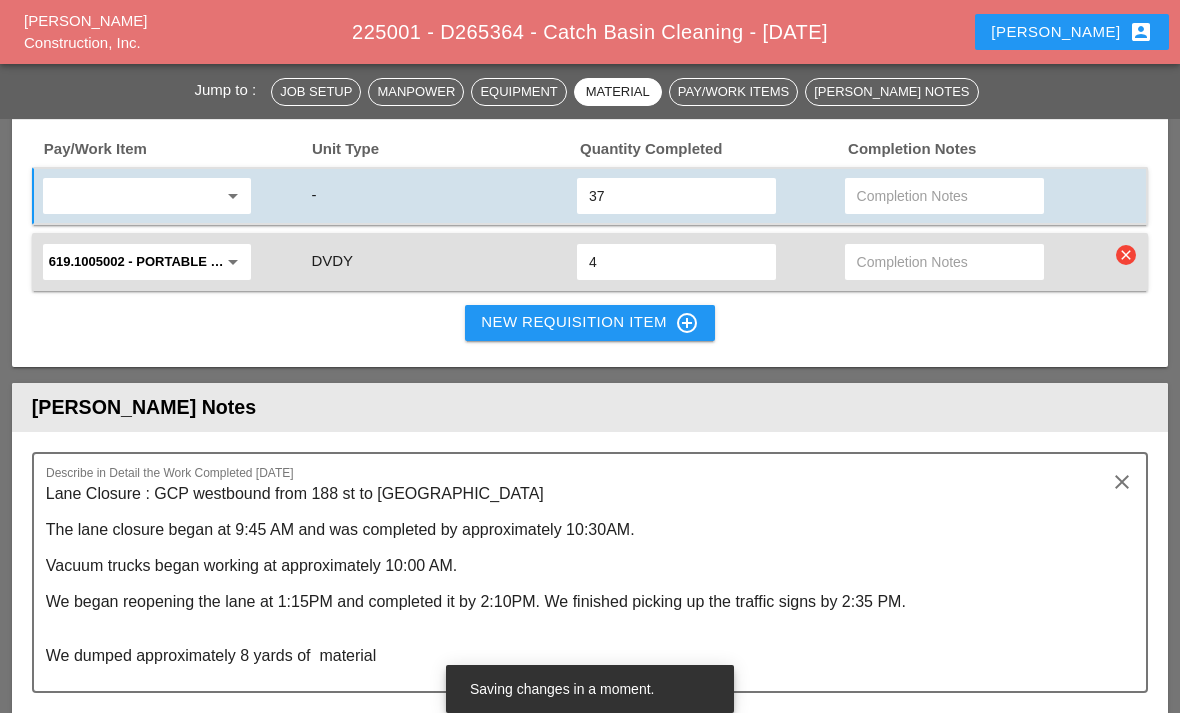 click on "Lane Closure : GCP westbound from 188 st to [GEOGRAPHIC_DATA]
The lane closure began at 9:45 AM and was completed by approximately 10:30AM.
Vacuum trucks began working at approximately 10:00 AM.
We began reopening the lane at 1:15PM and completed it by 2:10PM. We finished picking up the traffic signs by 2:35 PM.
We dumped approximately 8 yards of  material" at bounding box center (582, 584) 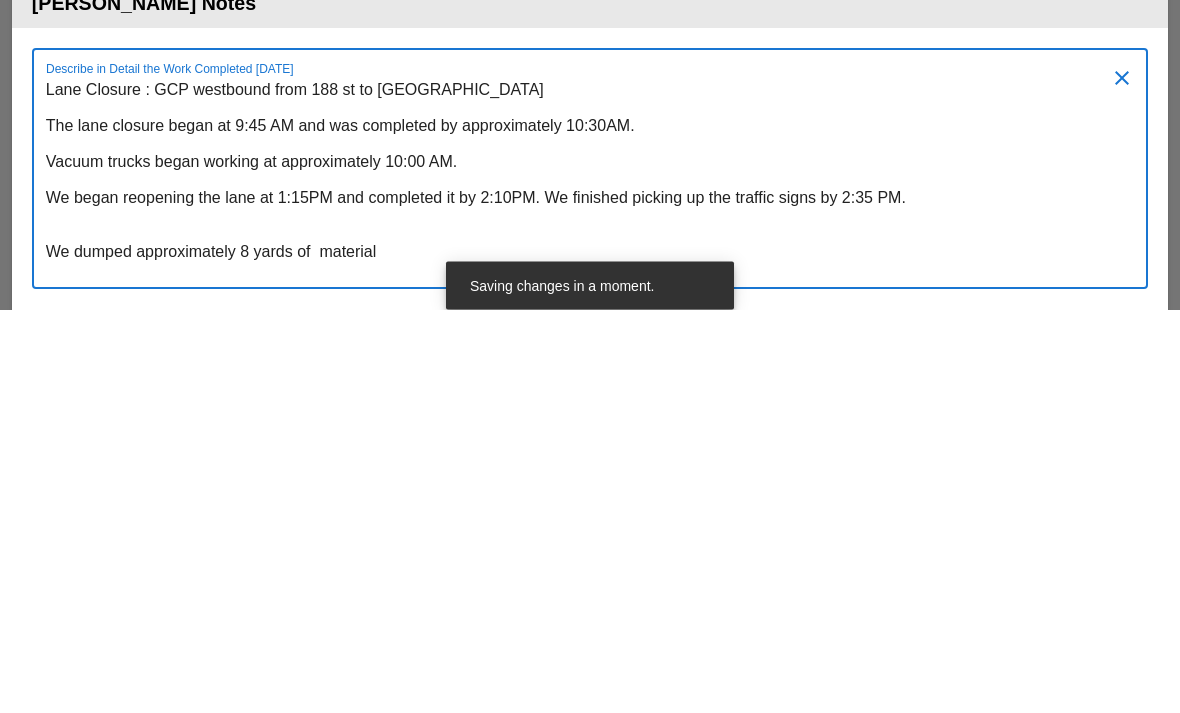type on "Lane Closure : GCP westbound from 188 st to [GEOGRAPHIC_DATA]
The lane closure began at 9:45 AM and was completed by approximately 10:30AM.
Vacuum trucks began working at approximately 10:00 AM.
We began reopening the lane at 1:15PM and completed it by 2:10PM. We finished picking up the traffic signs by 2:35 PM.
We dumped approximately 8 yards of  material" 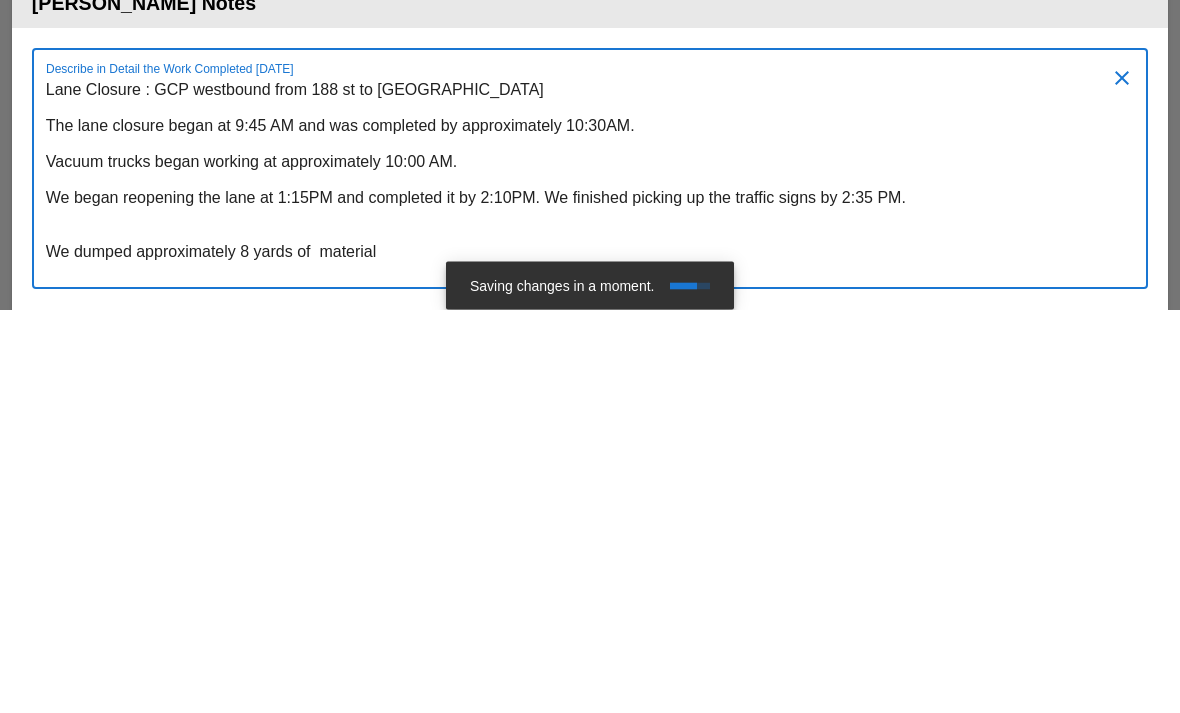 click on "Lane Closure : GCP westbound from 188 st to [GEOGRAPHIC_DATA]
The lane closure began at 9:45 AM and was completed by approximately 10:30AM.
Vacuum trucks began working at approximately 10:00 AM.
We began reopening the lane at 1:15PM and completed it by 2:10PM. We finished picking up the traffic signs by 2:35 PM.
We dumped approximately 8 yards of  material" at bounding box center (582, 584) 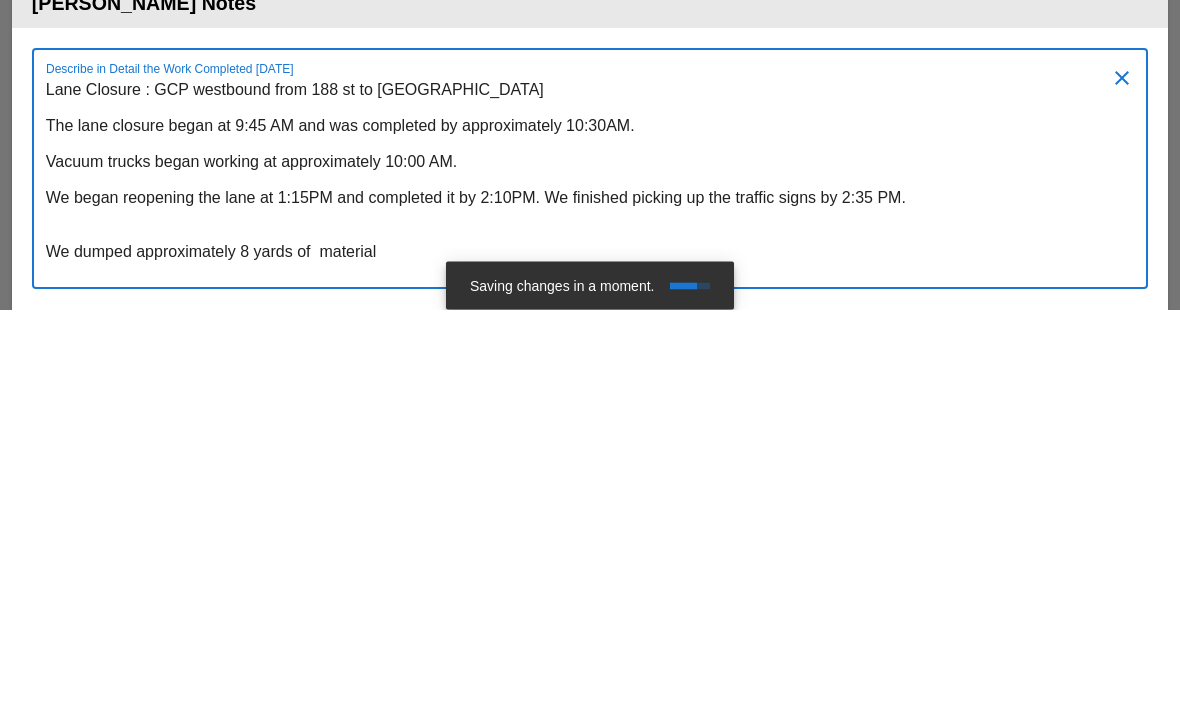 click on "Lane Closure : GCP westbound from 188 st to [GEOGRAPHIC_DATA]
The lane closure began at 9:45 AM and was completed by approximately 10:30AM.
Vacuum trucks began working at approximately 10:00 AM.
We began reopening the lane at 1:15PM and completed it by 2:10PM. We finished picking up the traffic signs by 2:35 PM.
We dumped approximately 8 yards of  material" at bounding box center [582, 584] 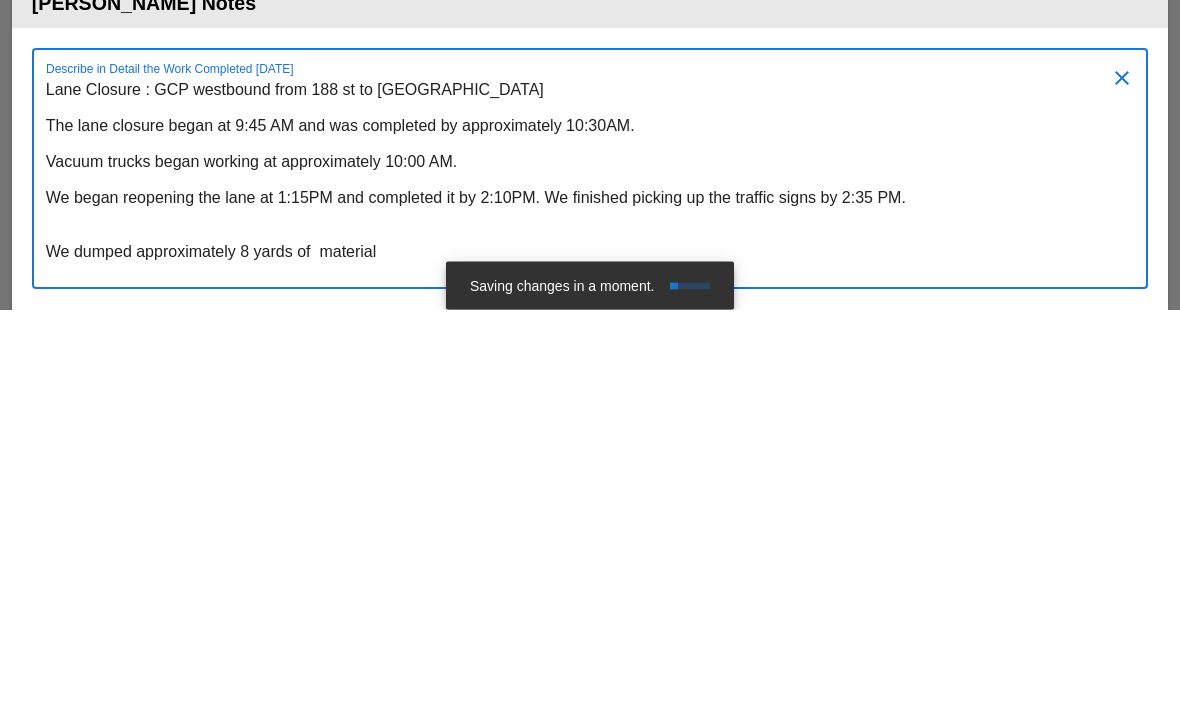 click on "Lane Closure : GCP westbound from 188 st to [GEOGRAPHIC_DATA]
The lane closure began at 9:45 AM and was completed by approximately 10:30AM.
Vacuum trucks began working at approximately 10:00 AM.
We began reopening the lane at 1:15PM and completed it by 2:10PM. We finished picking up the traffic signs by 2:35 PM.
We dumped approximately 8 yards of  material" at bounding box center (582, 584) 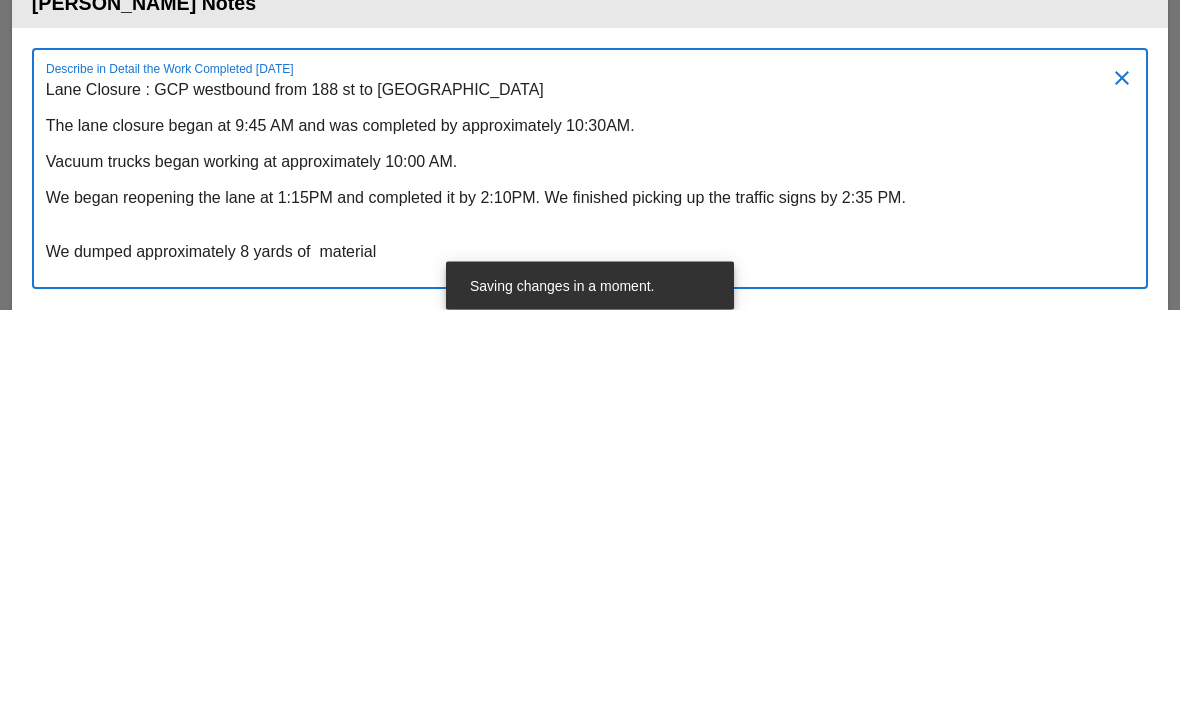 click on "Lane Closure : GCP westbound from 188 st to [GEOGRAPHIC_DATA]
The lane closure began at 9:45 AM and was completed by approximately 10:30AM.
Vacuum trucks began working at approximately 10:00 AM.
We began reopening the lane at 1:15PM and completed it by 2:10PM. We finished picking up the traffic signs by 2:35 PM.
We dumped approximately 8 yards of  material" at bounding box center (582, 584) 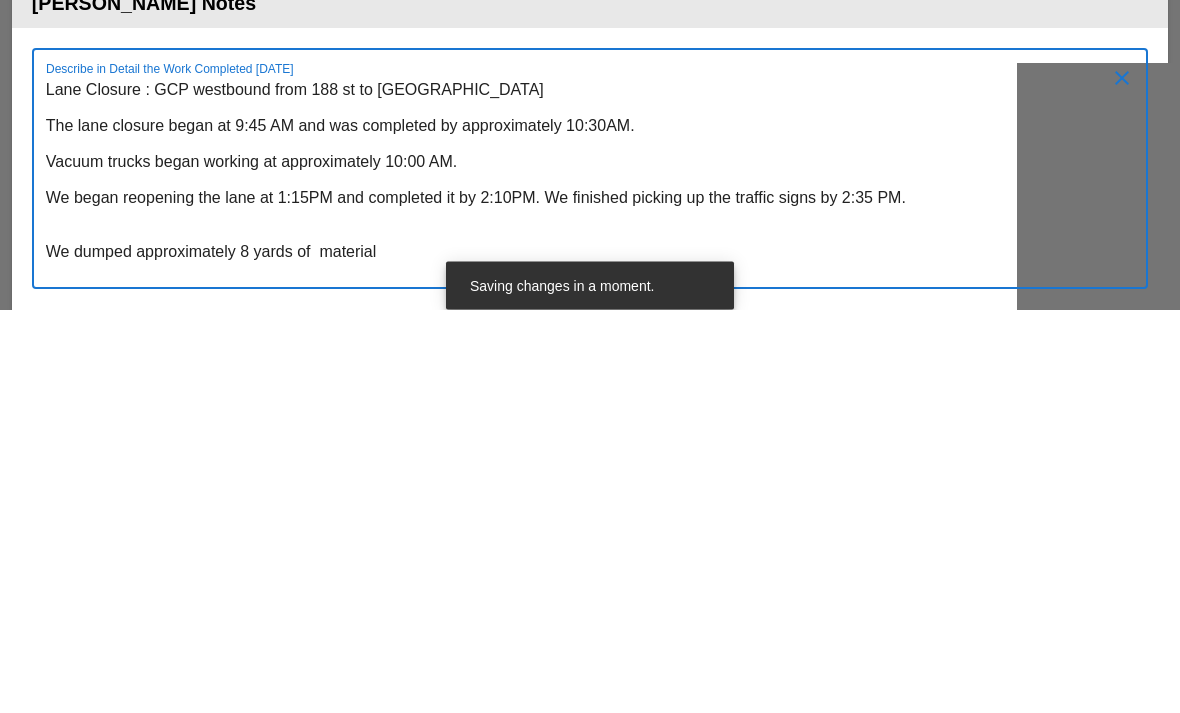 click on "Lane Closure : GCP westbound from 188 st to [GEOGRAPHIC_DATA]
The lane closure began at 9:45 AM and was completed by approximately 10:30AM.
Vacuum trucks began working at approximately 10:00 AM.
We began reopening the lane at 1:15PM and completed it by 2:10PM. We finished picking up the traffic signs by 2:35 PM.
We dumped approximately 8 yards of  material" at bounding box center (582, 584) 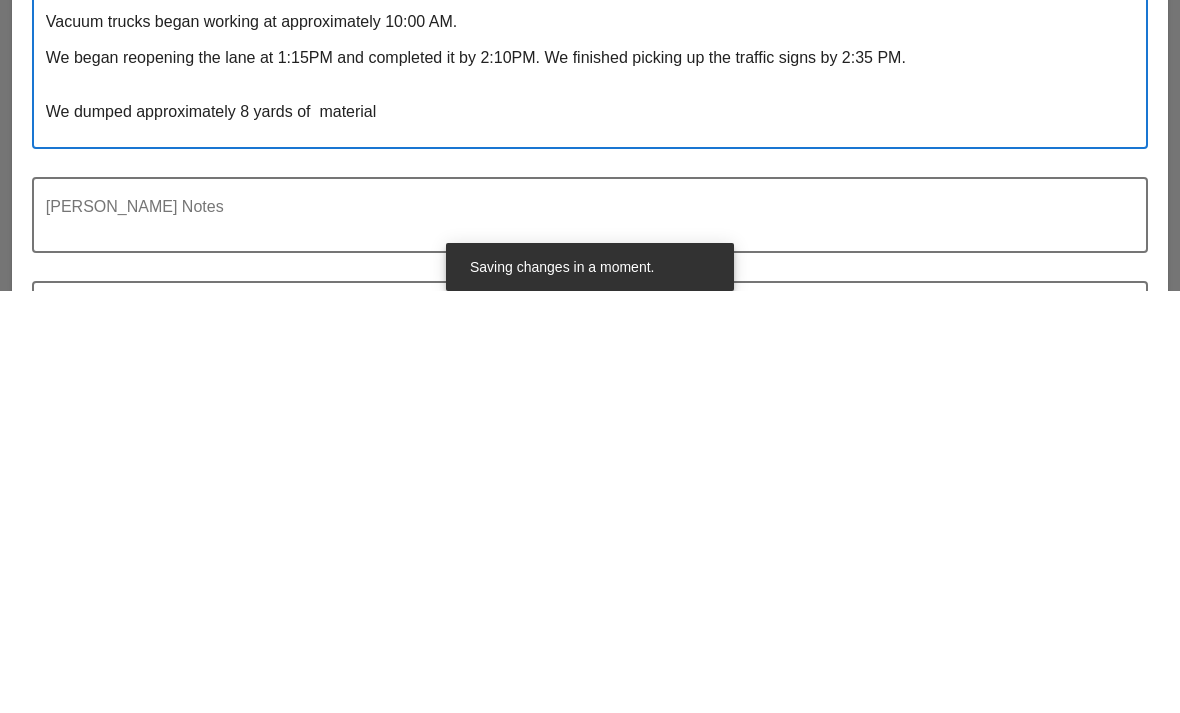 scroll, scrollTop: 2451, scrollLeft: 0, axis: vertical 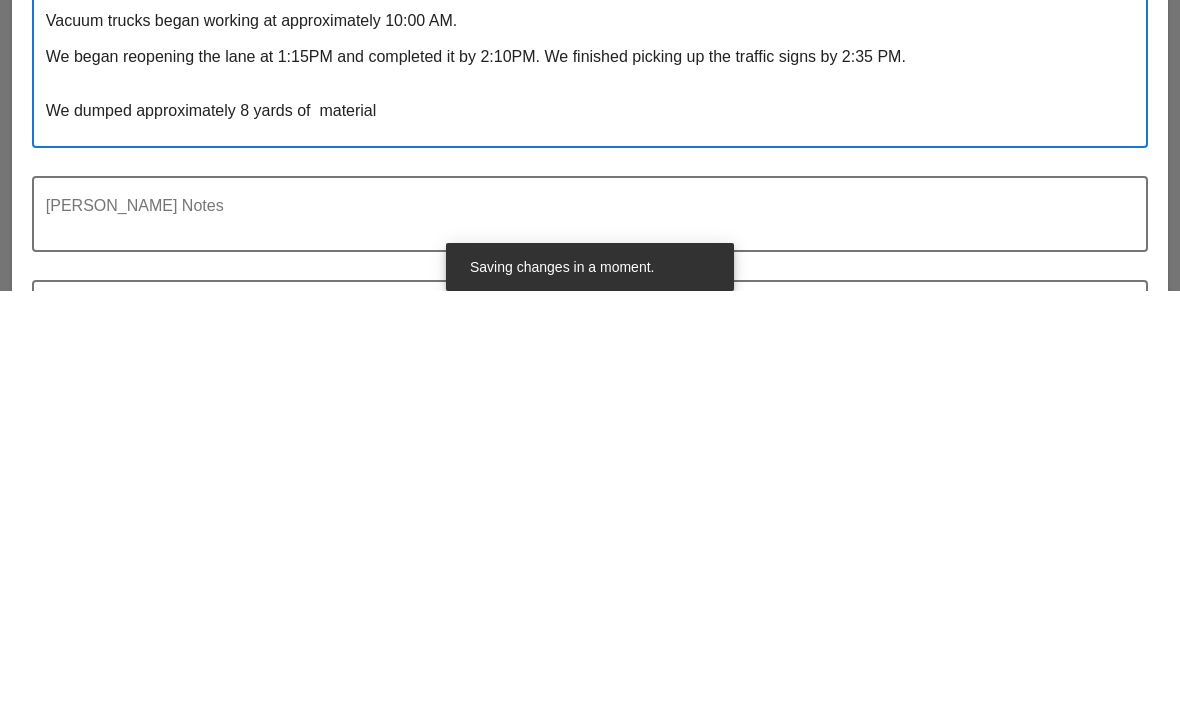 click at bounding box center (582, 648) 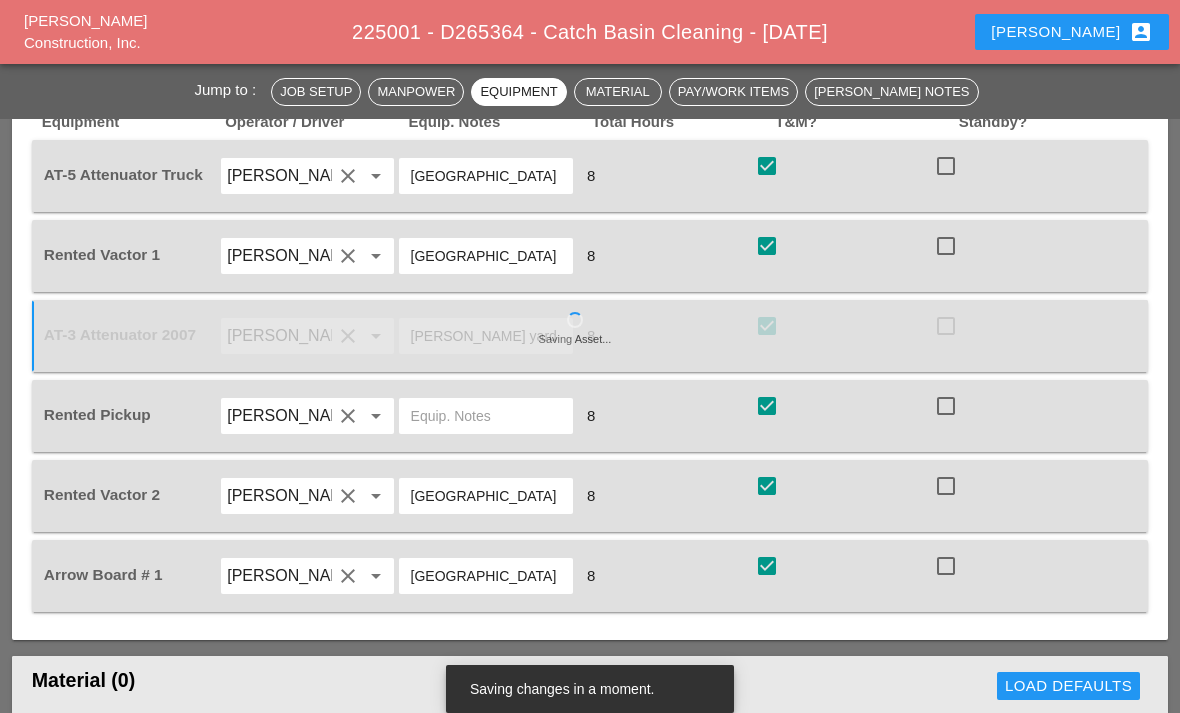 scroll, scrollTop: 1453, scrollLeft: 0, axis: vertical 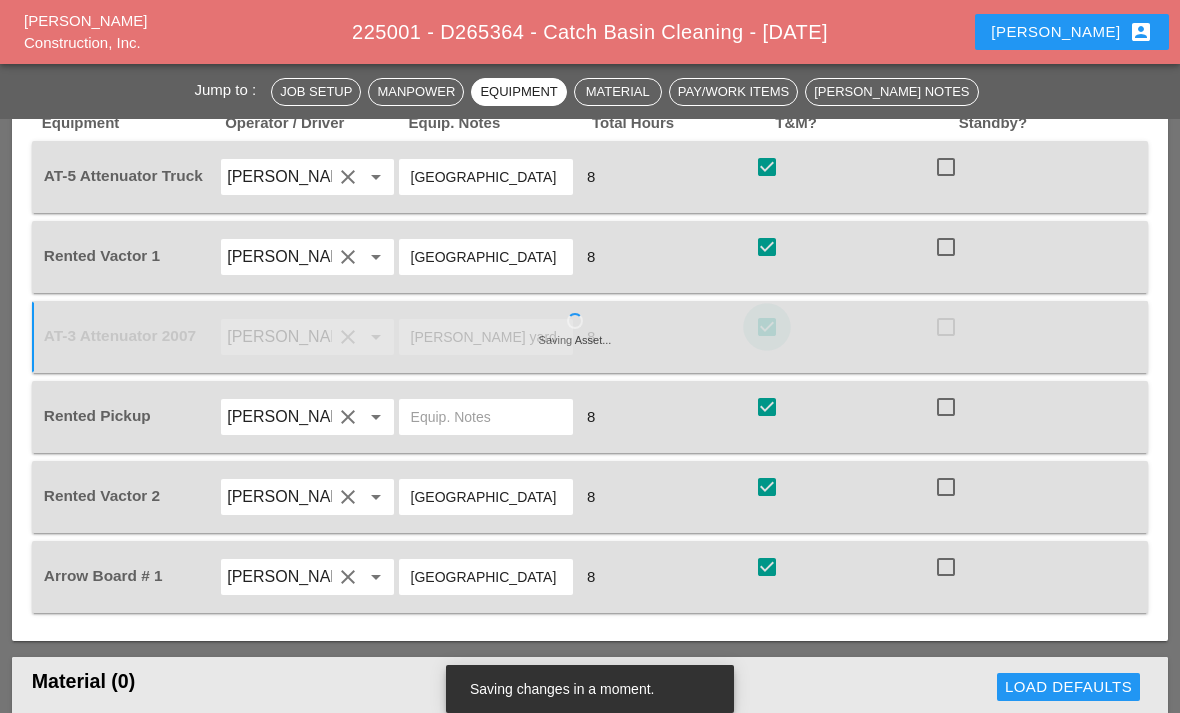 type on "4 new grates need to be replaced. Order was submitted." 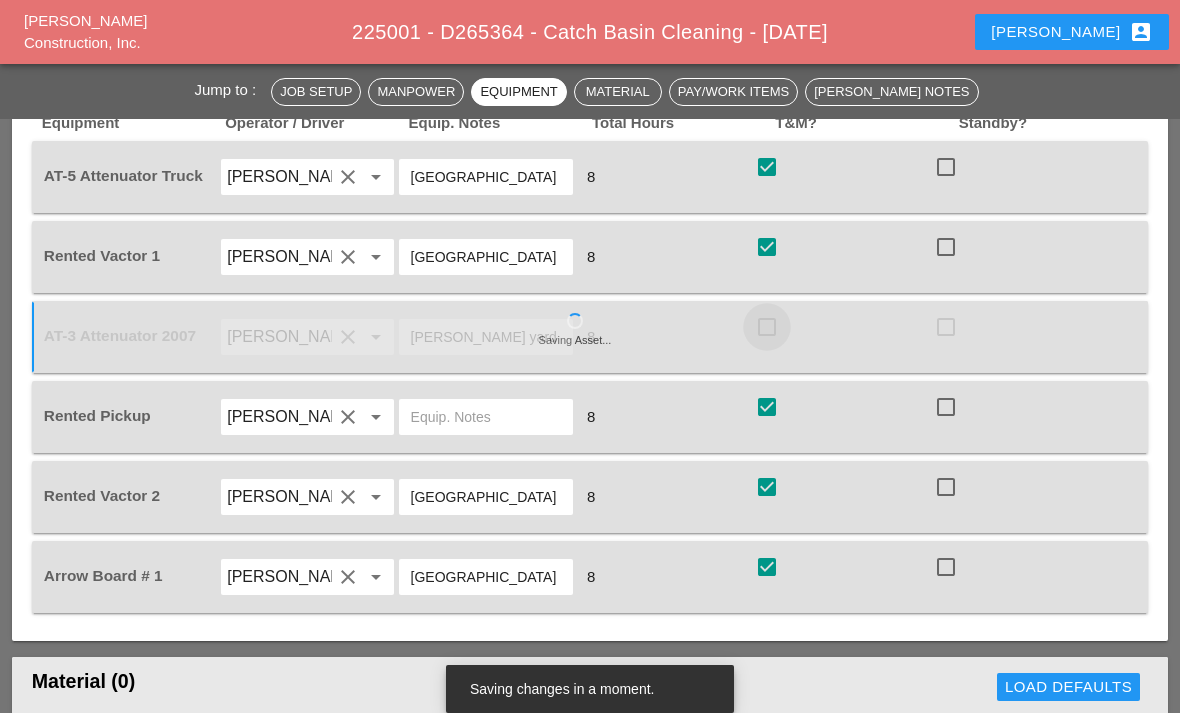 click at bounding box center [767, 327] 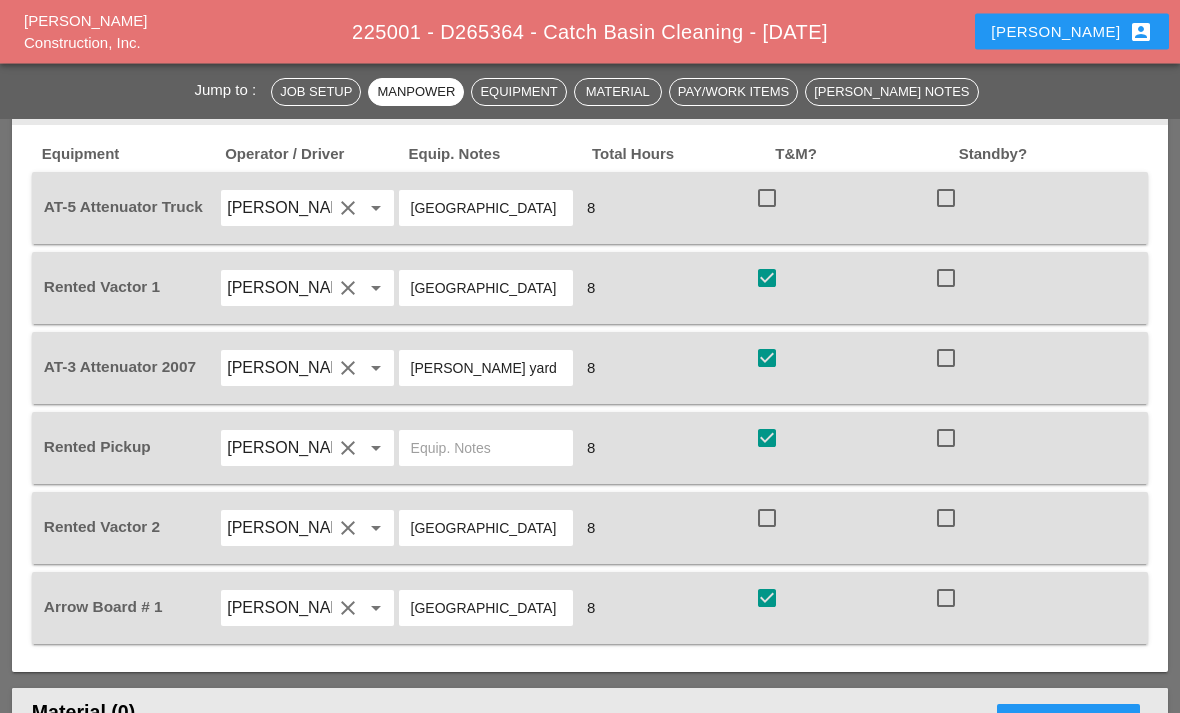 scroll, scrollTop: 1422, scrollLeft: 0, axis: vertical 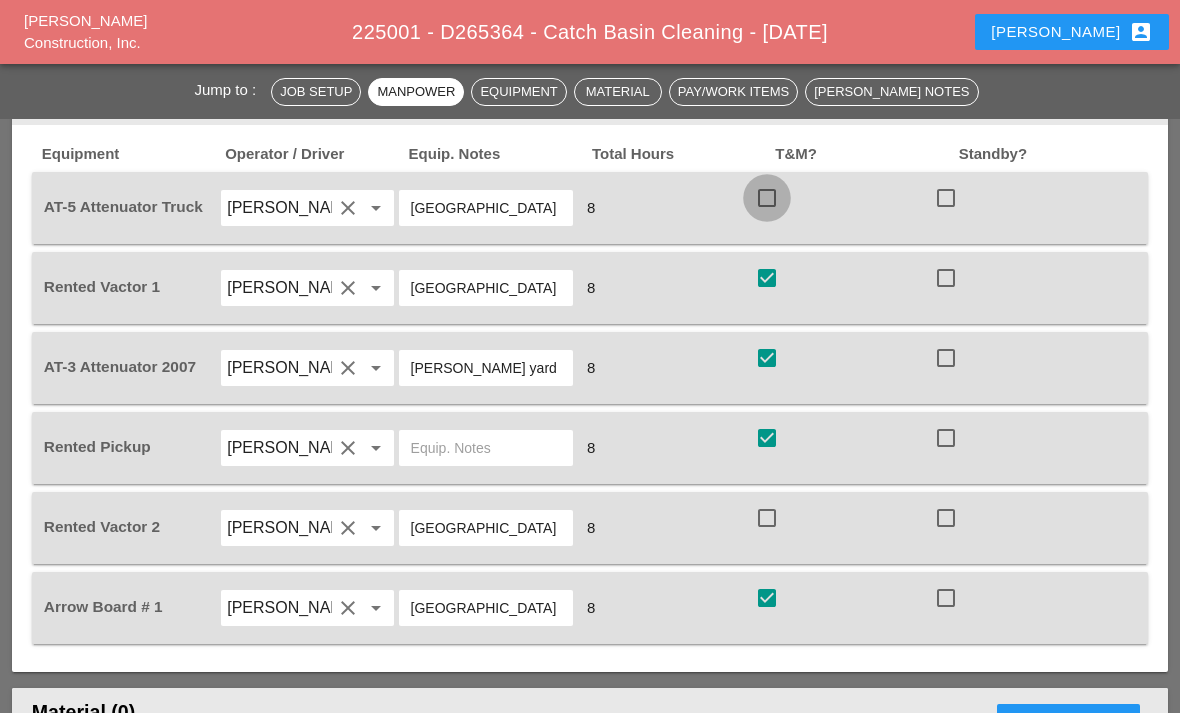 click at bounding box center (767, 198) 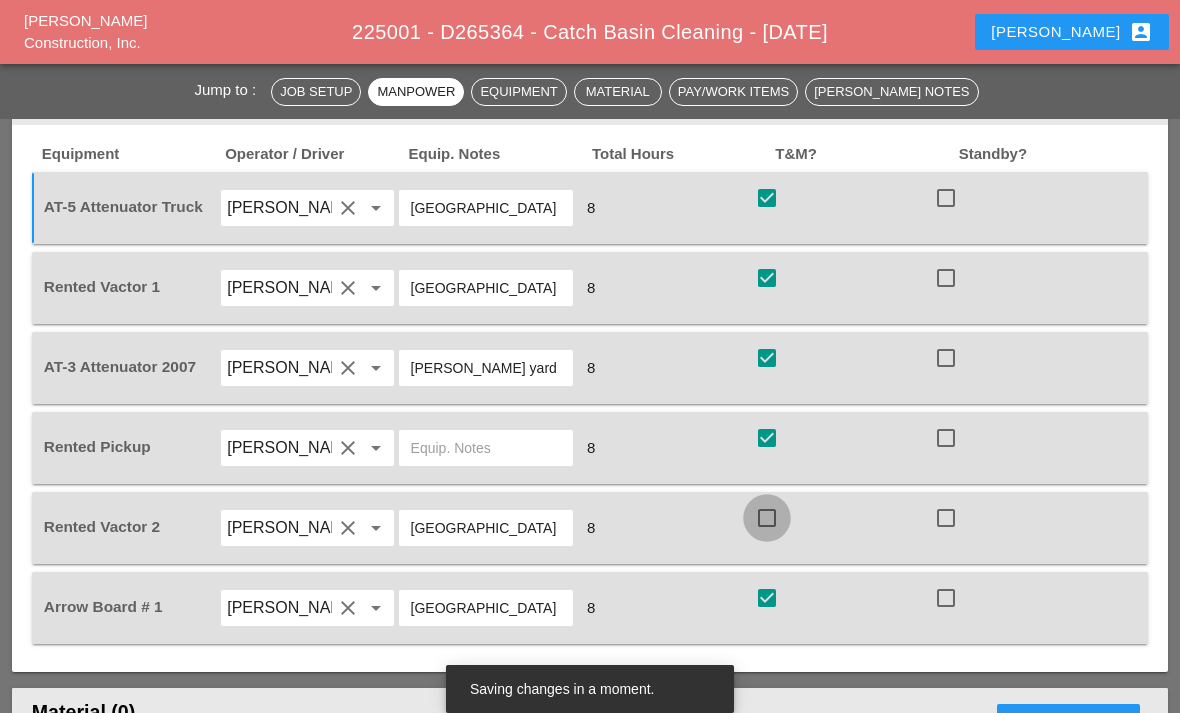 click at bounding box center [767, 518] 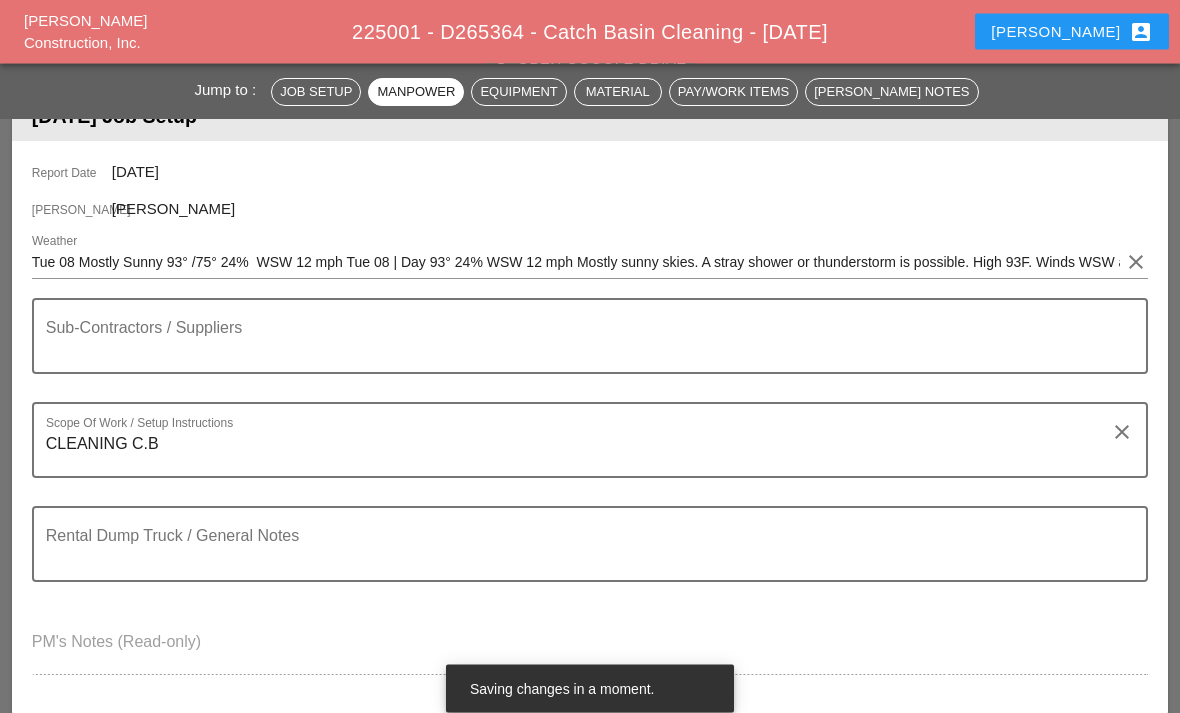 scroll, scrollTop: 187, scrollLeft: 0, axis: vertical 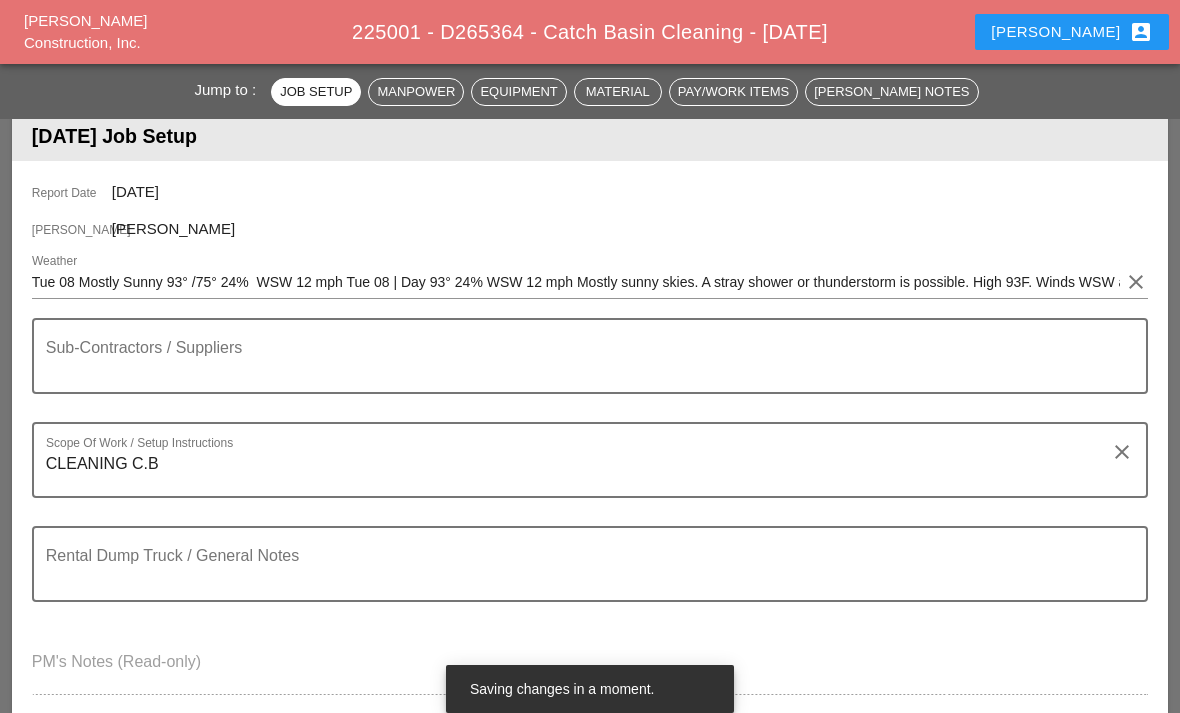 click on "account_box" at bounding box center (1141, 32) 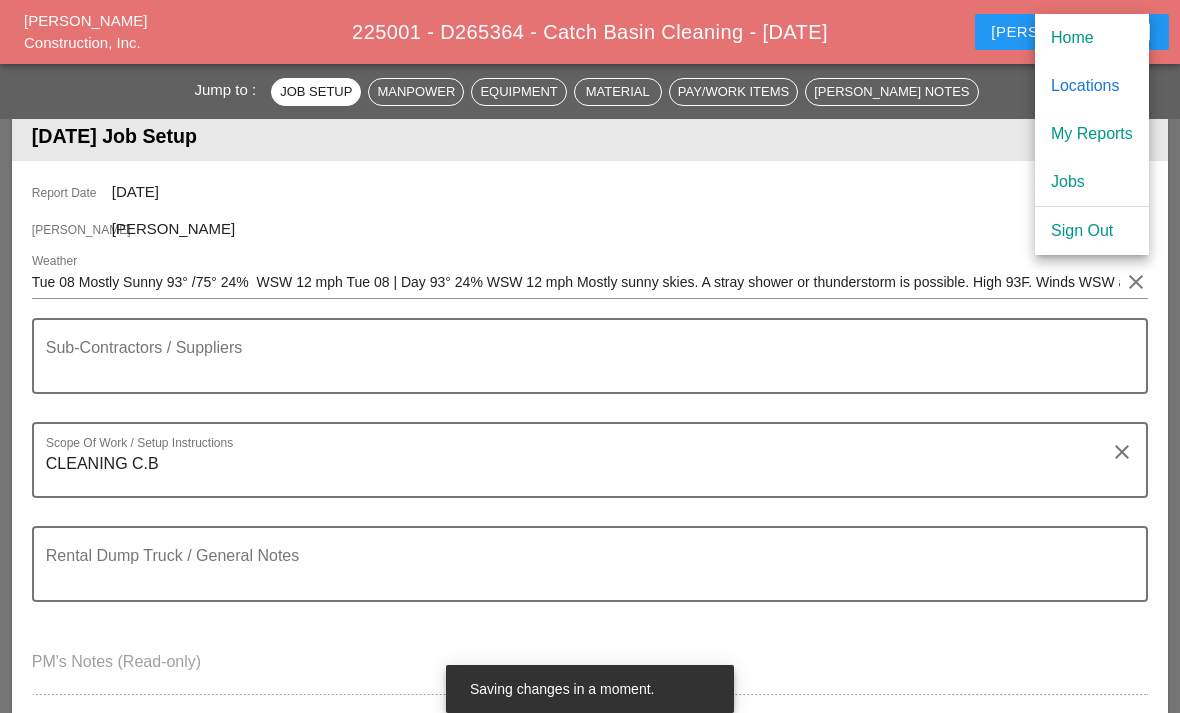 click on "My Reports" at bounding box center [1092, 134] 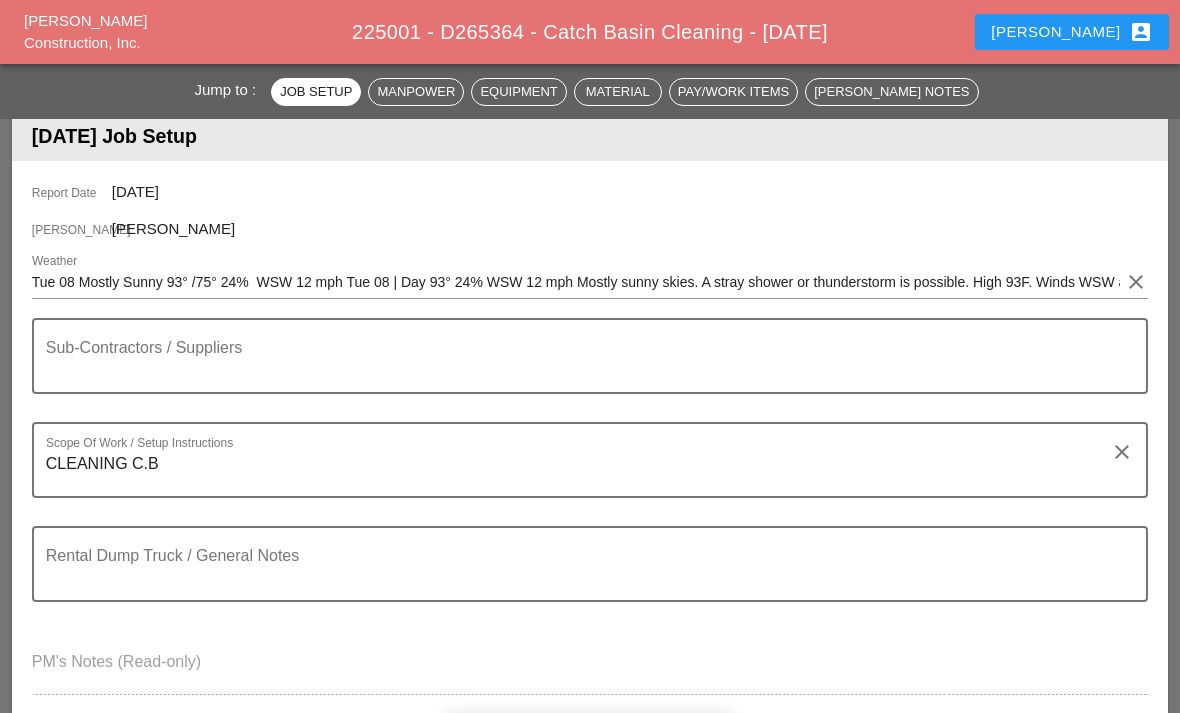 scroll, scrollTop: 64, scrollLeft: 0, axis: vertical 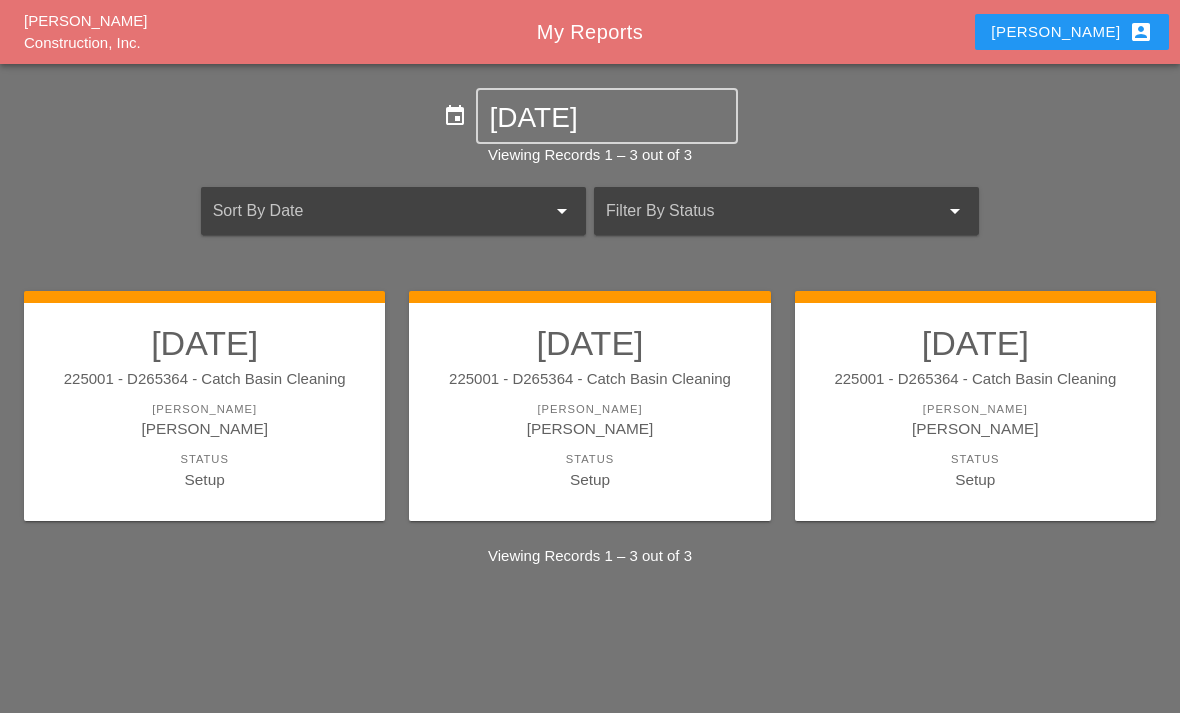 click on "07/09/2025 225001 - D265364 - Catch Basin Cleaning Foreman Miguel Fernandes Status Setup" at bounding box center (204, 407) 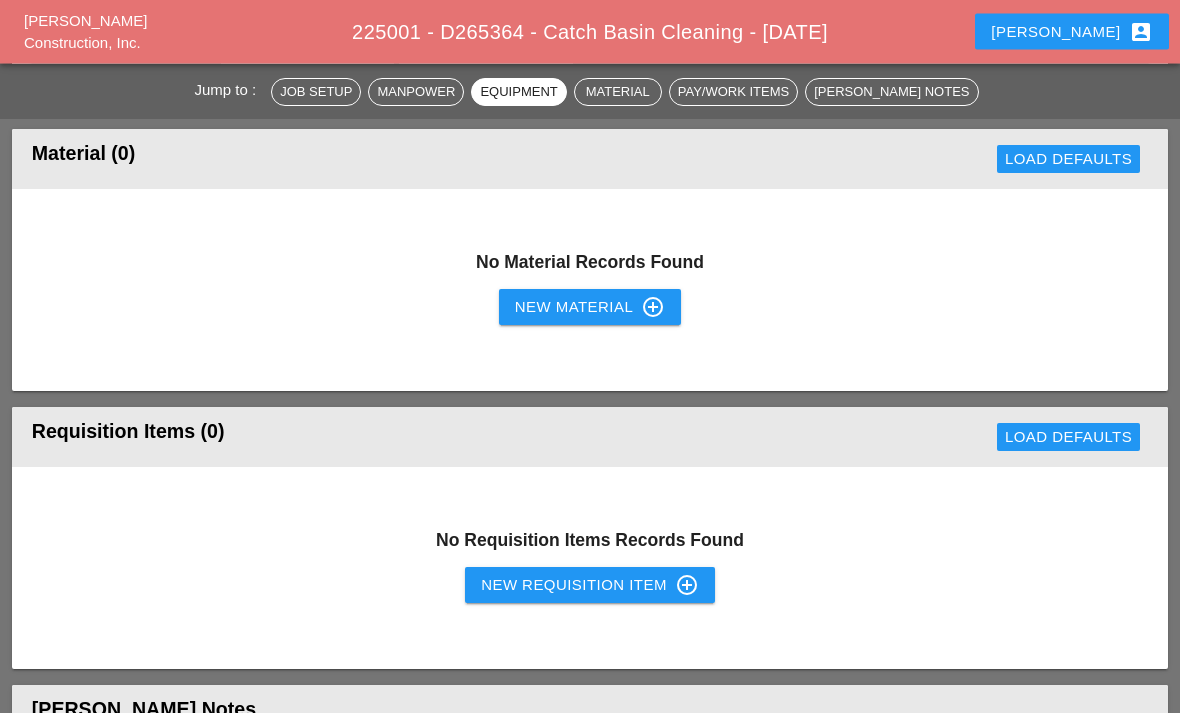 click on "New Requisition Item control_point" at bounding box center (590, 586) 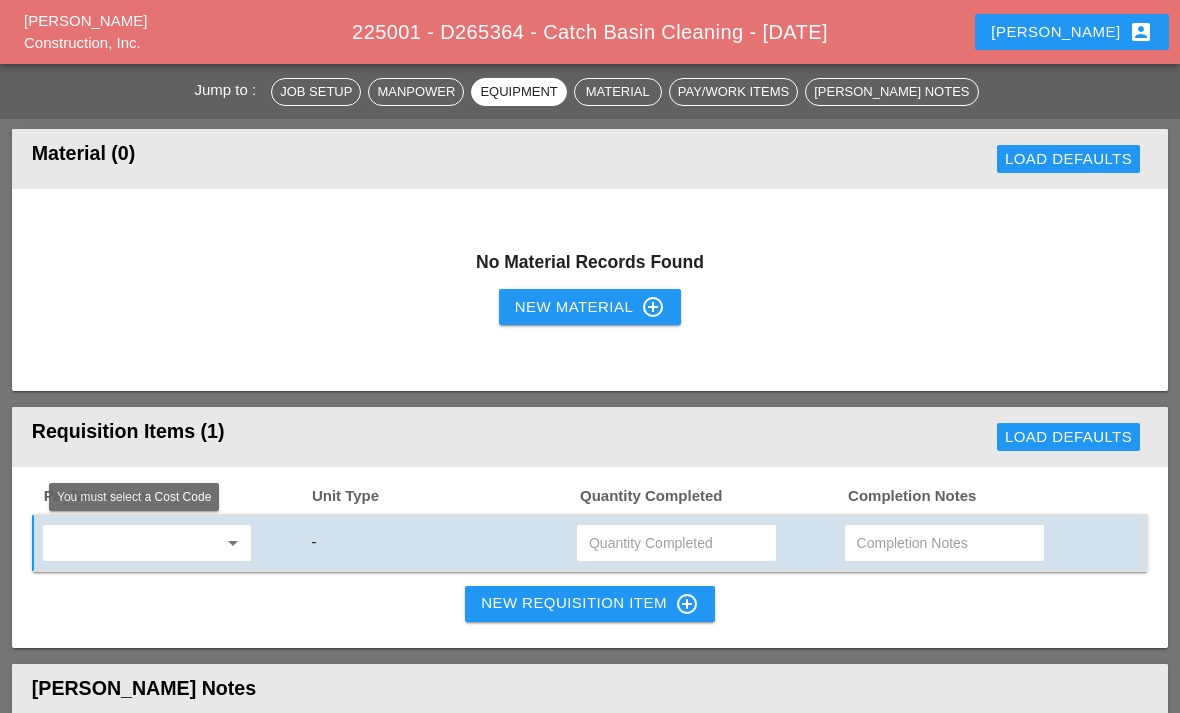 click on "arrow_drop_down" at bounding box center [233, 543] 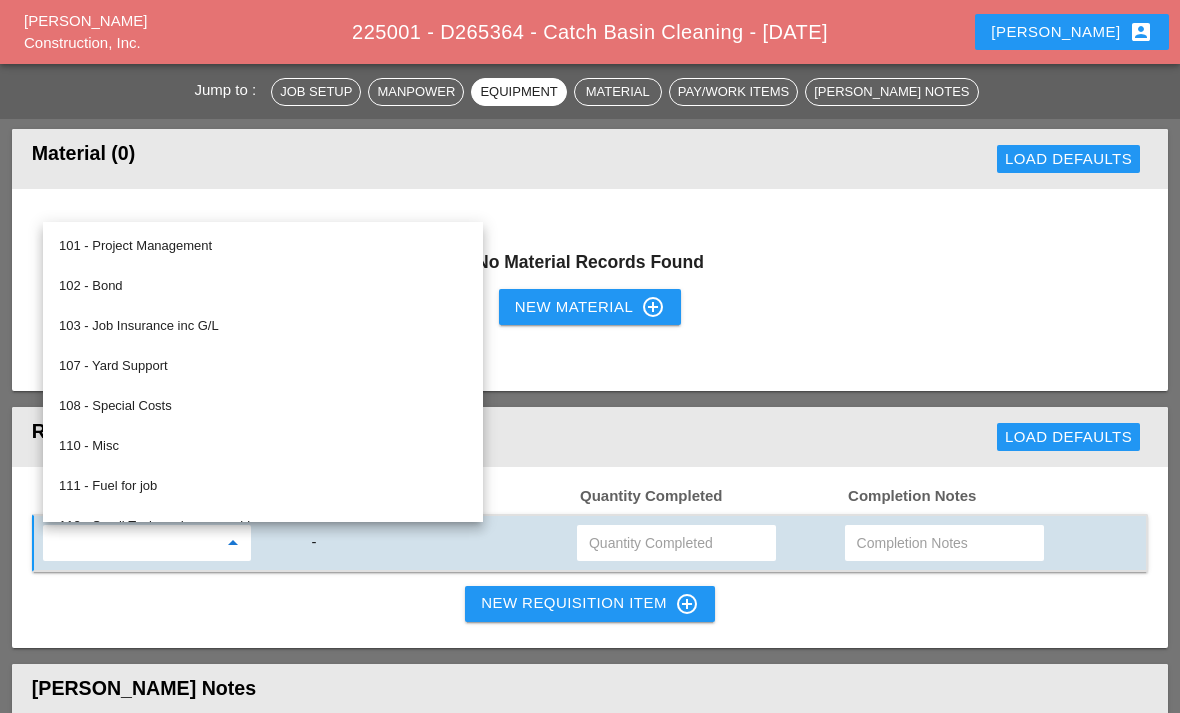 scroll, scrollTop: 1980, scrollLeft: 0, axis: vertical 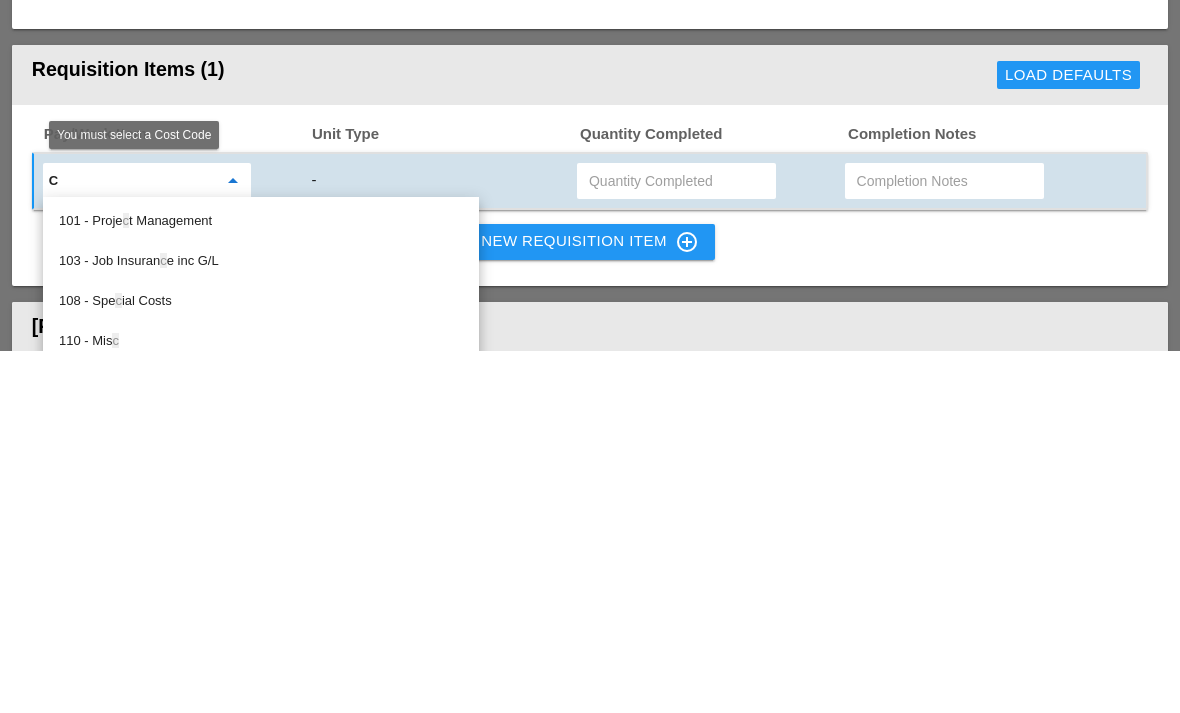 type on "Ca" 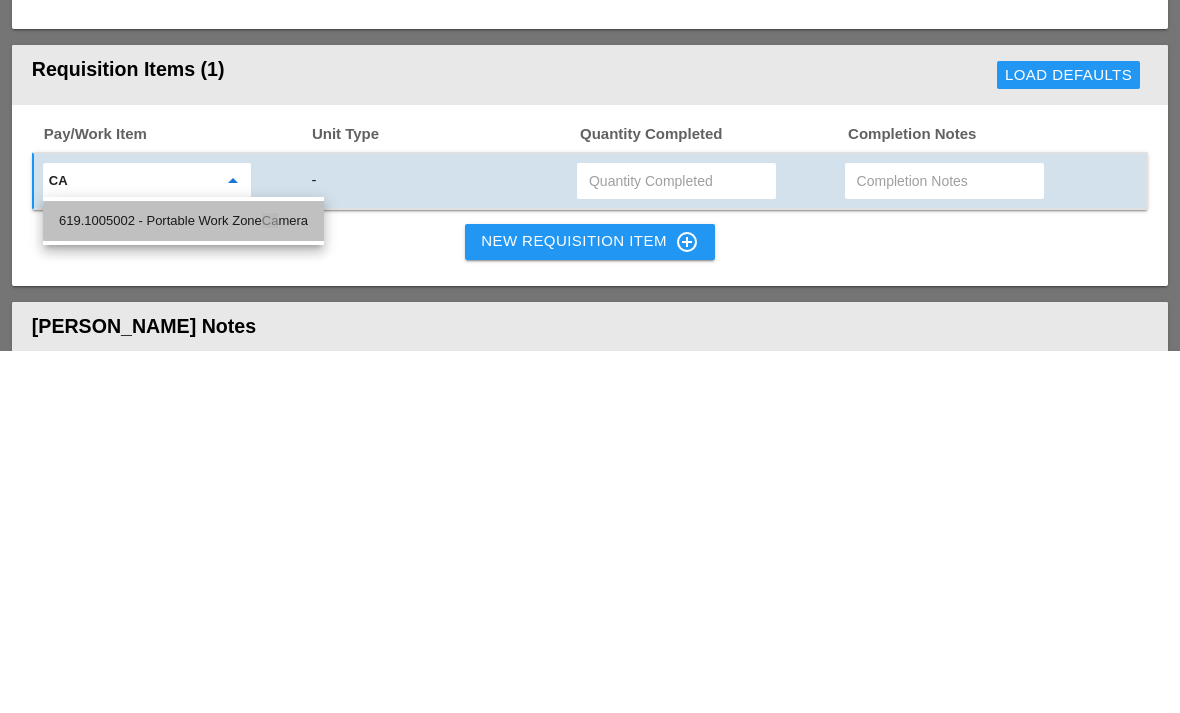 click on "Ca" at bounding box center (270, 583) 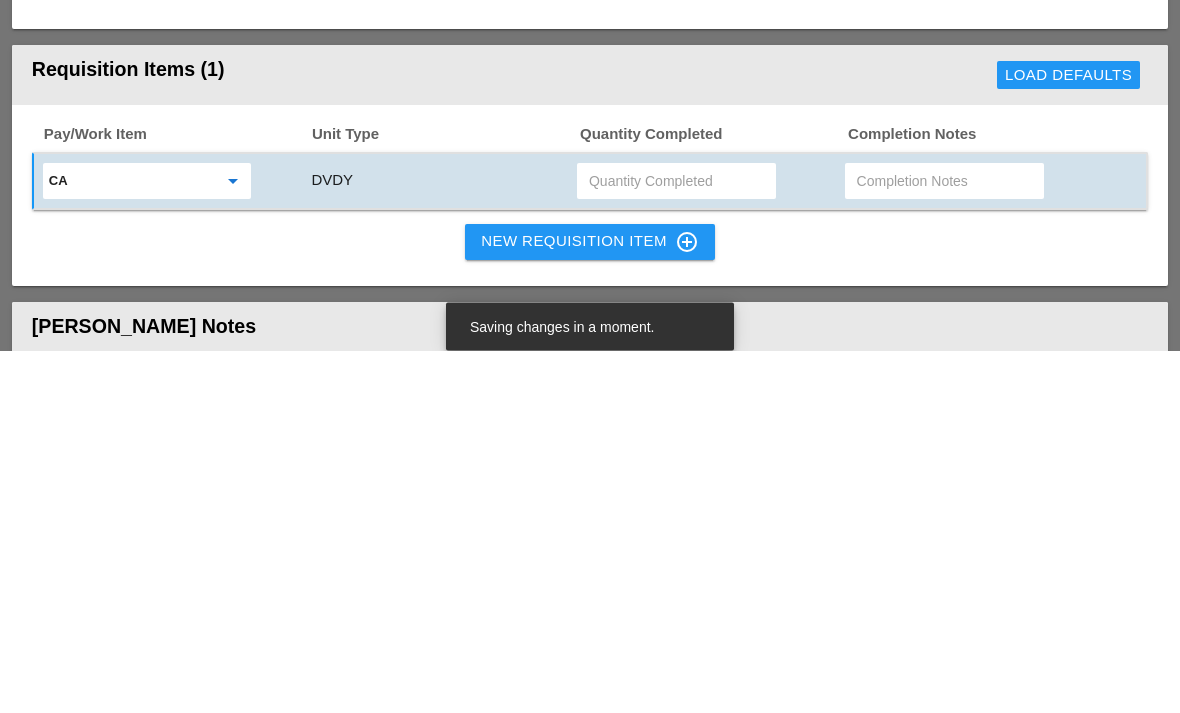 click at bounding box center [676, 544] 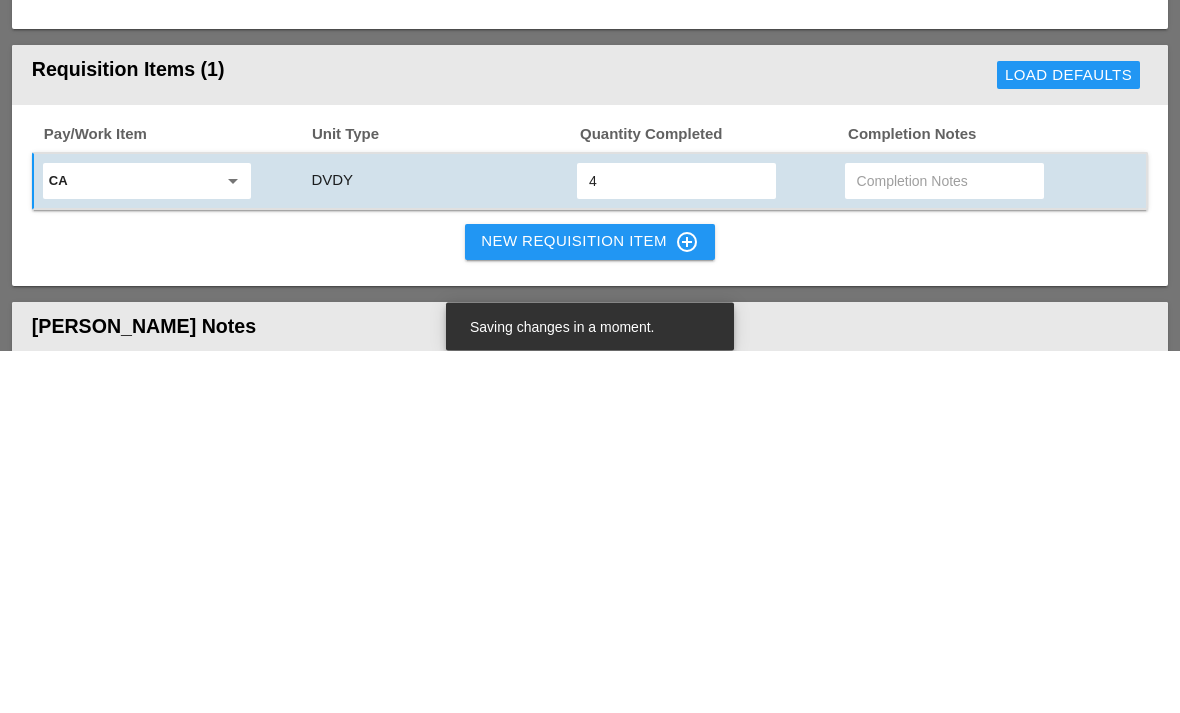 type on "4" 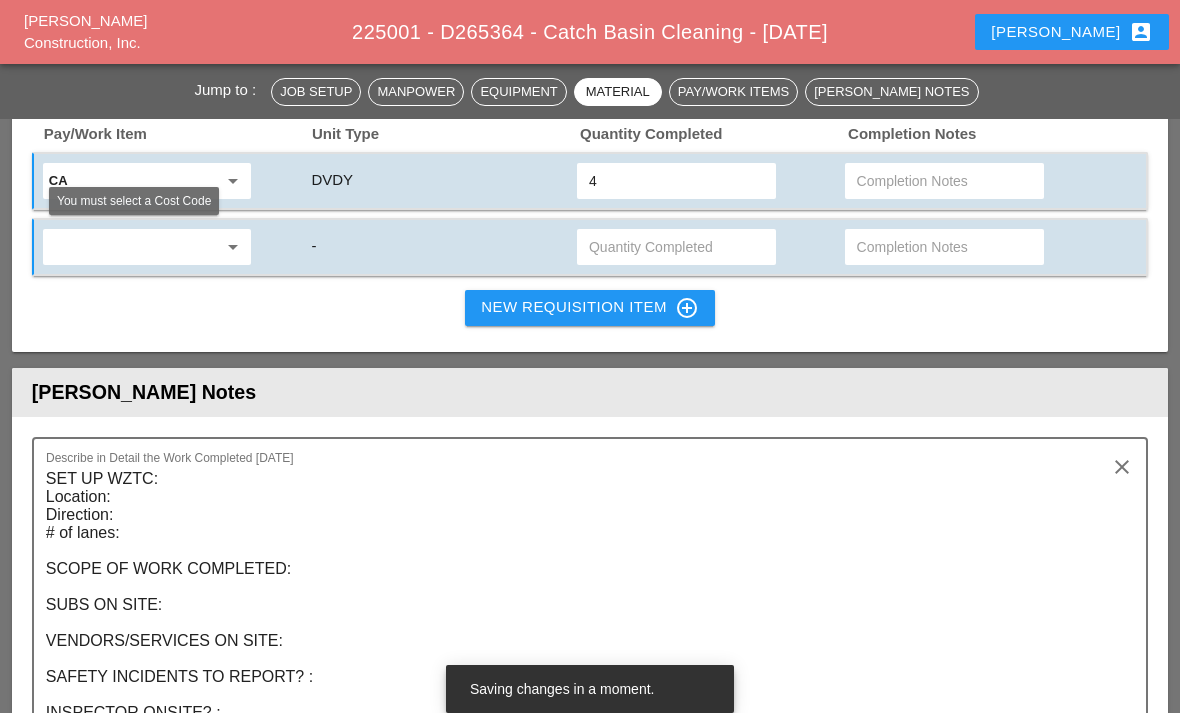 click on "arrow_drop_down" at bounding box center [233, 247] 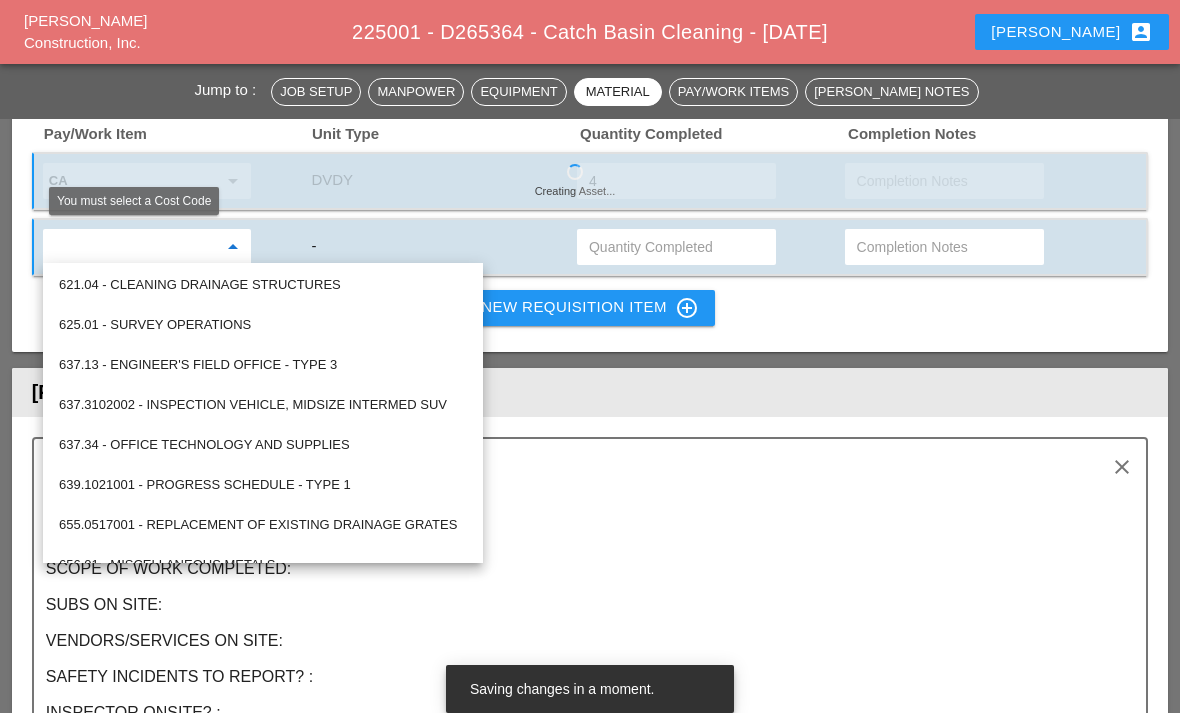 scroll, scrollTop: 975, scrollLeft: 0, axis: vertical 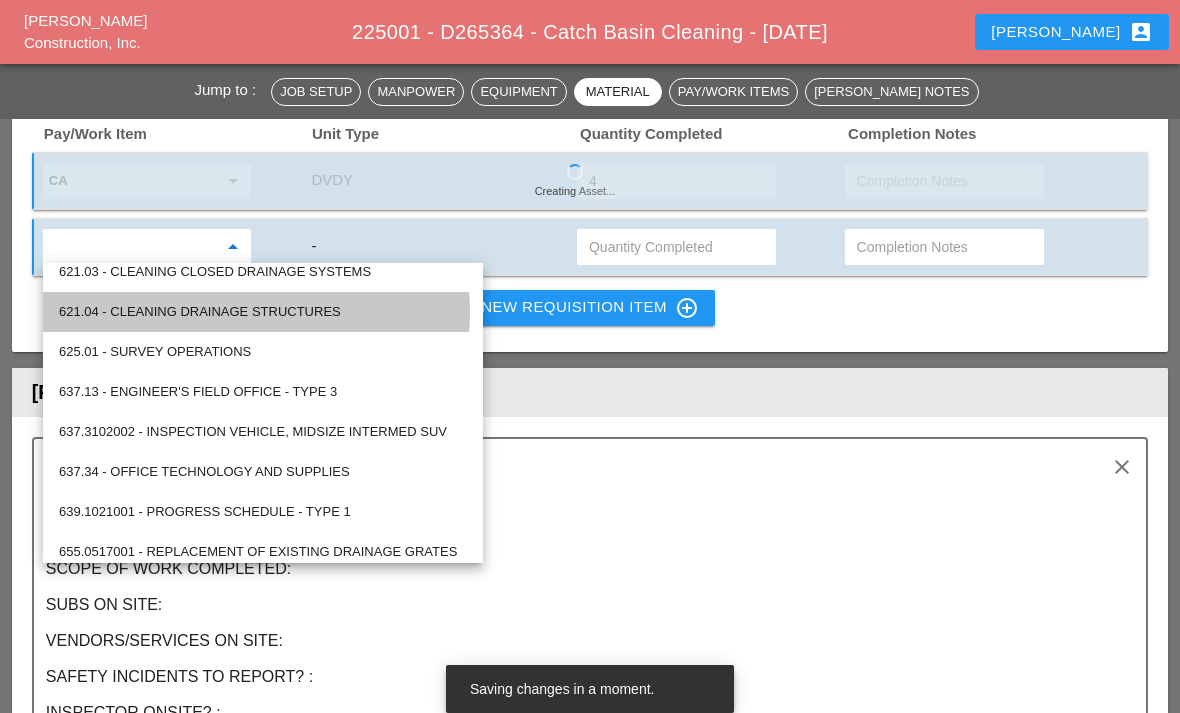 click on "621.04 - CLEANING DRAINAGE STRUCTURES" at bounding box center [263, 312] 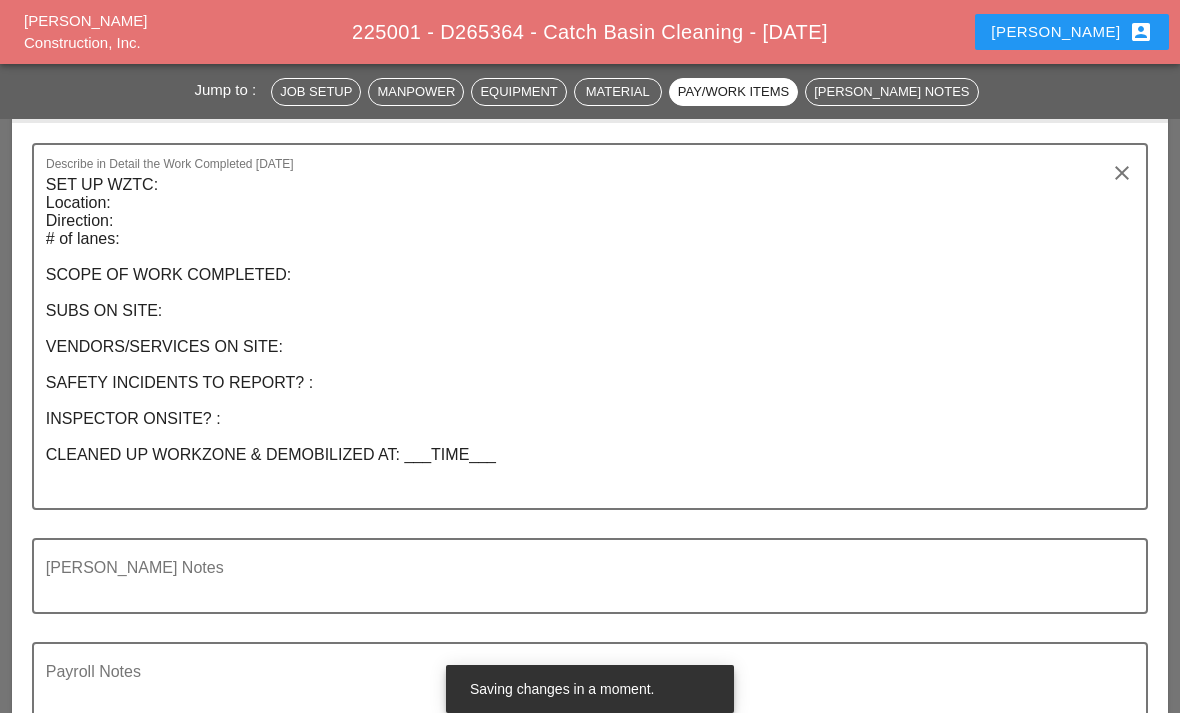 scroll, scrollTop: 2640, scrollLeft: 0, axis: vertical 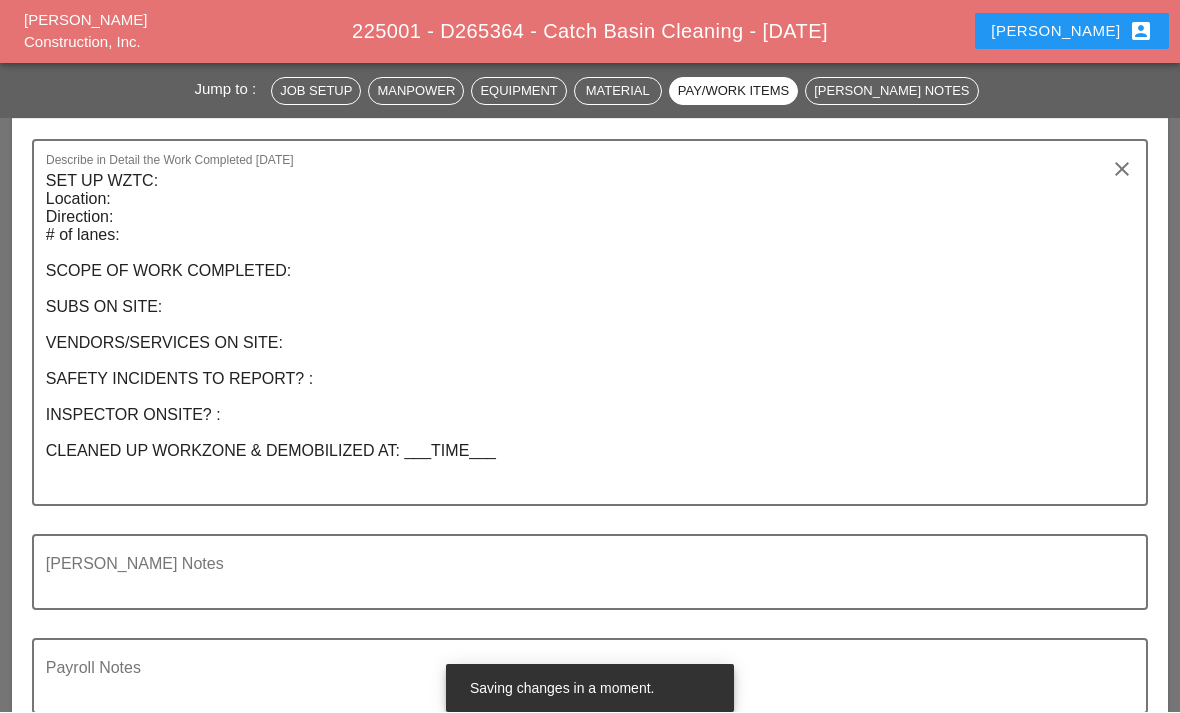 click on "SET UP WZTC:
Location:
Direction:
# of lanes:
SCOPE OF WORK COMPLETED:
SUBS ON SITE:
VENDORS/SERVICES ON SITE:
SAFETY INCIDENTS TO REPORT? :
INSPECTOR ONSITE? :
CLEANED UP WORKZONE & DEMOBILIZED AT: ___TIME___" at bounding box center (582, 335) 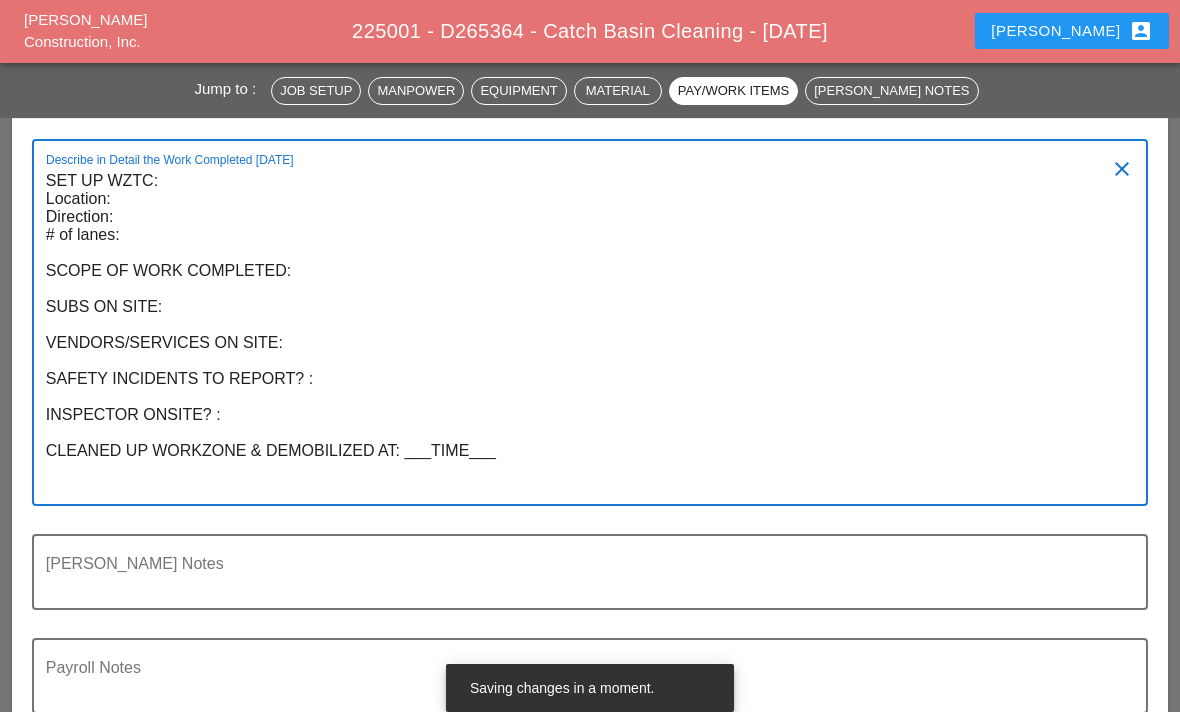 scroll, scrollTop: 2641, scrollLeft: 0, axis: vertical 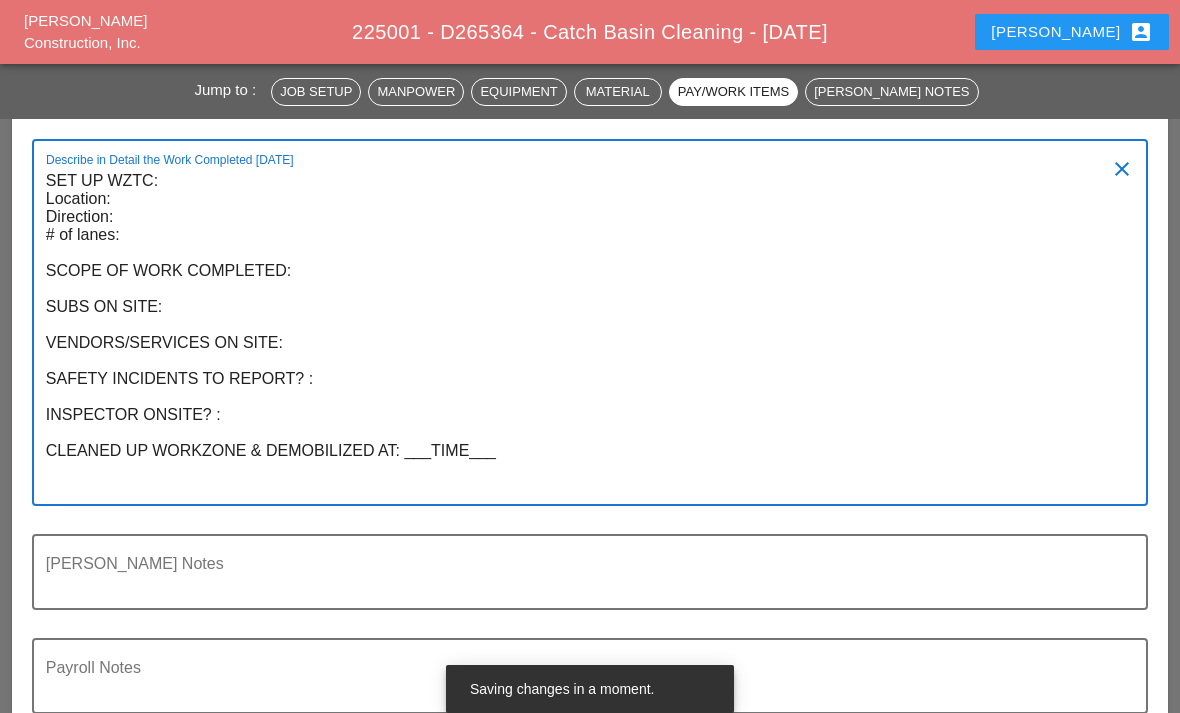 click on "SET UP WZTC:
Location:
Direction:
# of lanes:
SCOPE OF WORK COMPLETED:
SUBS ON SITE:
VENDORS/SERVICES ON SITE:
SAFETY INCIDENTS TO REPORT? :
INSPECTOR ONSITE? :
CLEANED UP WORKZONE & DEMOBILIZED AT: ___TIME___" at bounding box center (582, 334) 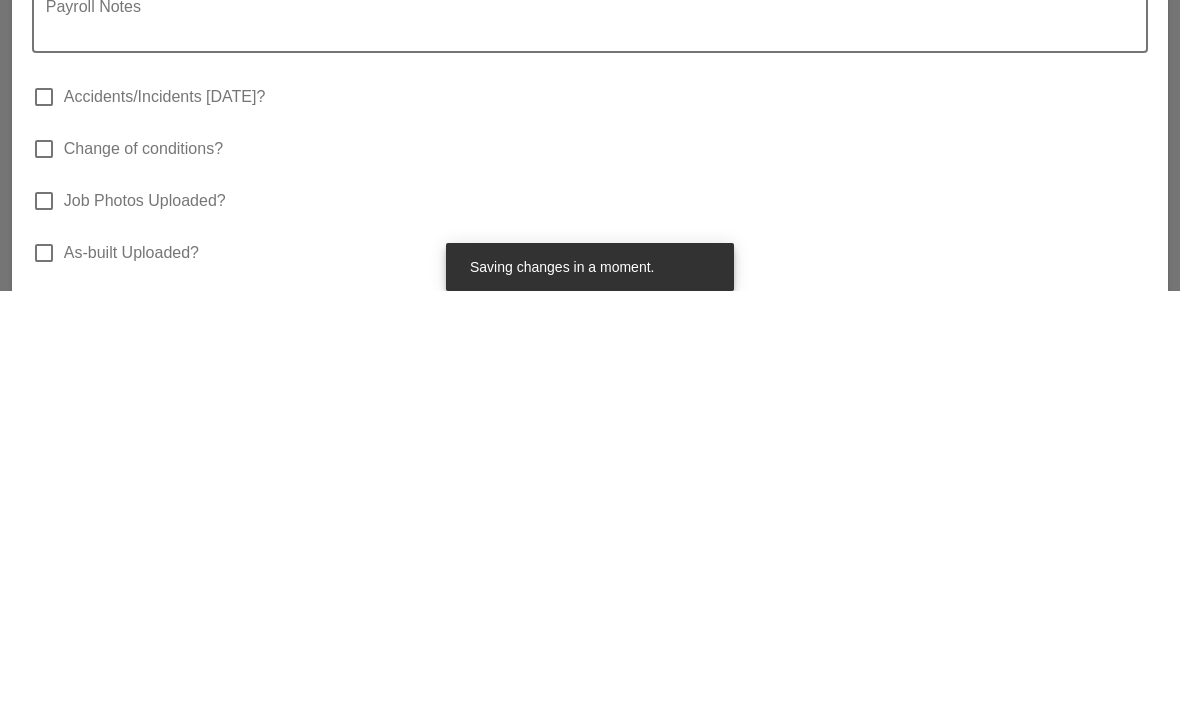 type on "F" 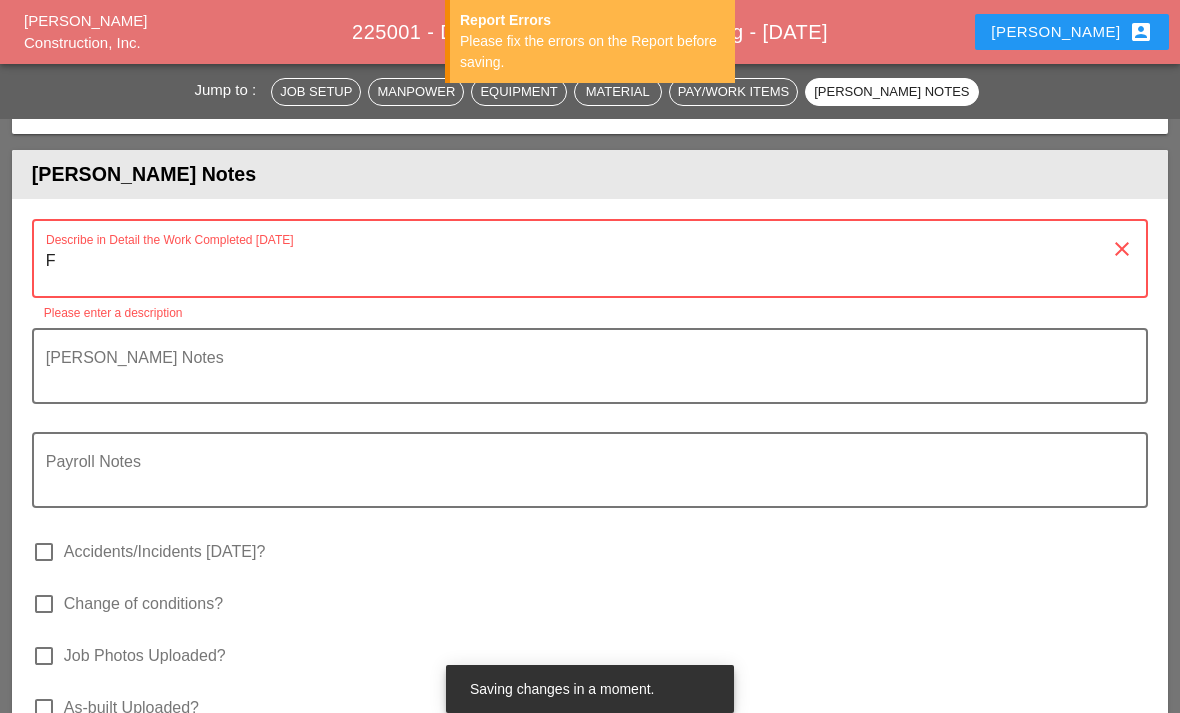 scroll, scrollTop: 2561, scrollLeft: 0, axis: vertical 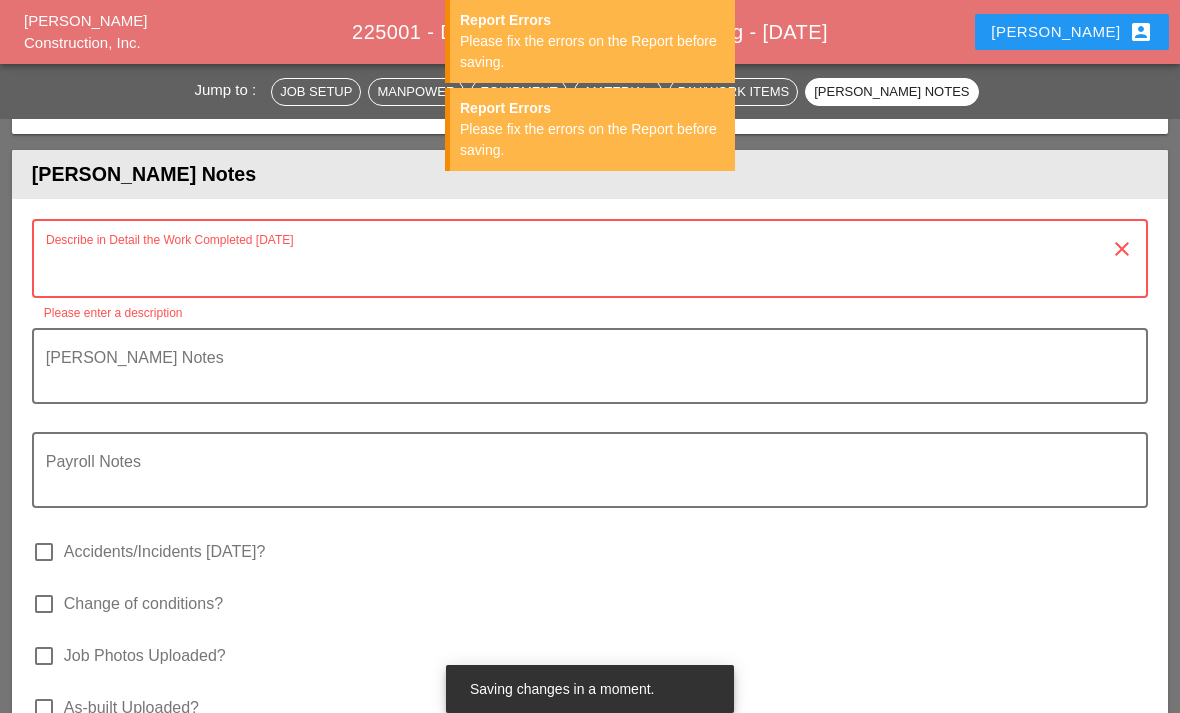 click at bounding box center (582, 270) 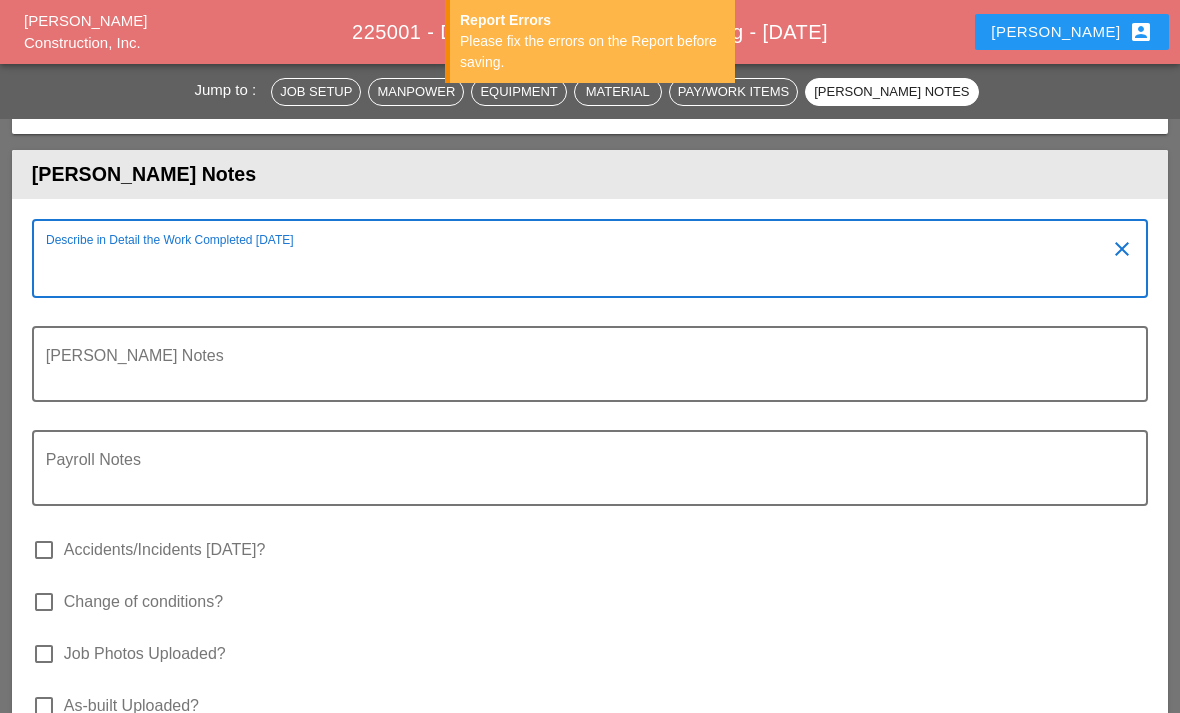 click at bounding box center [582, 270] 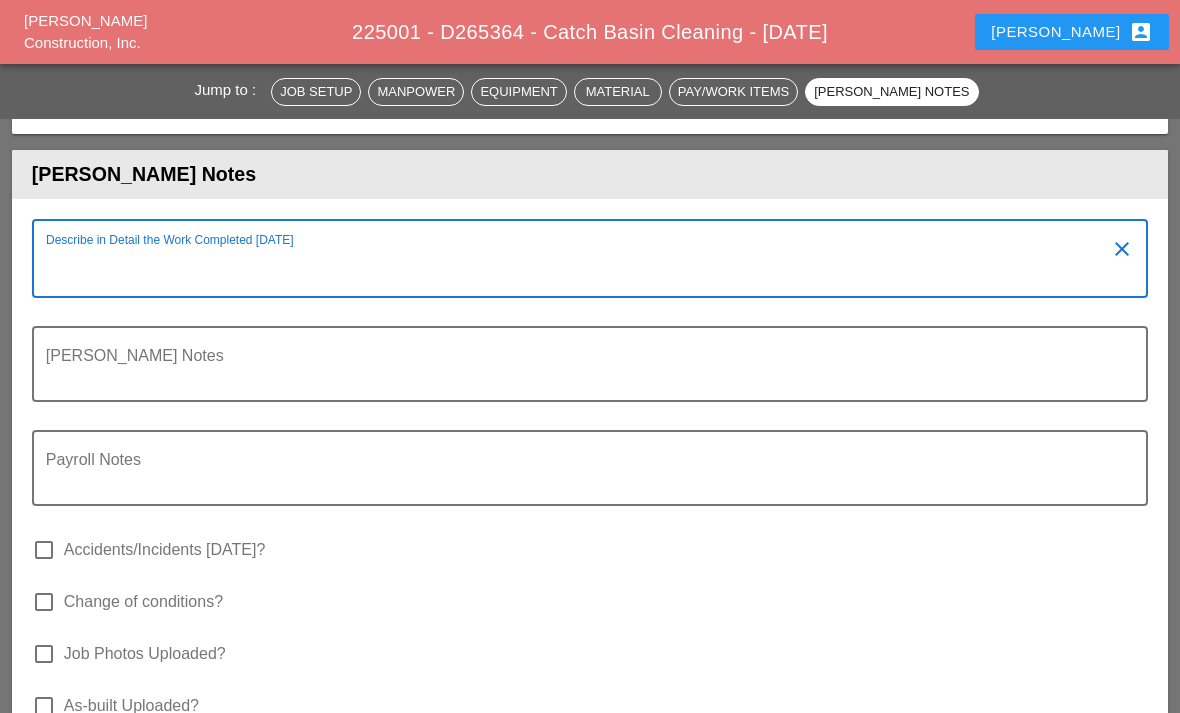 scroll, scrollTop: 288, scrollLeft: 0, axis: vertical 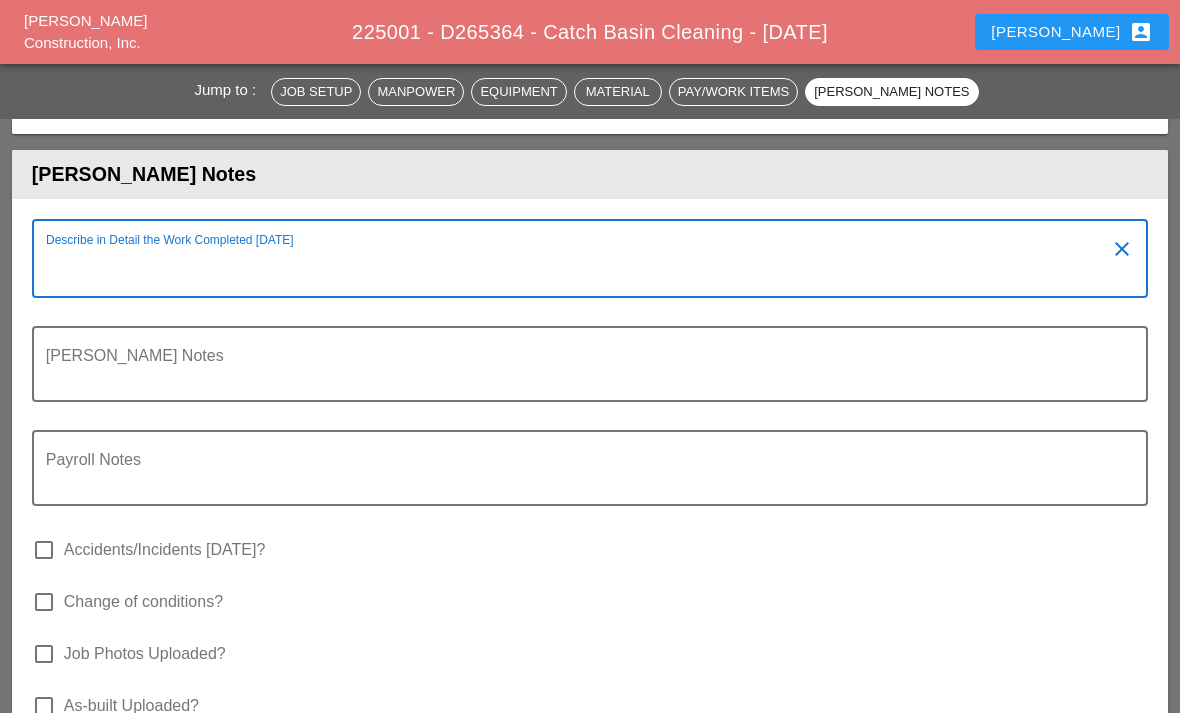 type on "SET UP WZTC:
Location:
Direction:
# of lanes:
SCOPE OF WORK COMPLETED:
SUBS ON SITE:
VENDORS/SERVICES ON SITE:
SAFETY INCIDENTS TO REPORT? :
INSPECTOR ONSITE? :
CLEANED UP WORKZONE & DEMOBILIZED AT: ___TIME___" 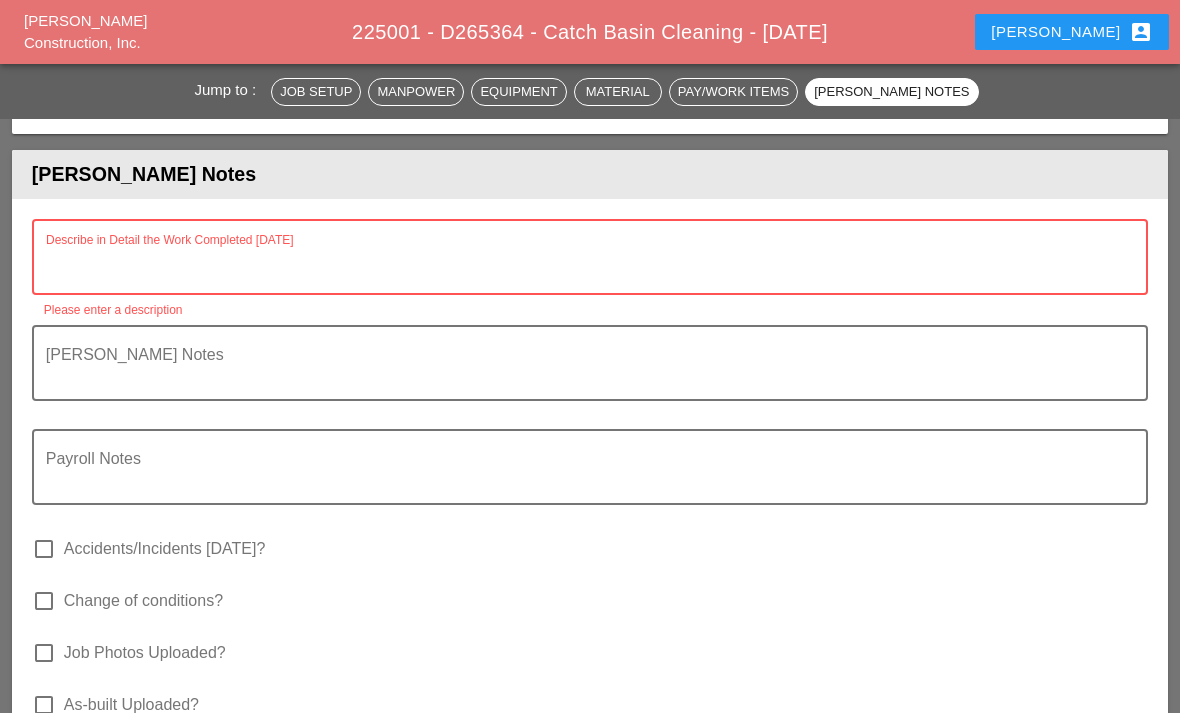 scroll, scrollTop: 0, scrollLeft: 0, axis: both 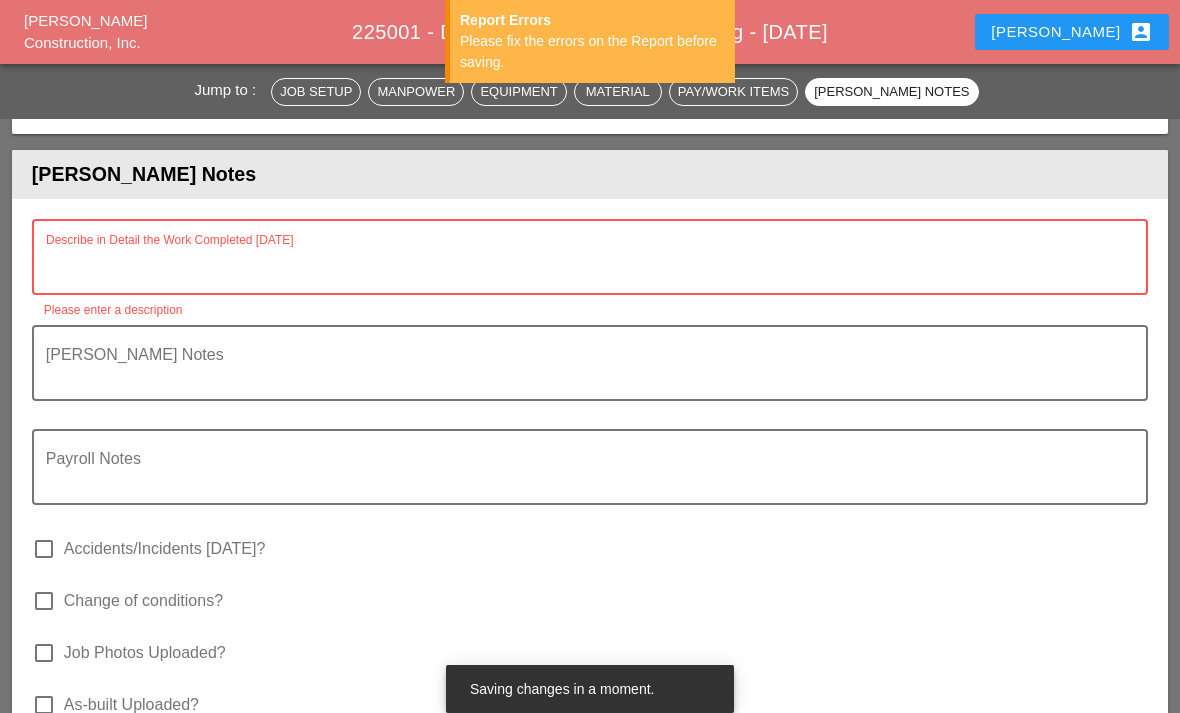 click at bounding box center [582, 269] 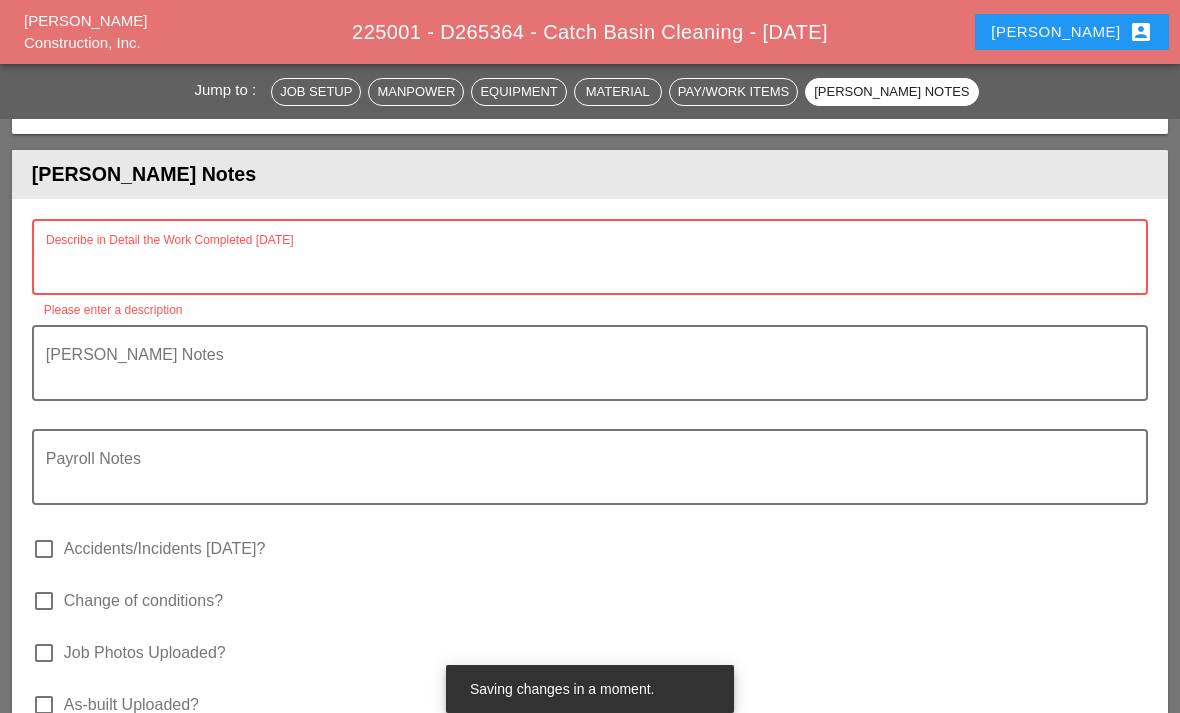 paste on "Lane Closure : GCP westbound from 188 st to [GEOGRAPHIC_DATA]
The lane closure began at 9:45 AM and was completed by approximately 10:30AM.
Vacuum trucks began working at approximately 10:00 AM.
We began reopening the lane at 1:15PM and completed it by 2:10PM. We finished picking up the traffic signs by 2:35 PM.
We dumped approximately 8 yards of  material" 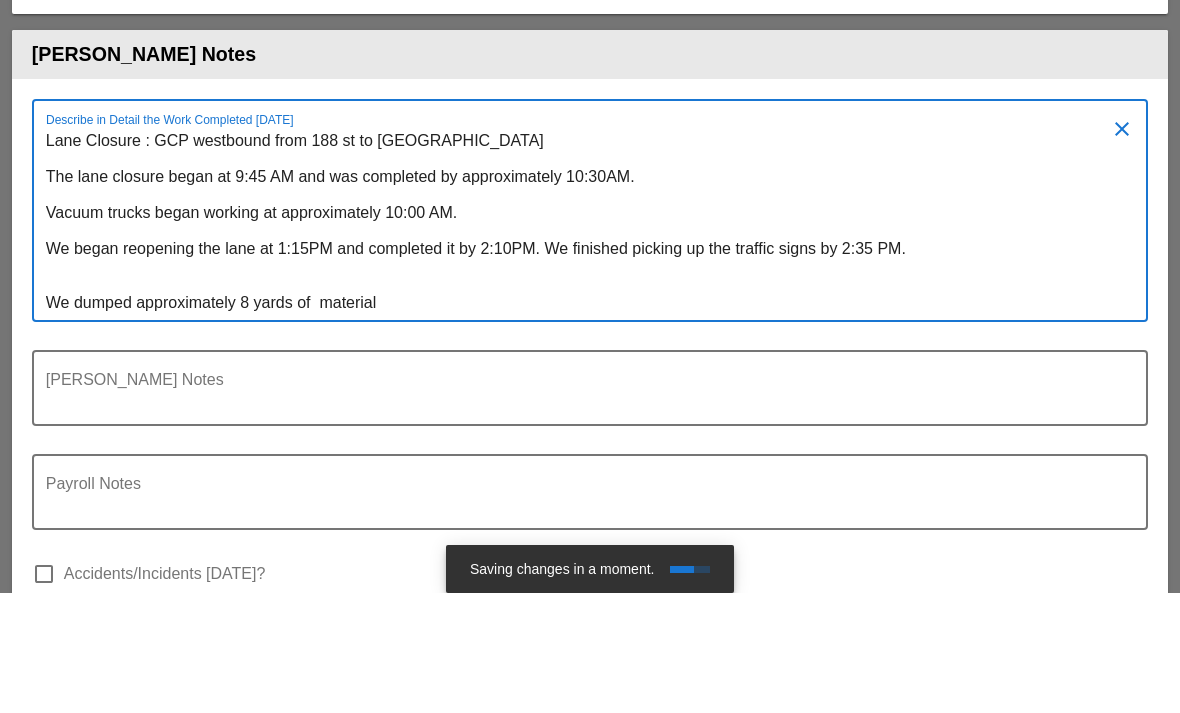 click on "Lane Closure : GCP westbound from 188 st to [GEOGRAPHIC_DATA]
The lane closure began at 9:45 AM and was completed by approximately 10:30AM.
Vacuum trucks began working at approximately 10:00 AM.
We began reopening the lane at 1:15PM and completed it by 2:10PM. We finished picking up the traffic signs by 2:35 PM.
We dumped approximately 8 yards of  material" at bounding box center (582, 342) 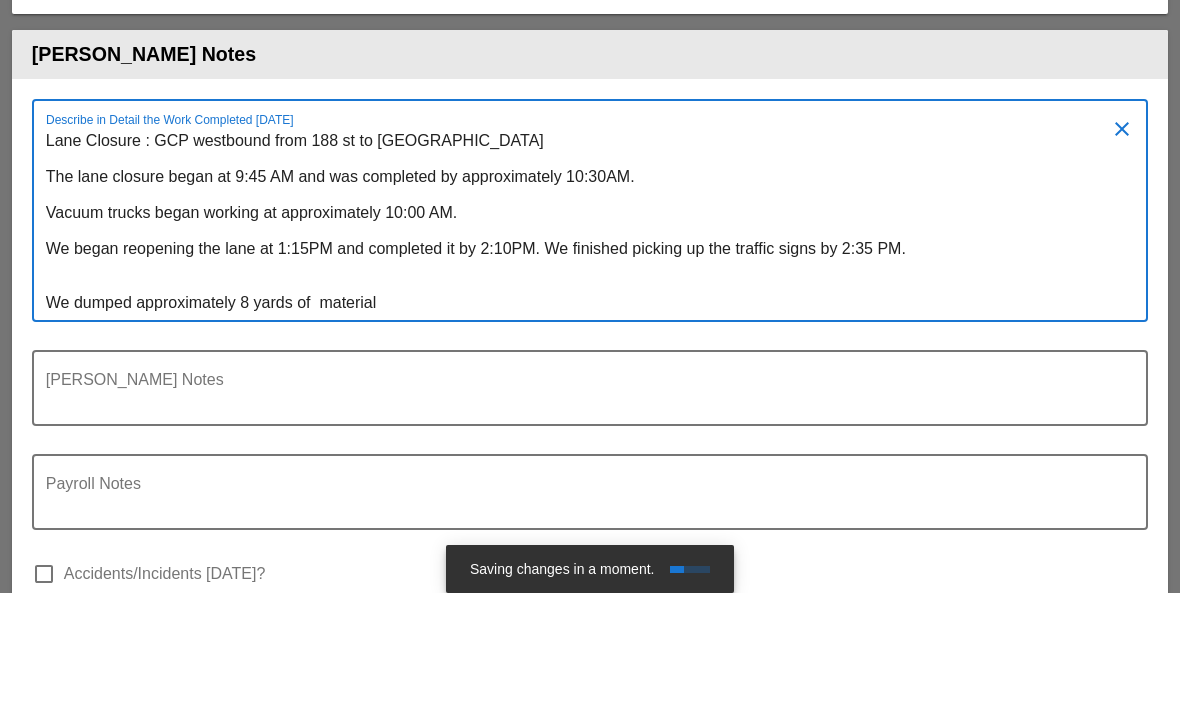 click on "Lane Closure : GCP westbound from 188 st to [GEOGRAPHIC_DATA]
The lane closure began at 9:45 AM and was completed by approximately 10:30AM.
Vacuum trucks began working at approximately 10:00 AM.
We began reopening the lane at 1:15PM and completed it by 2:10PM. We finished picking up the traffic signs by 2:35 PM.
We dumped approximately 8 yards of  material" at bounding box center (582, 342) 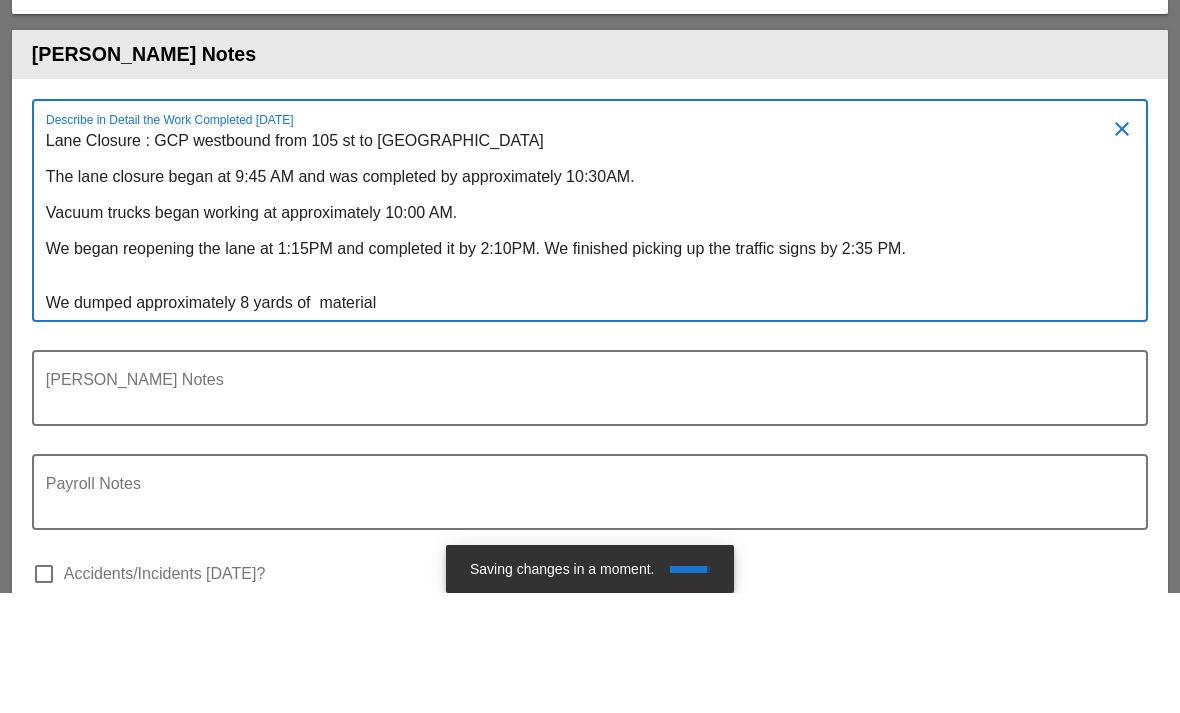 click on "Lane Closure : GCP westbound from 105 st to 105 st right lane
The lane closure began at 9:45 AM and was completed by approximately 10:30AM.
Vacuum trucks began working at approximately 10:00 AM.
We began reopening the lane at 1:15PM and completed it by 2:10PM. We finished picking up the traffic signs by 2:35 PM.
We dumped approximately 8 yards of  material" at bounding box center [582, 342] 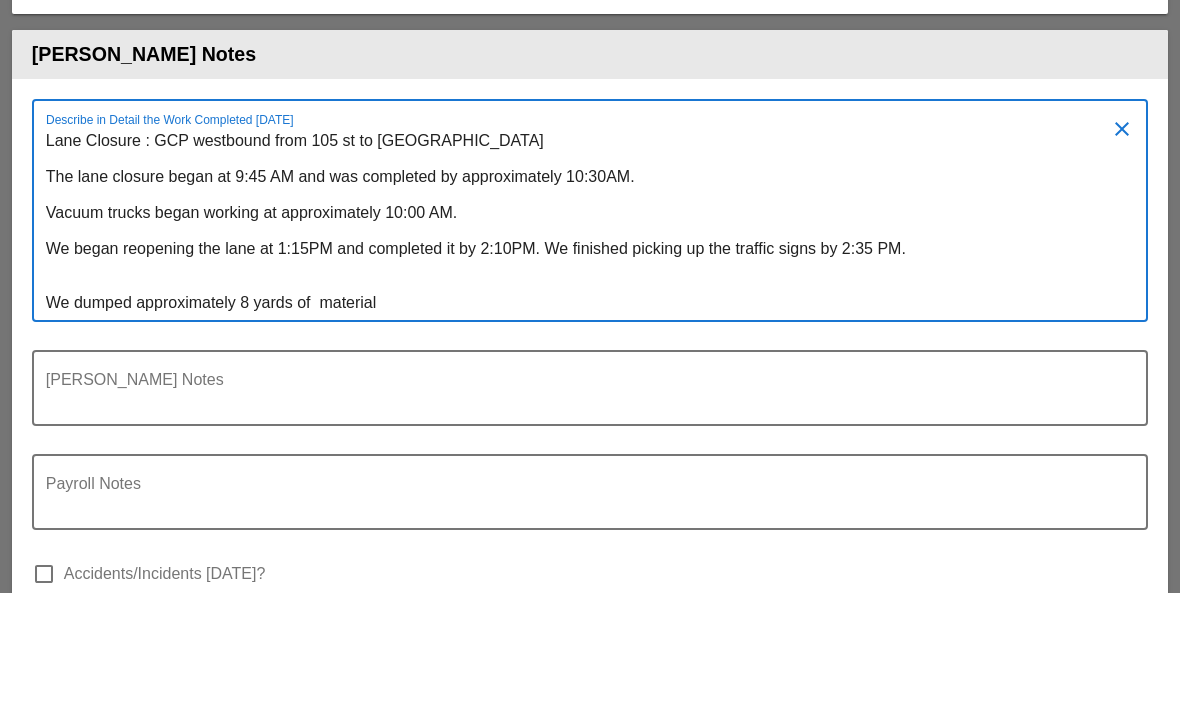 scroll, scrollTop: 2681, scrollLeft: 0, axis: vertical 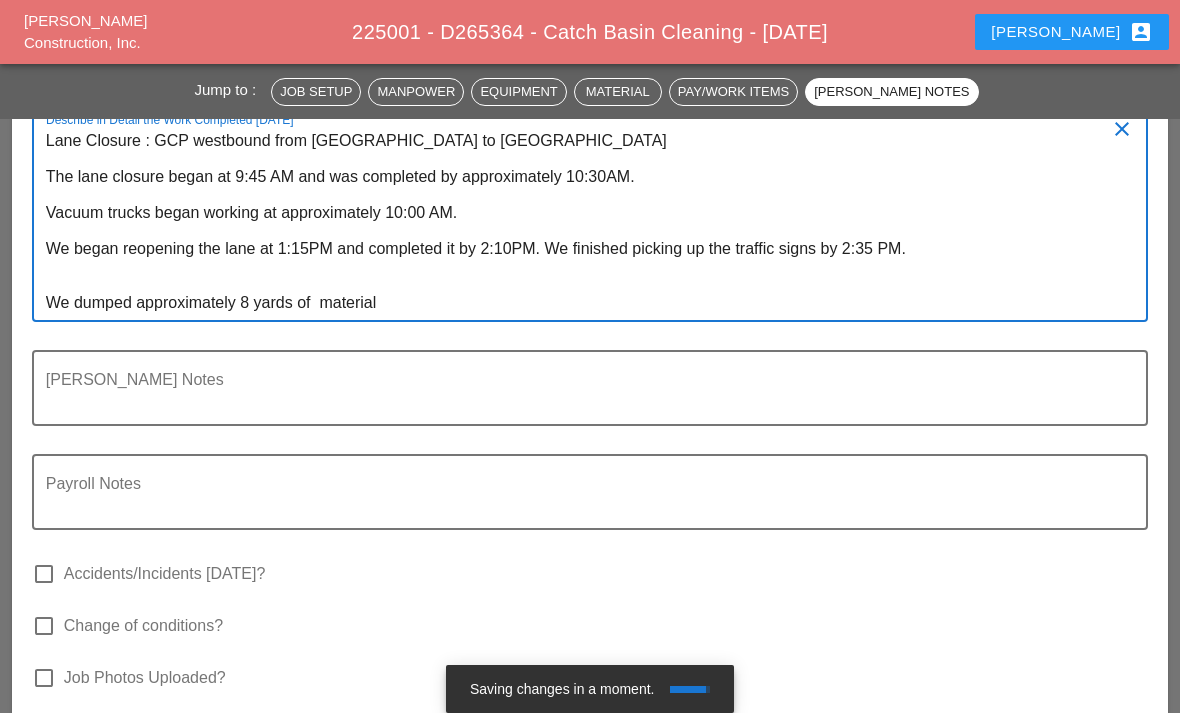 click on "Lane Closure : GCP westbound from 105 st to st right lane
The lane closure began at 9:45 AM and was completed by approximately 10:30AM.
Vacuum trucks began working at approximately 10:00 AM.
We began reopening the lane at 1:15PM and completed it by 2:10PM. We finished picking up the traffic signs by 2:35 PM.
We dumped approximately 8 yards of  material" at bounding box center (582, 222) 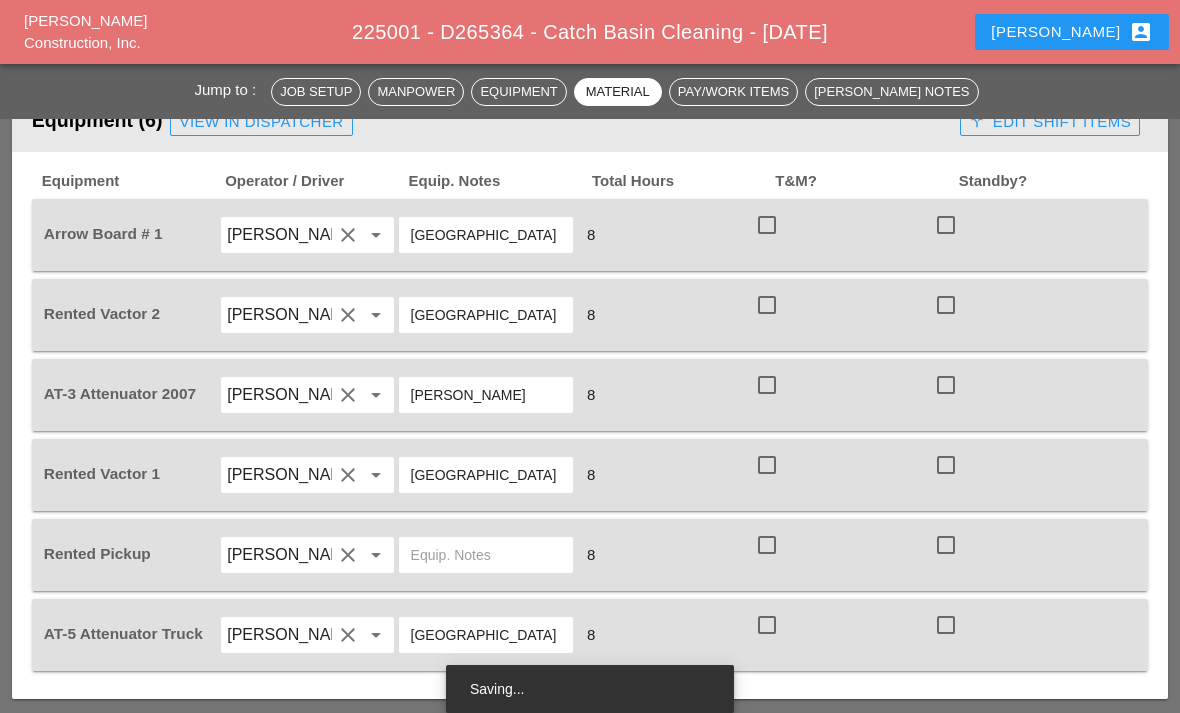 scroll, scrollTop: 1394, scrollLeft: 0, axis: vertical 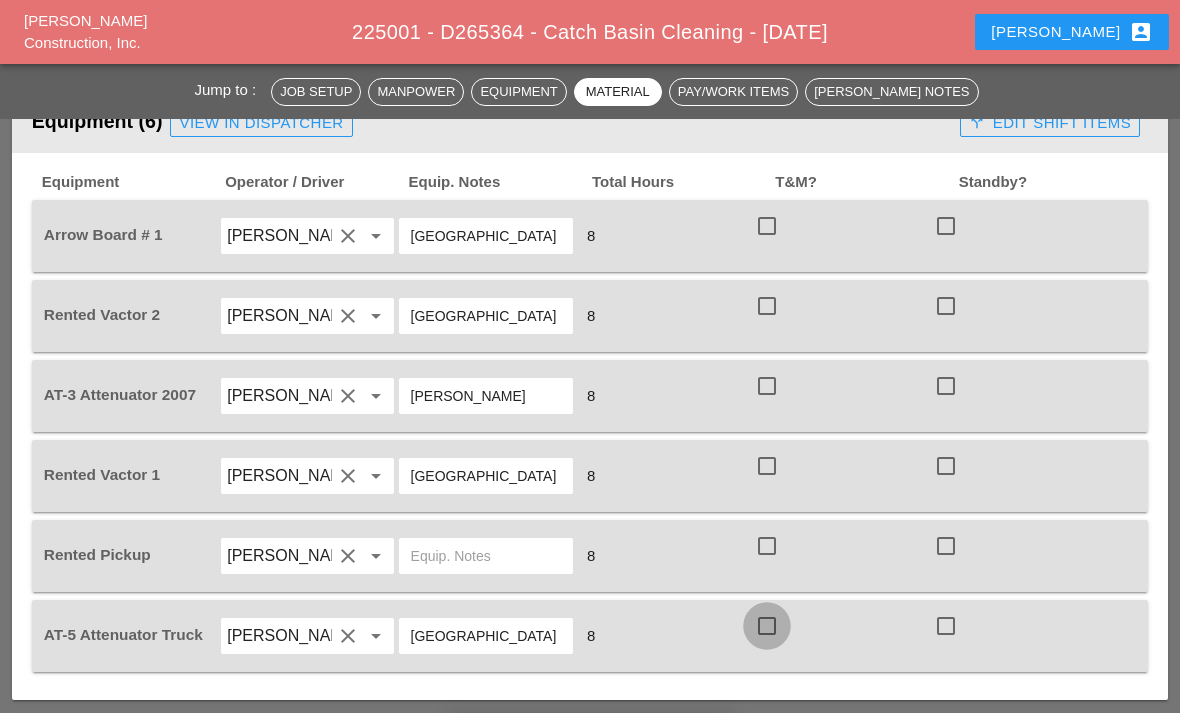 type on "Lane Closure : GCP westbound from 105 st to 76 rd right lane
The lane closure began at 9:45 AM and was completed by approximately 10:30AM.
Vacuum trucks began working at approximately 10:00 AM.
We began reopening the lane at 1:15PM and completed it by 2:10PM. We finished picking up the traffic signs by 2:35 PM.
We dumped approximately 8 yards of  material" 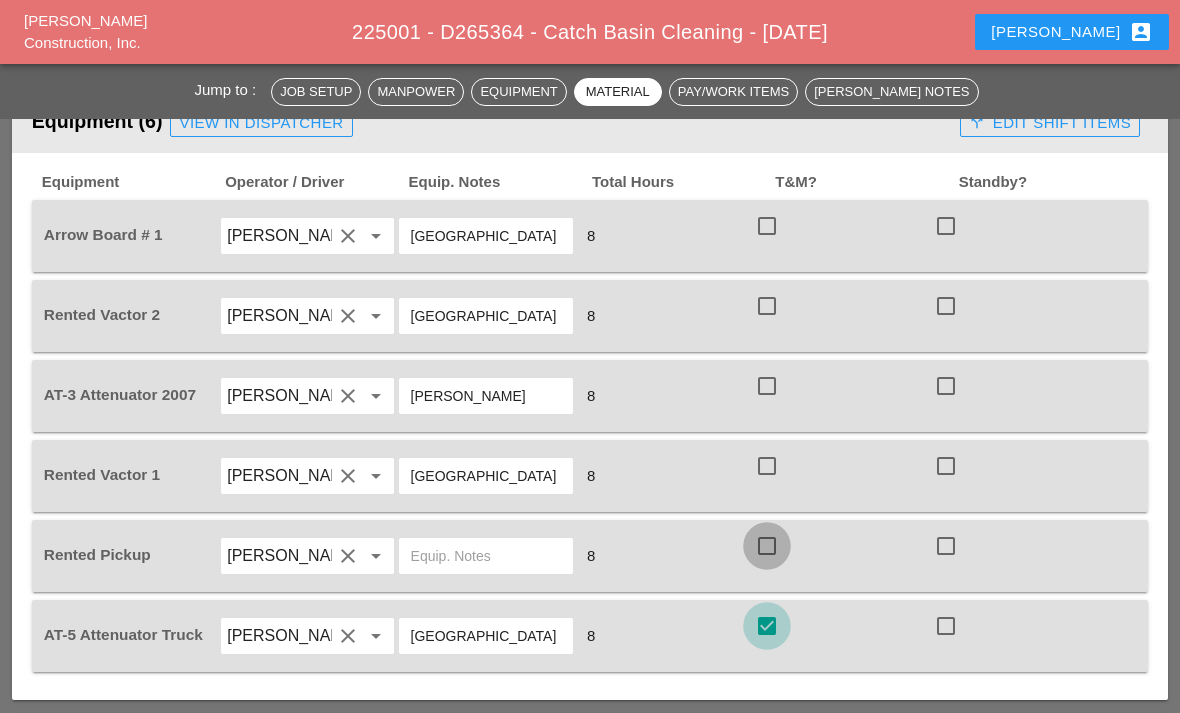 click at bounding box center [767, 546] 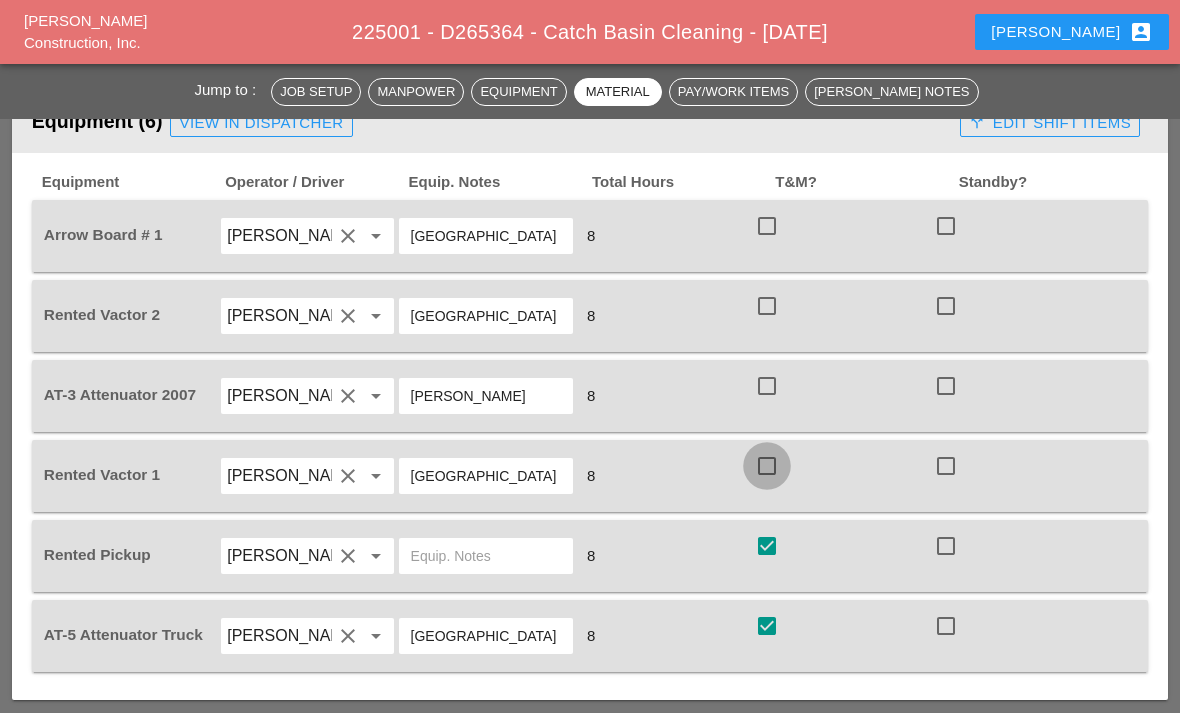 click at bounding box center (767, 466) 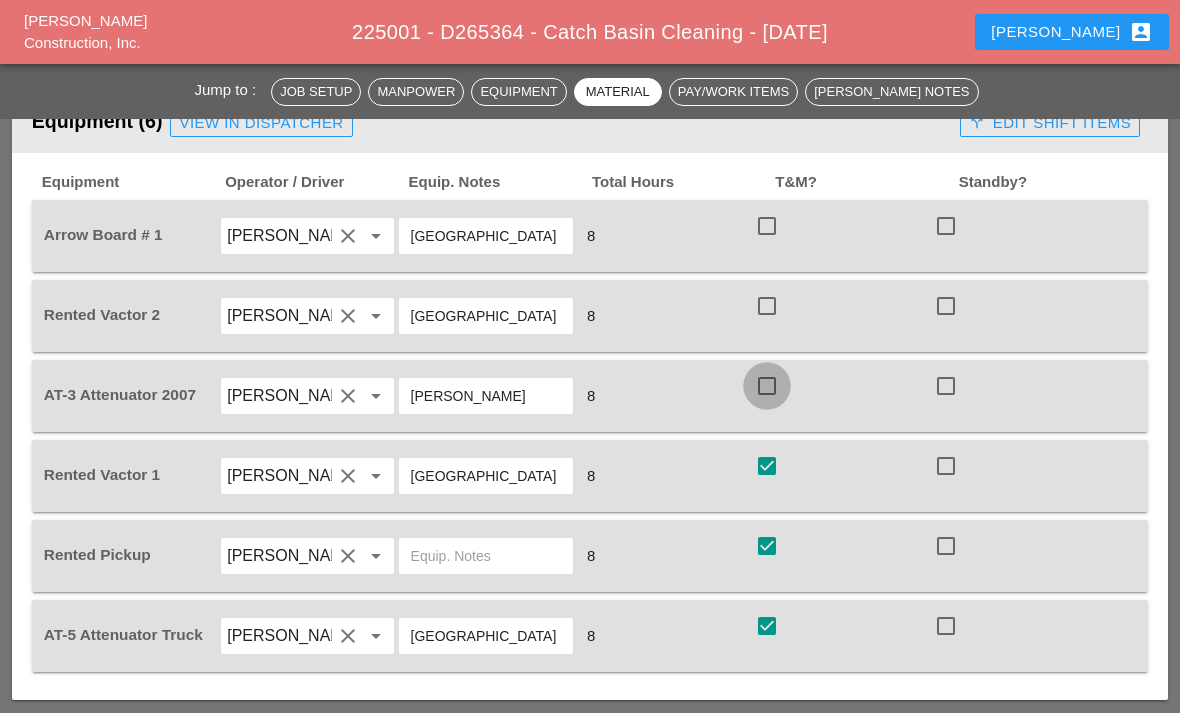 click at bounding box center [767, 386] 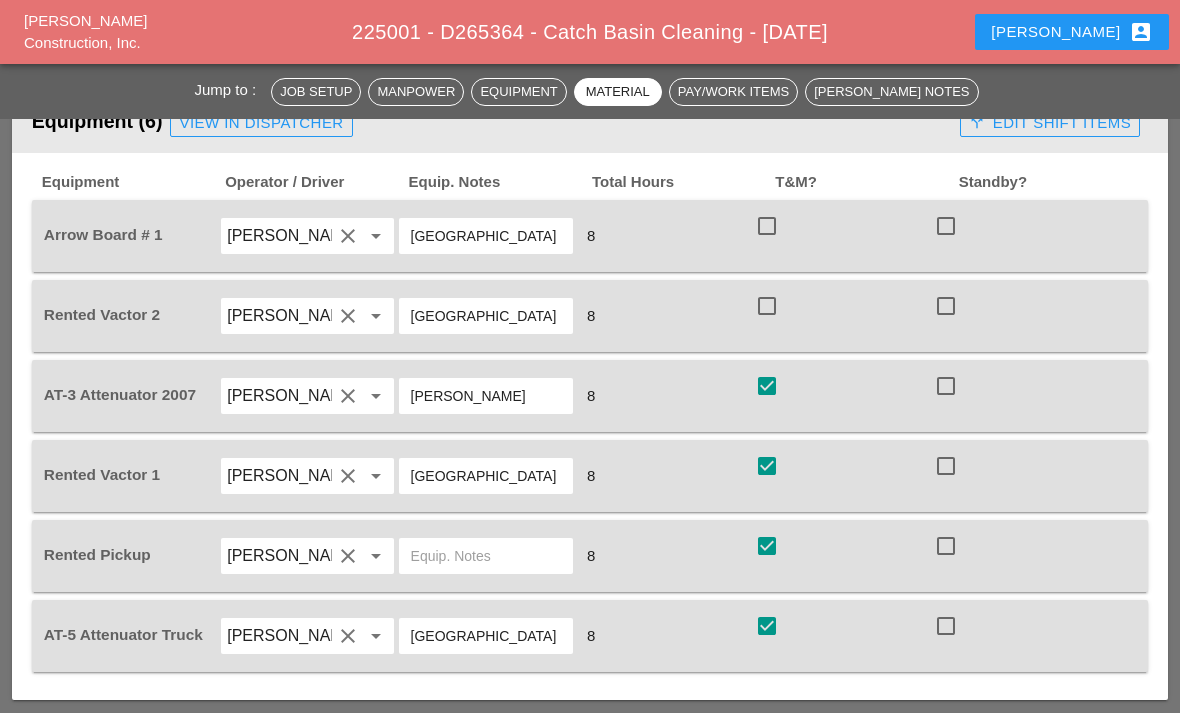 click at bounding box center [767, 306] 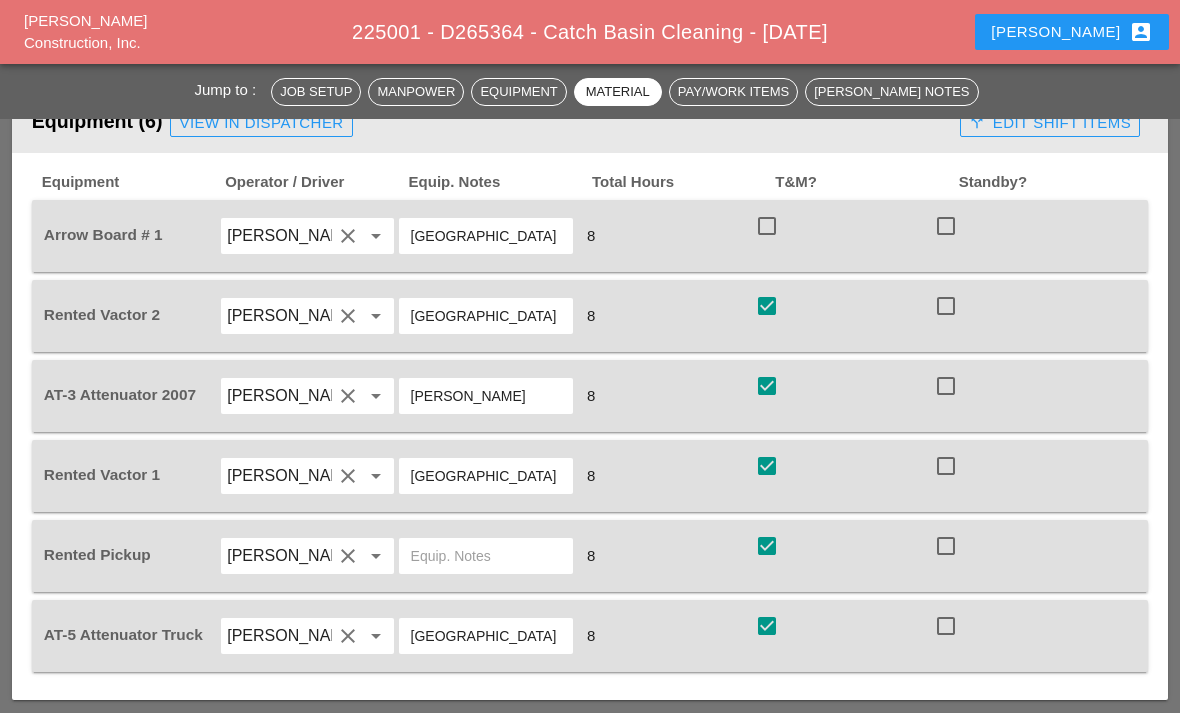 click at bounding box center (767, 226) 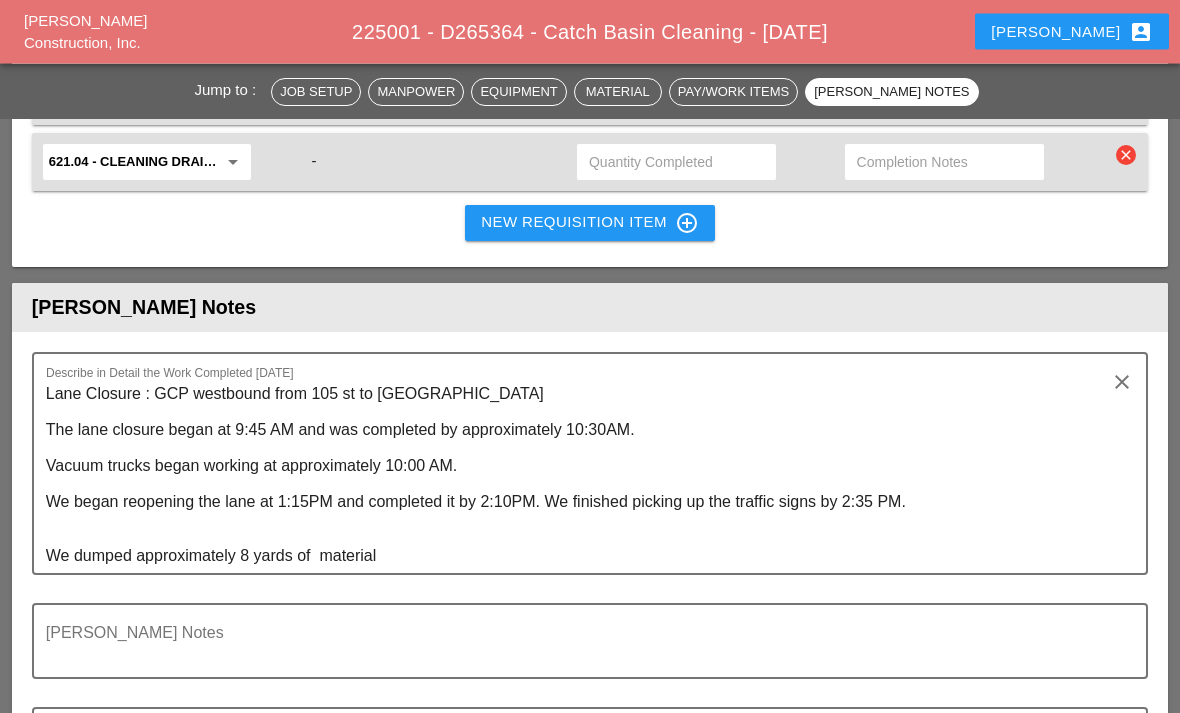 scroll, scrollTop: 2425, scrollLeft: 0, axis: vertical 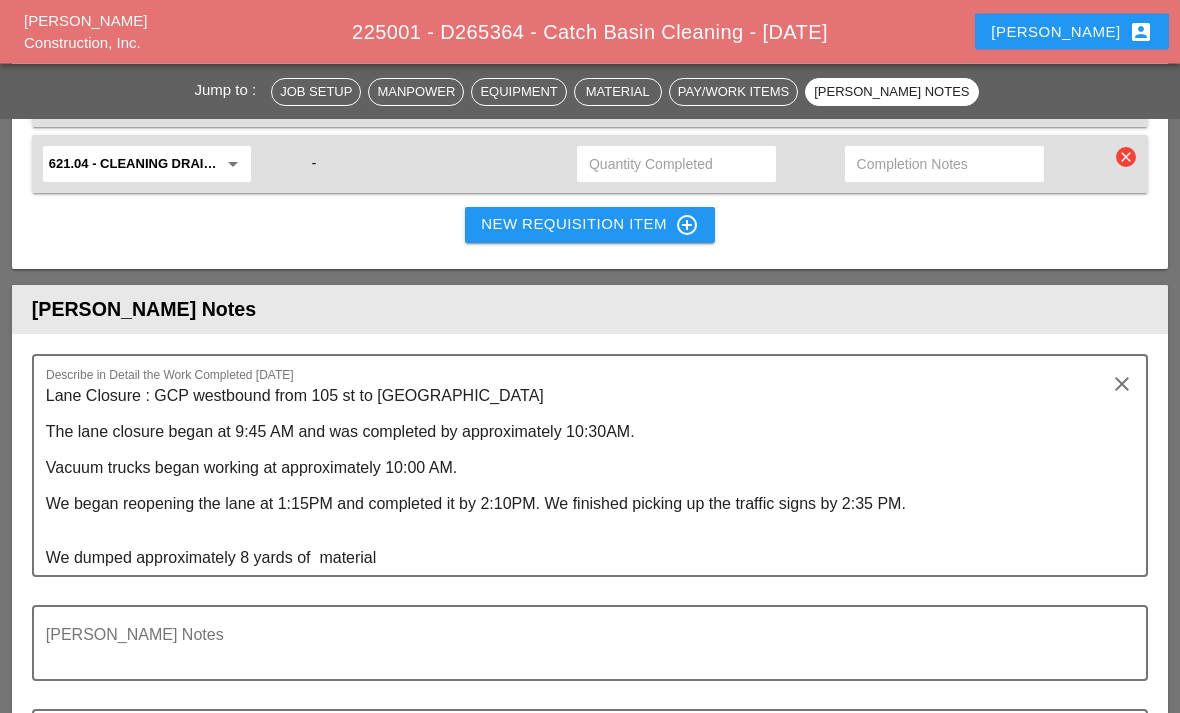 click on "account_box" at bounding box center (1141, 32) 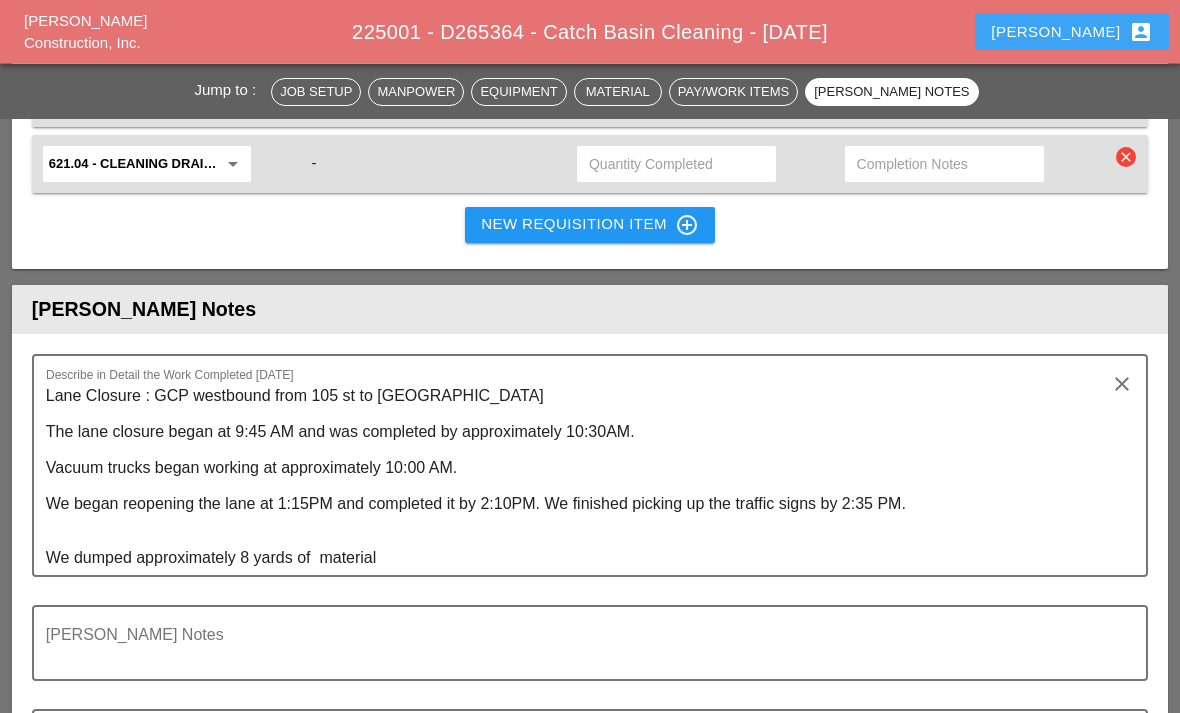 scroll, scrollTop: 2426, scrollLeft: 0, axis: vertical 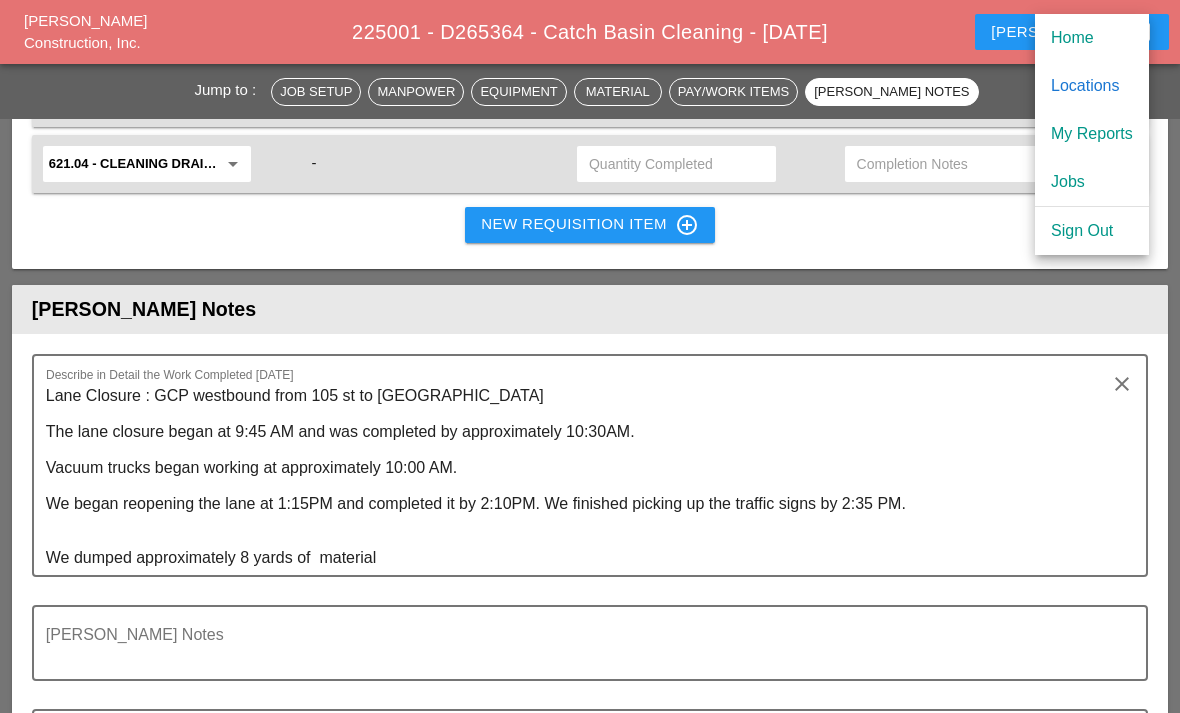 click on "My Reports" at bounding box center (1092, 134) 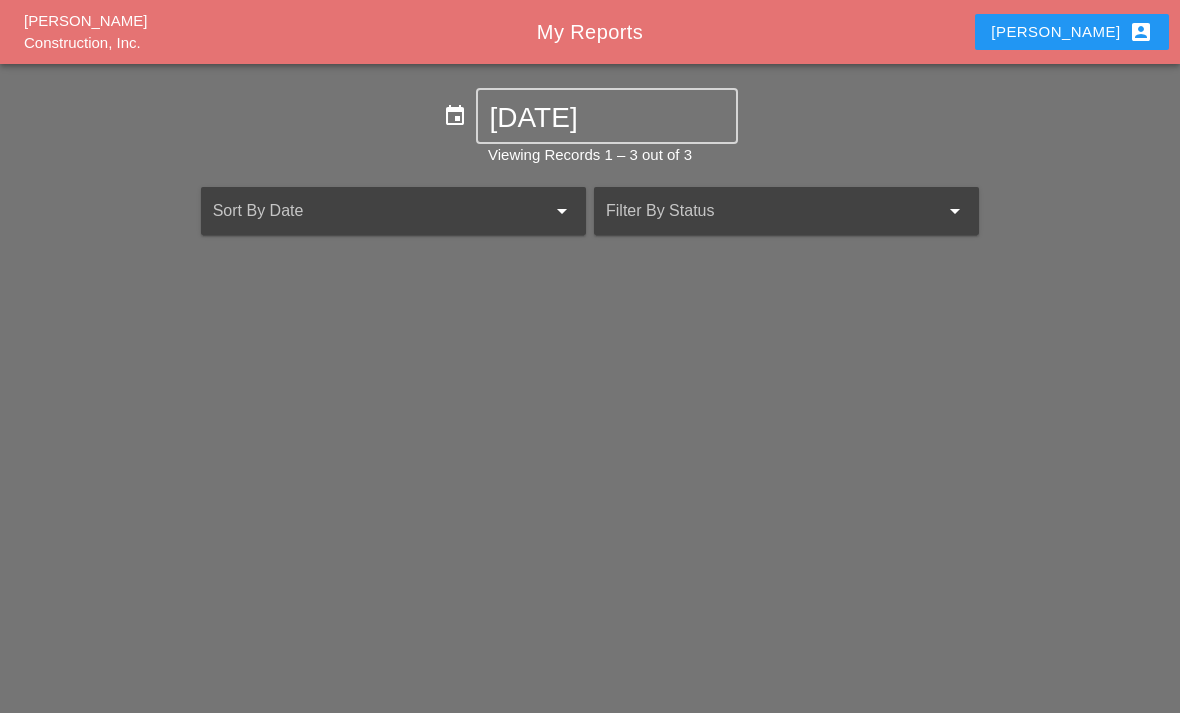 scroll, scrollTop: 64, scrollLeft: 0, axis: vertical 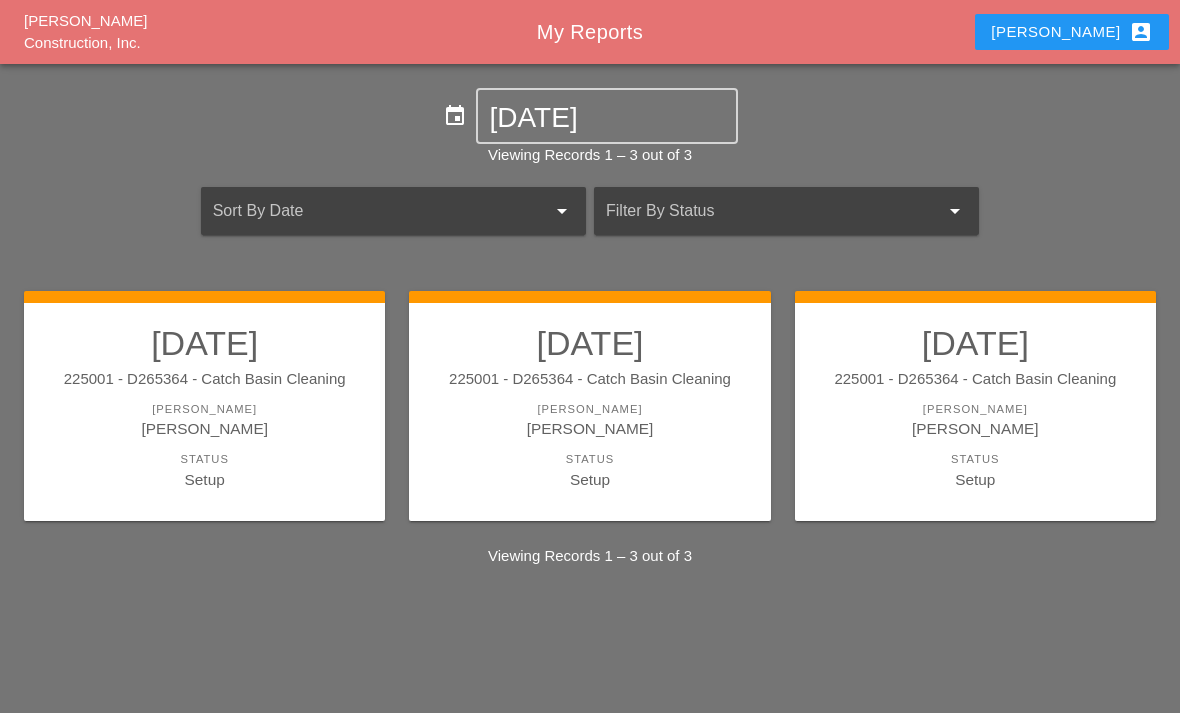 click on "Status" at bounding box center (589, 459) 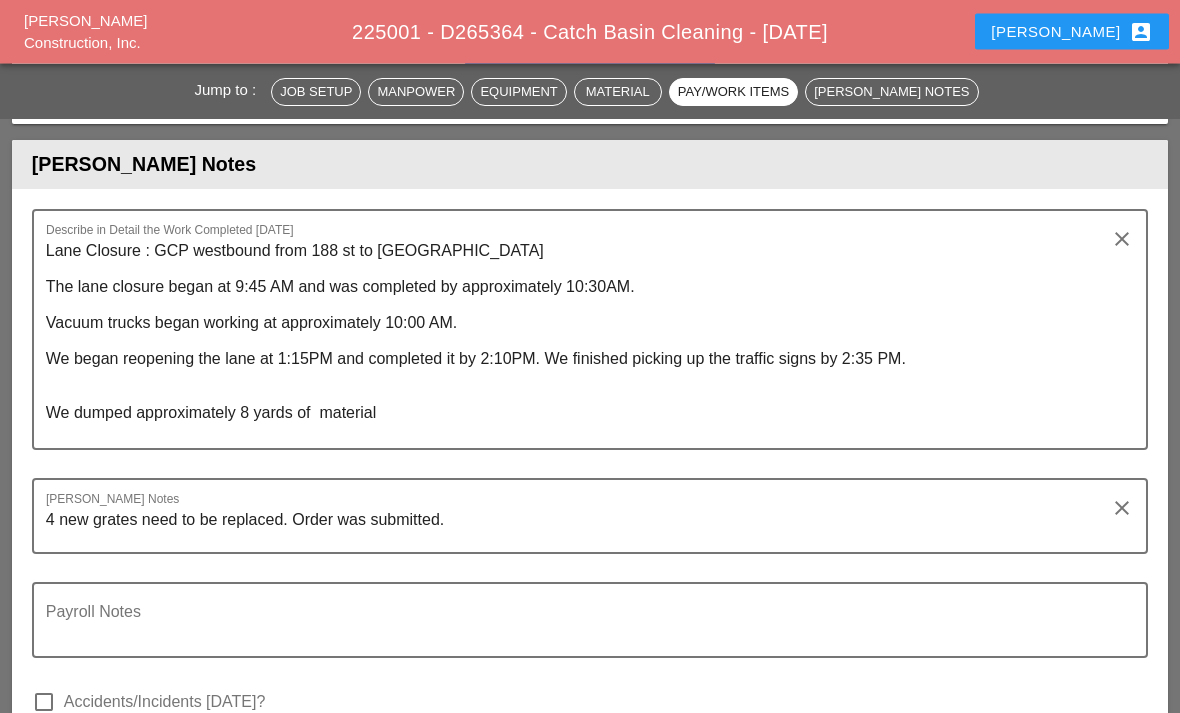 scroll, scrollTop: 2586, scrollLeft: 0, axis: vertical 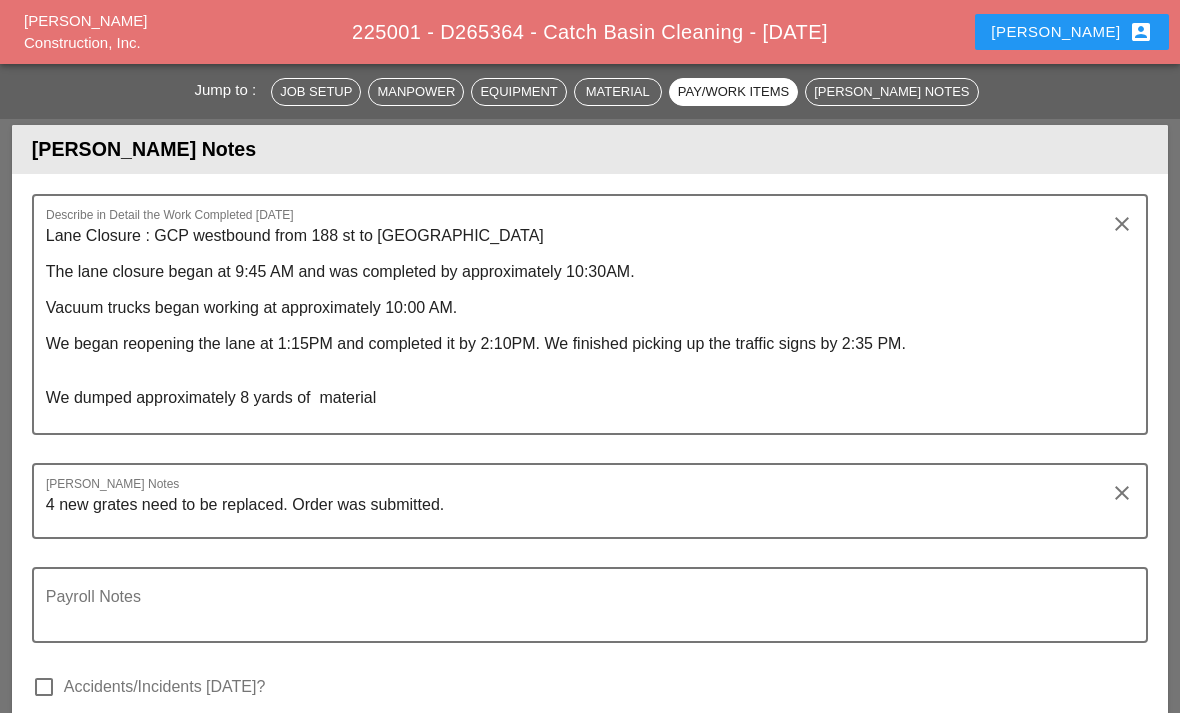 click on "Lane Closure : GCP westbound from 188 st to [GEOGRAPHIC_DATA]
The lane closure began at 9:45 AM and was completed by approximately 10:30AM.
Vacuum trucks began working at approximately 10:00 AM.
We began reopening the lane at 1:15PM and completed it by 2:10PM. We finished picking up the traffic signs by 2:35 PM.
We dumped approximately 8 yards of  material" at bounding box center (582, 326) 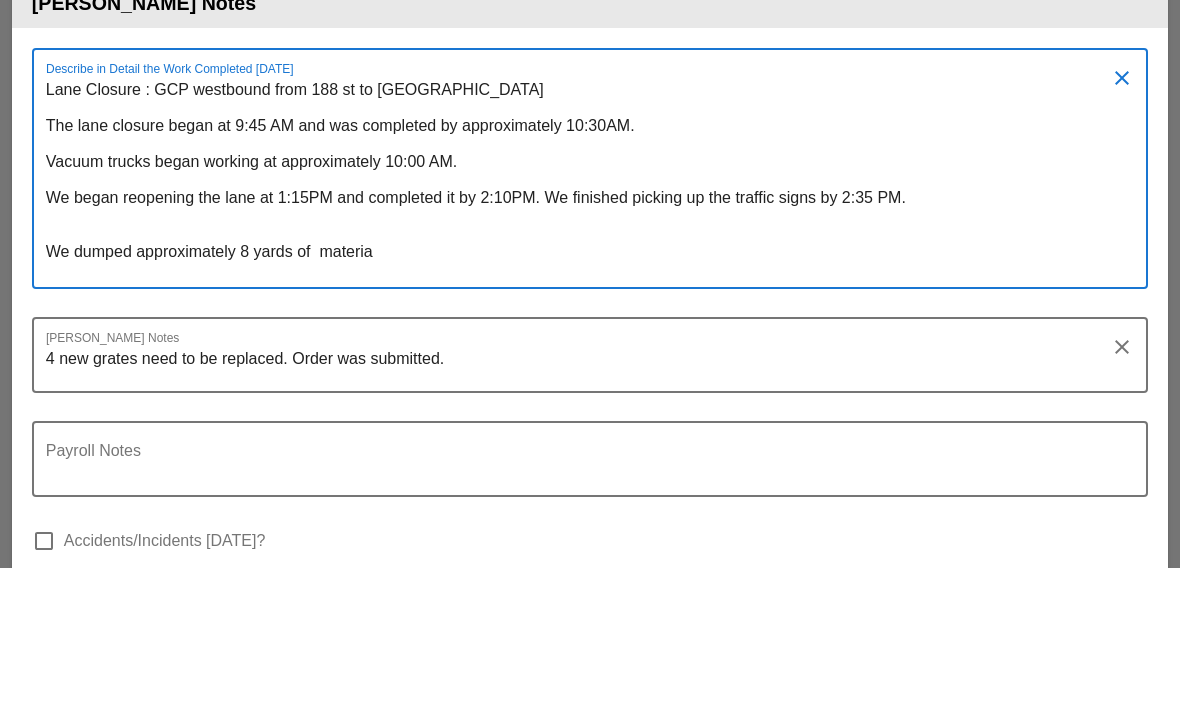 scroll, scrollTop: 0, scrollLeft: 0, axis: both 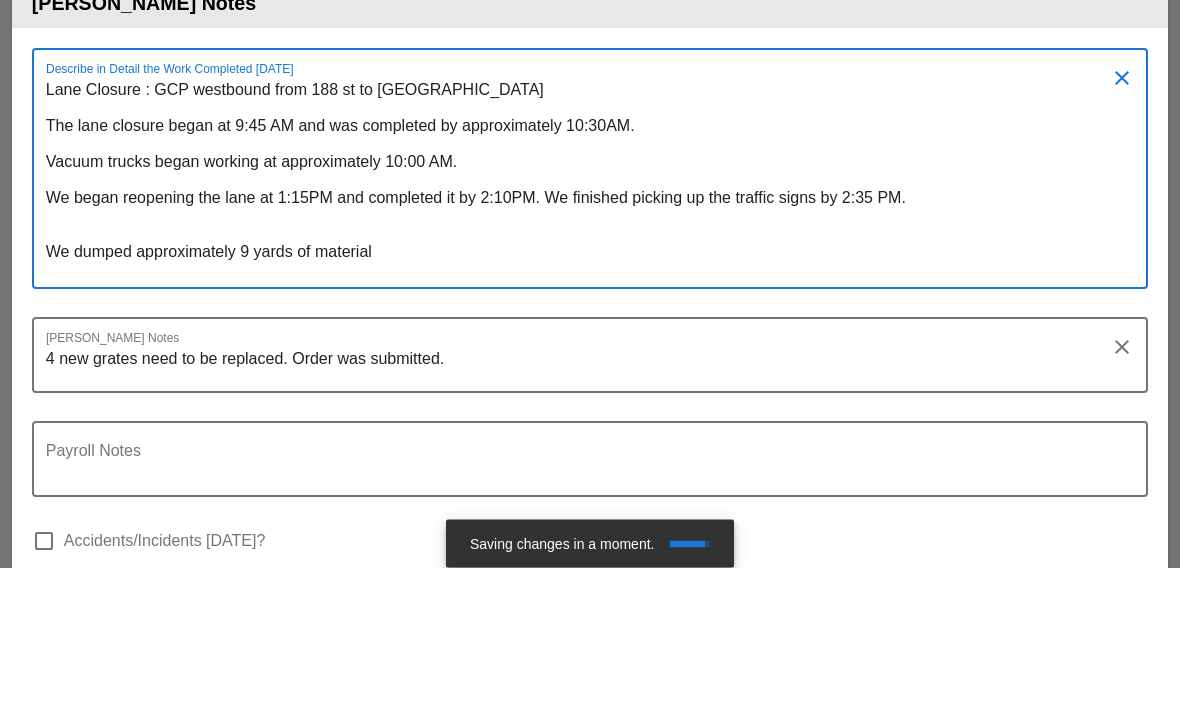 type on "Lane Closure : GCP westbound from 188 st to 105 st right lane
The lane closure began at 9:45 AM and was completed by approximately 10:30AM.
Vacuum trucks began working at approximately 10:00 AM.
We began reopening the lane at 1:15PM and completed it by 2:10PM. We finished picking up the traffic signs by 2:35 PM.
We dumped approximately 9 yards of material ." 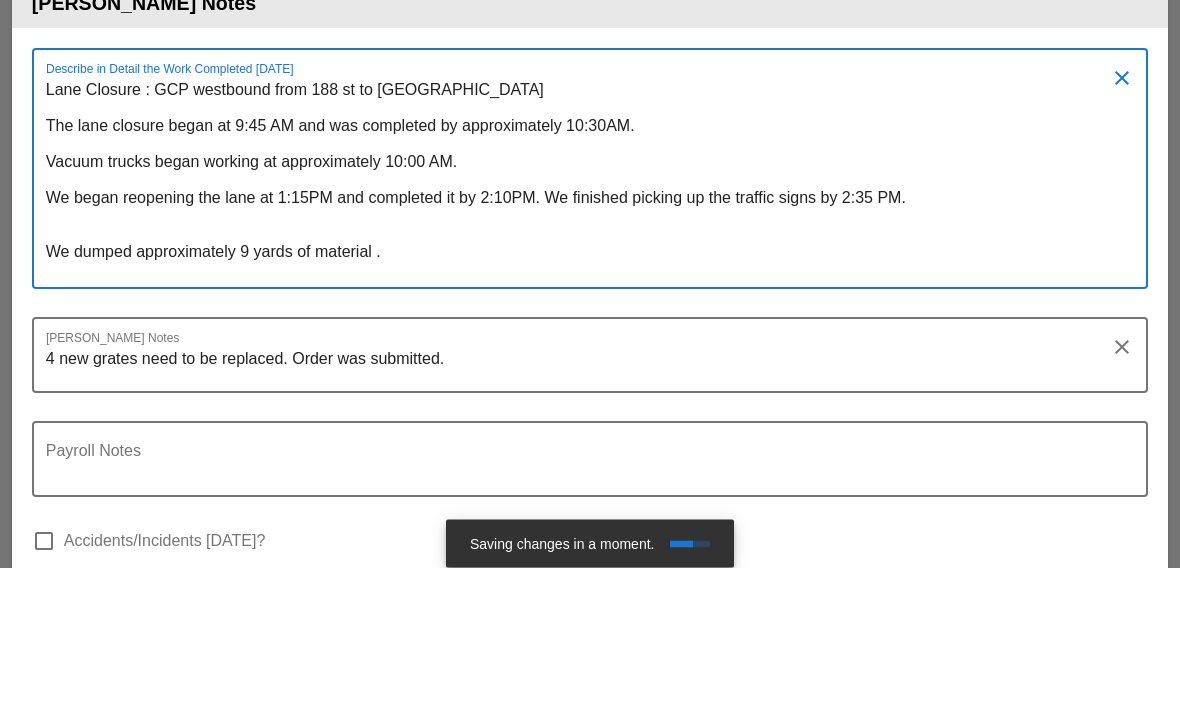 scroll, scrollTop: 2732, scrollLeft: 0, axis: vertical 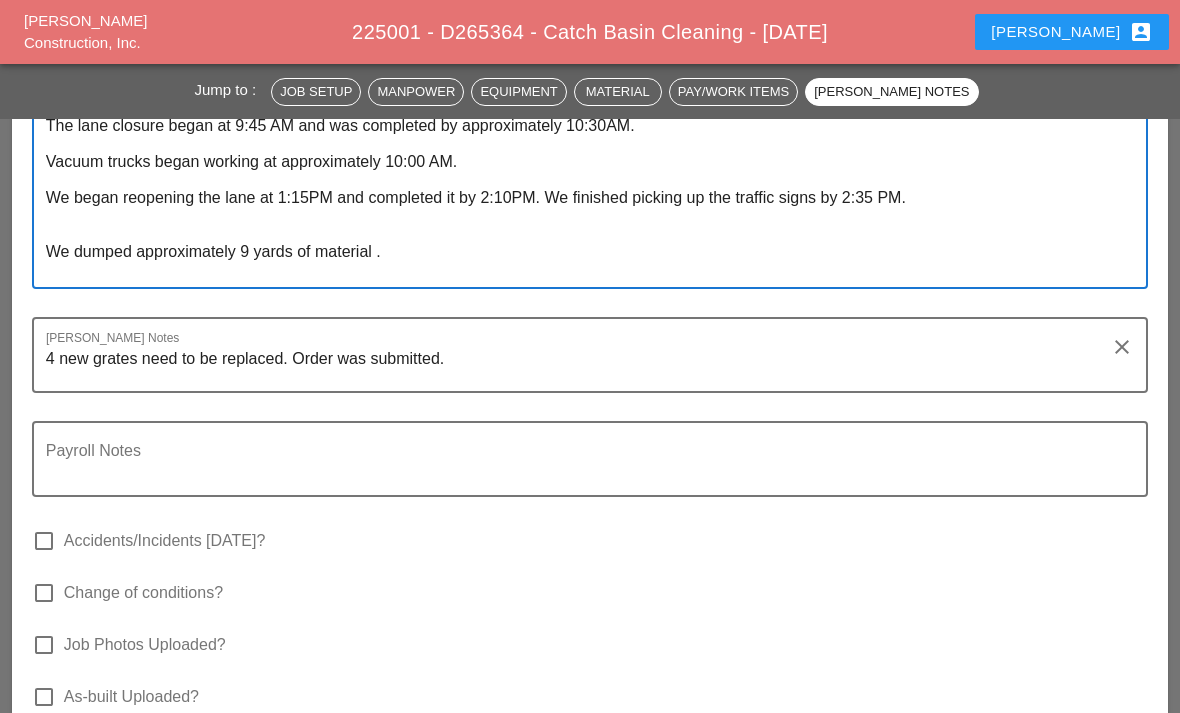 click on "Lane Closure : GCP westbound from 188 st to 105 st right lane
The lane closure began at 9:45 AM and was completed by approximately 10:30AM.
Vacuum trucks began working at approximately 10:00 AM.
We began reopening the lane at 1:15PM and completed it by 2:10PM. We finished picking up the traffic signs by 2:35 PM.
We dumped approximately 9 yards of material ." at bounding box center [582, 180] 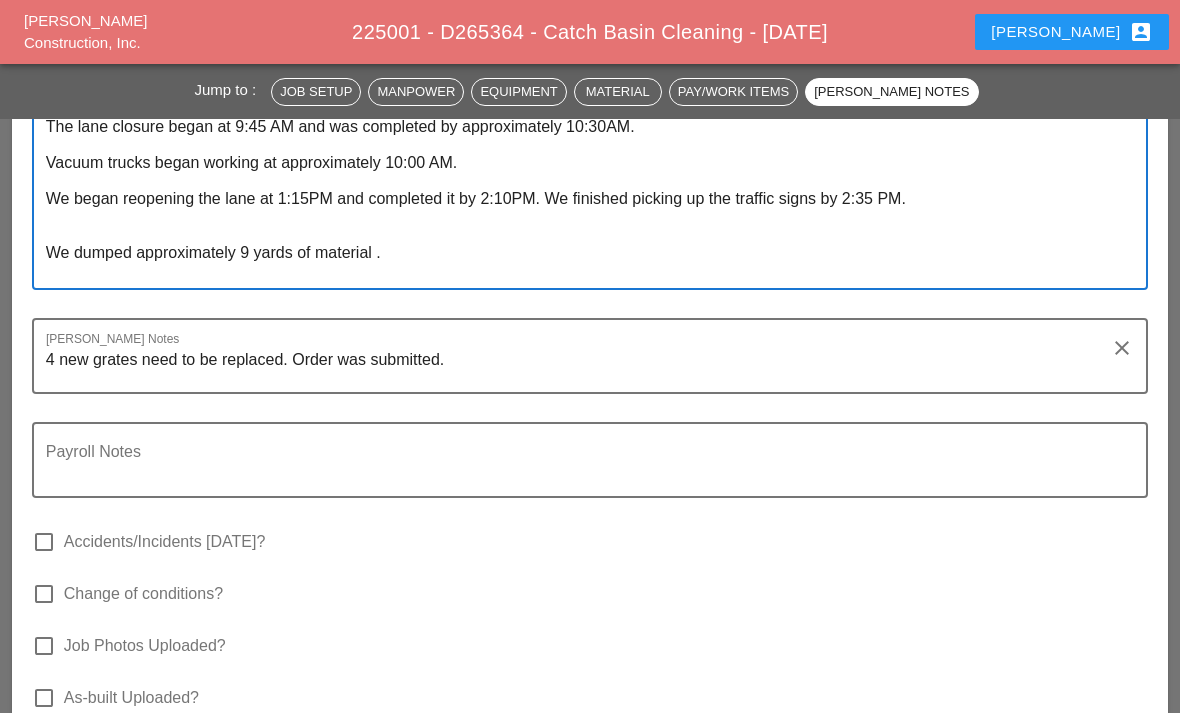 click on "Lane Closure : GCP westbound from 188 st to 105 st right lane
The lane closure began at 9:45 AM and was completed by approximately 10:30AM.
Vacuum trucks began working at approximately 10:00 AM.
We began reopening the lane at 1:15PM and completed it by 2:10PM. We finished picking up the traffic signs by 2:35 PM.
We dumped approximately 9 yards of material ." at bounding box center (582, 181) 